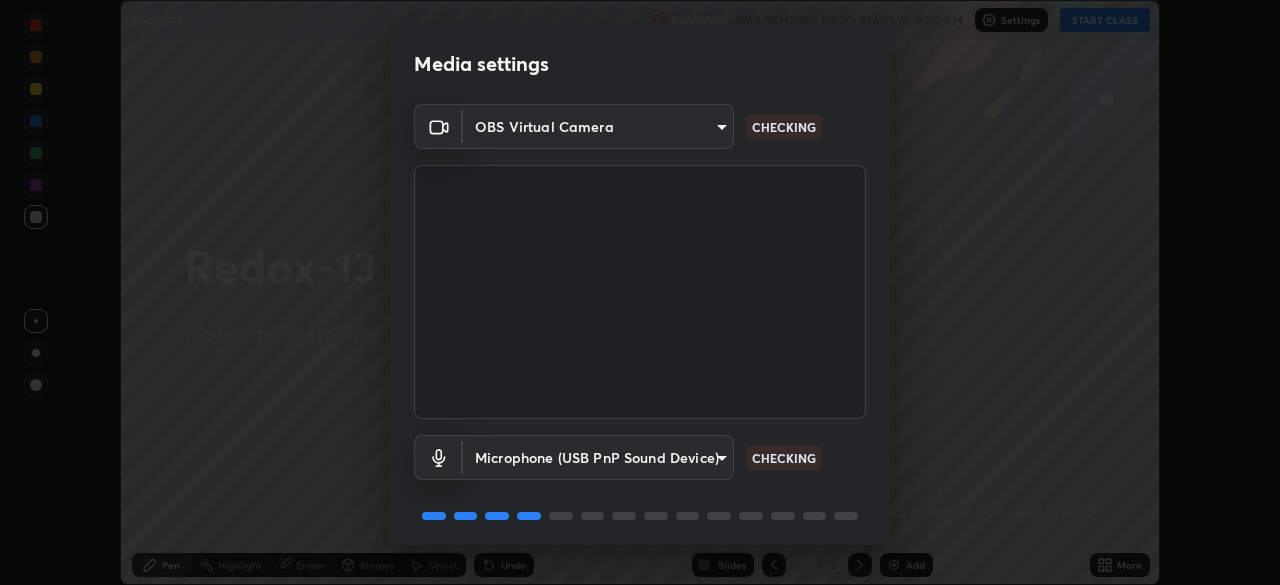 scroll, scrollTop: 0, scrollLeft: 0, axis: both 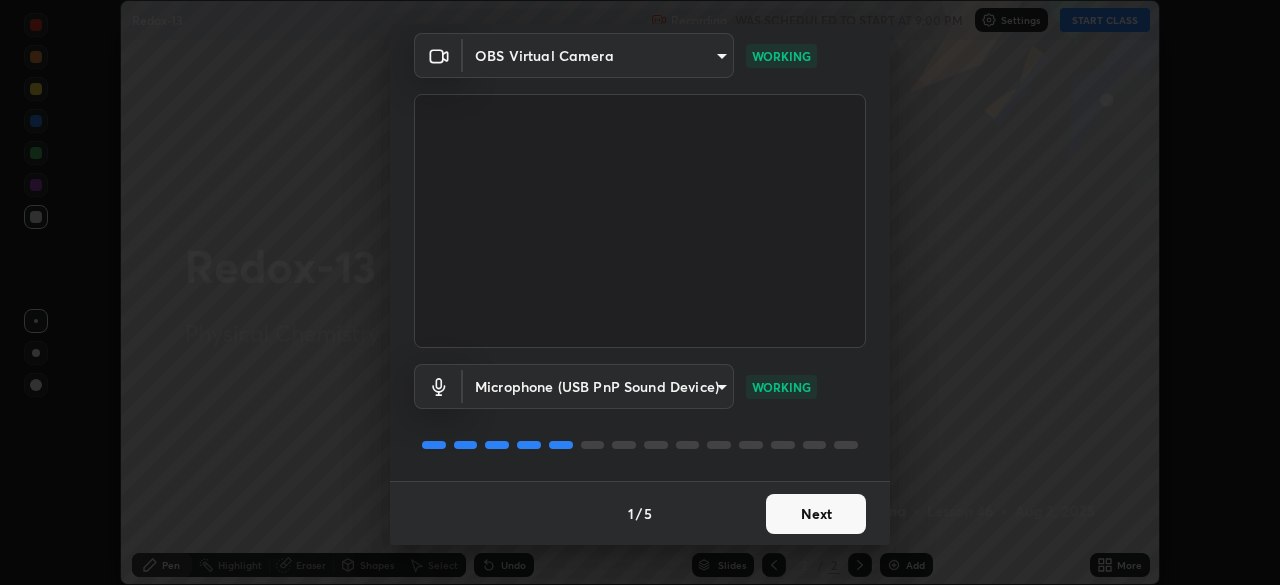 click on "Next" at bounding box center [816, 514] 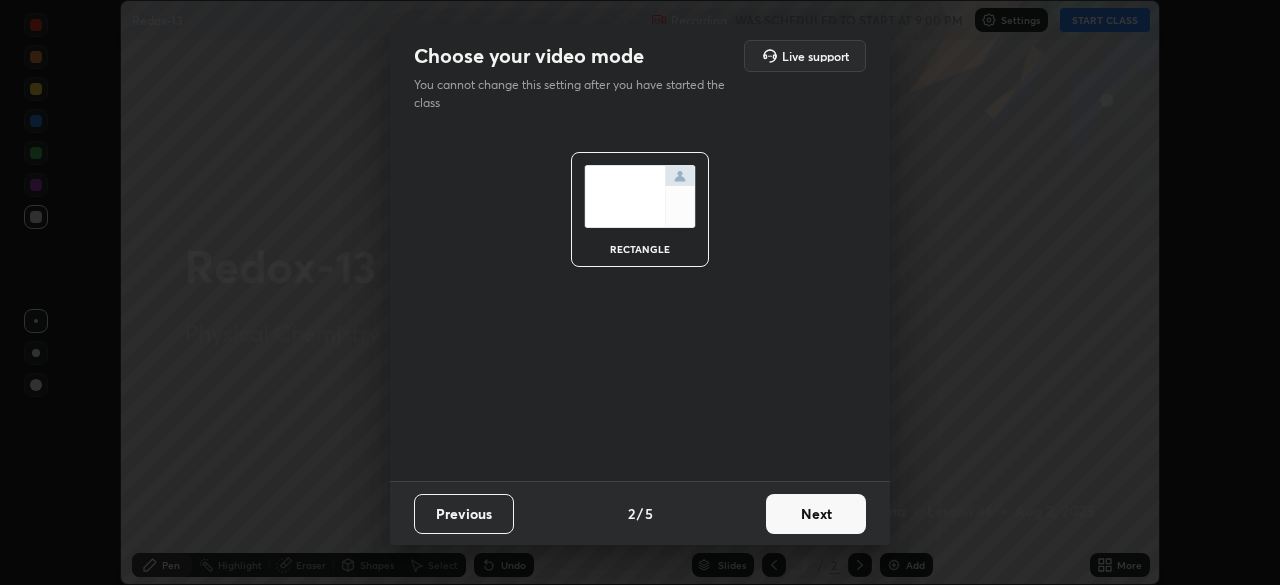 scroll, scrollTop: 0, scrollLeft: 0, axis: both 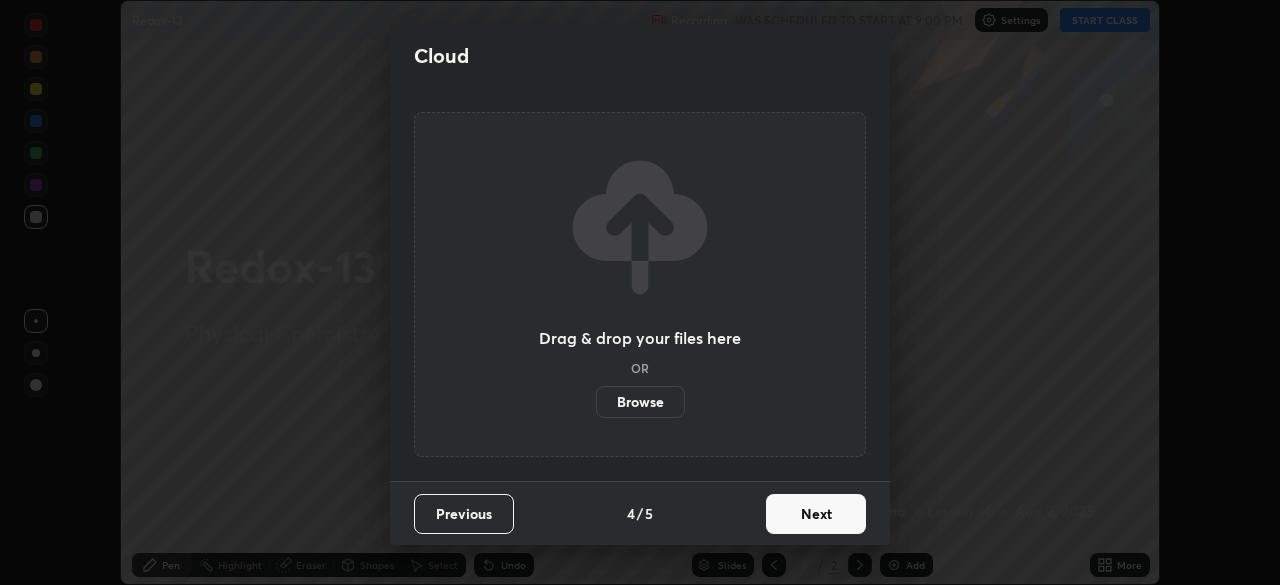 click on "Next" at bounding box center (816, 514) 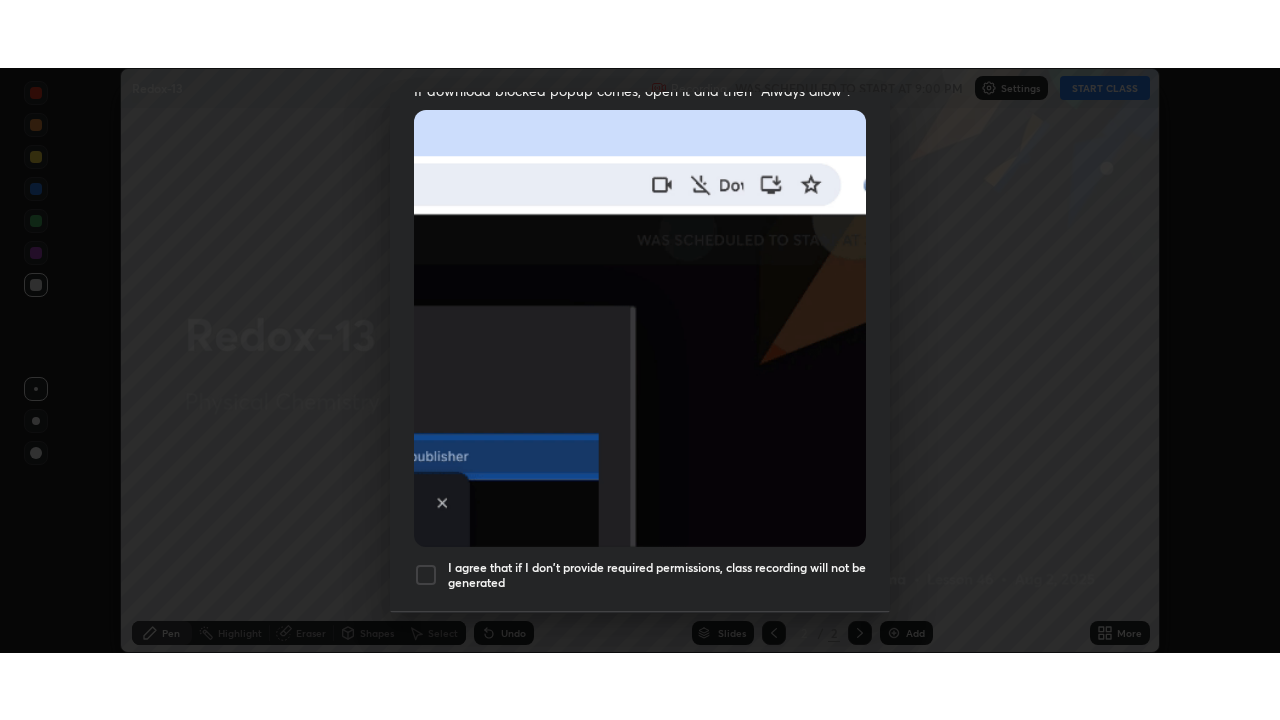 scroll, scrollTop: 479, scrollLeft: 0, axis: vertical 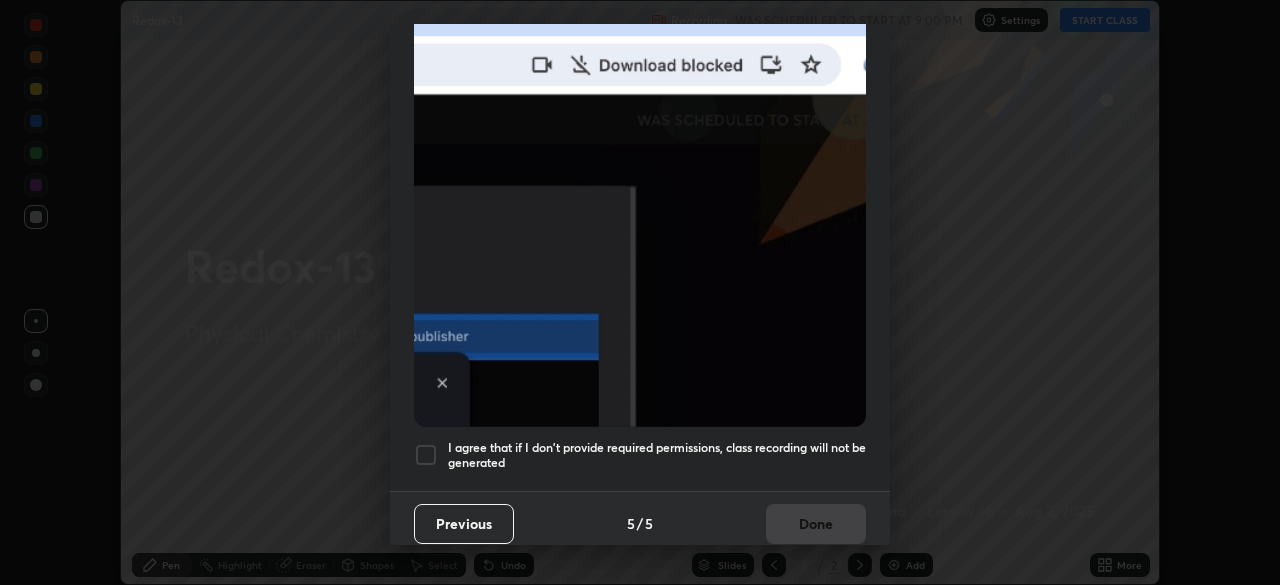 click at bounding box center (426, 455) 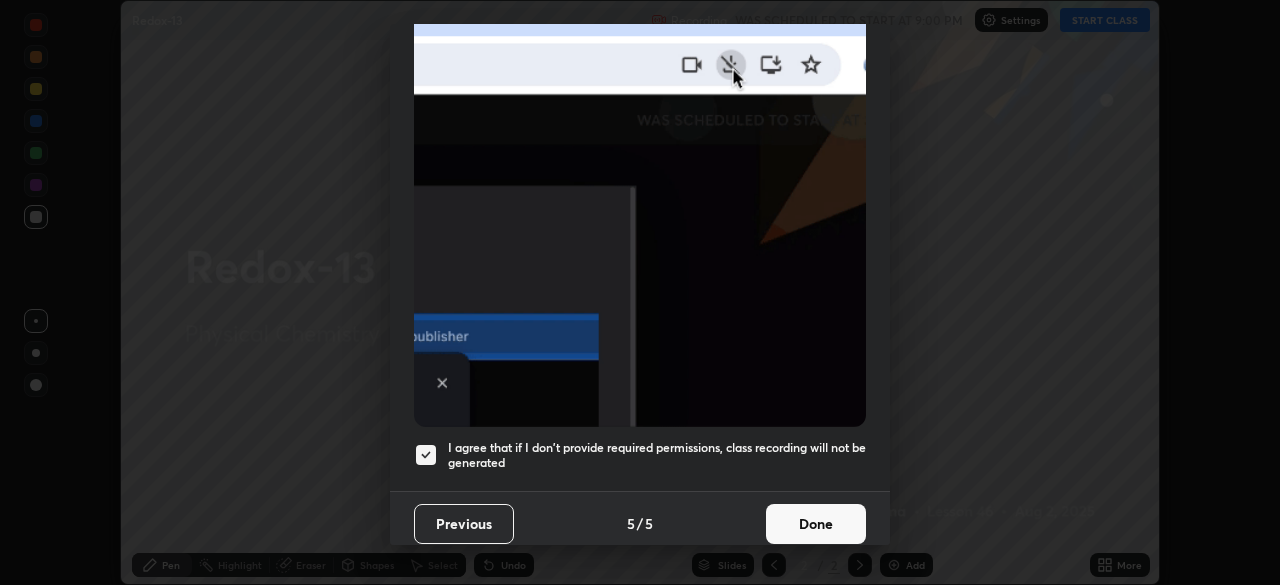 click on "Done" at bounding box center (816, 524) 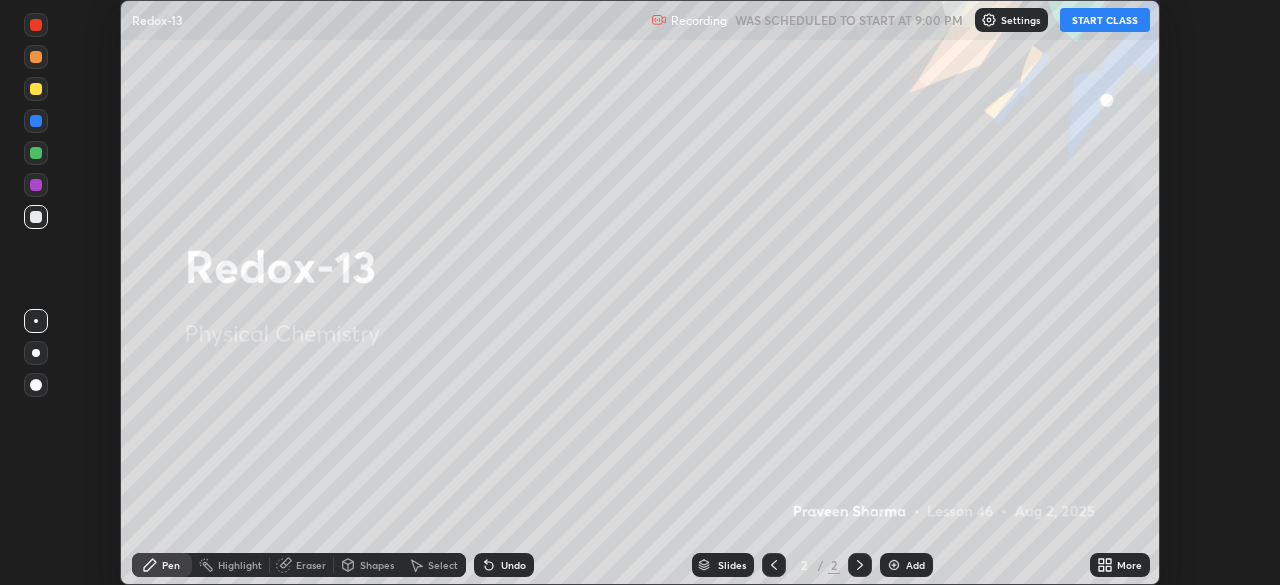 click on "Add" at bounding box center [906, 565] 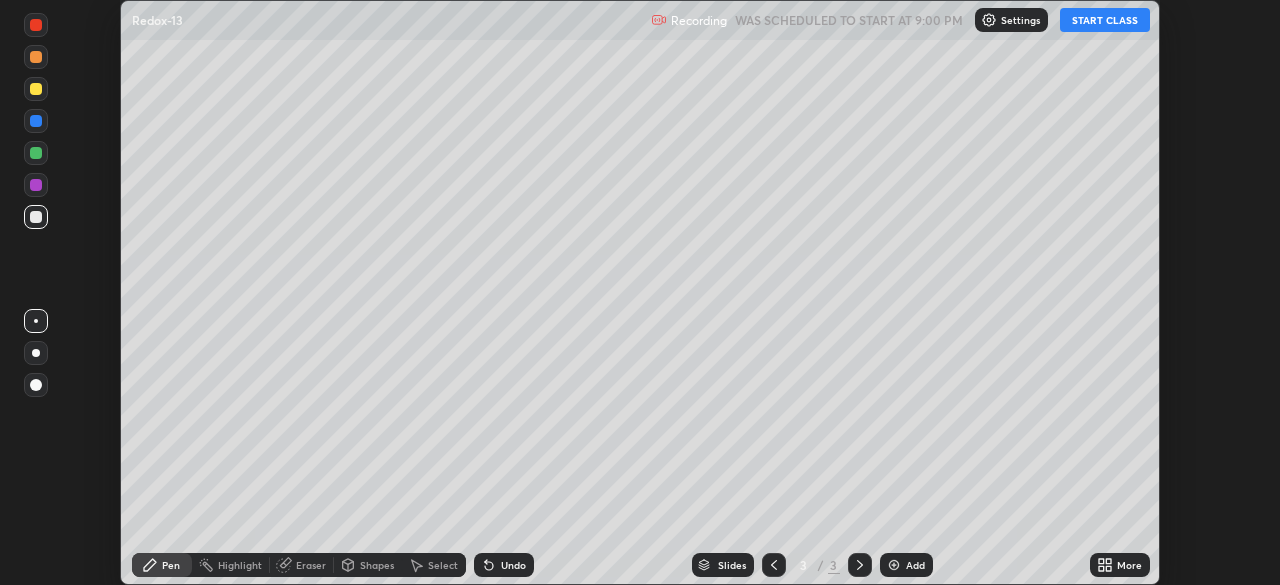 click 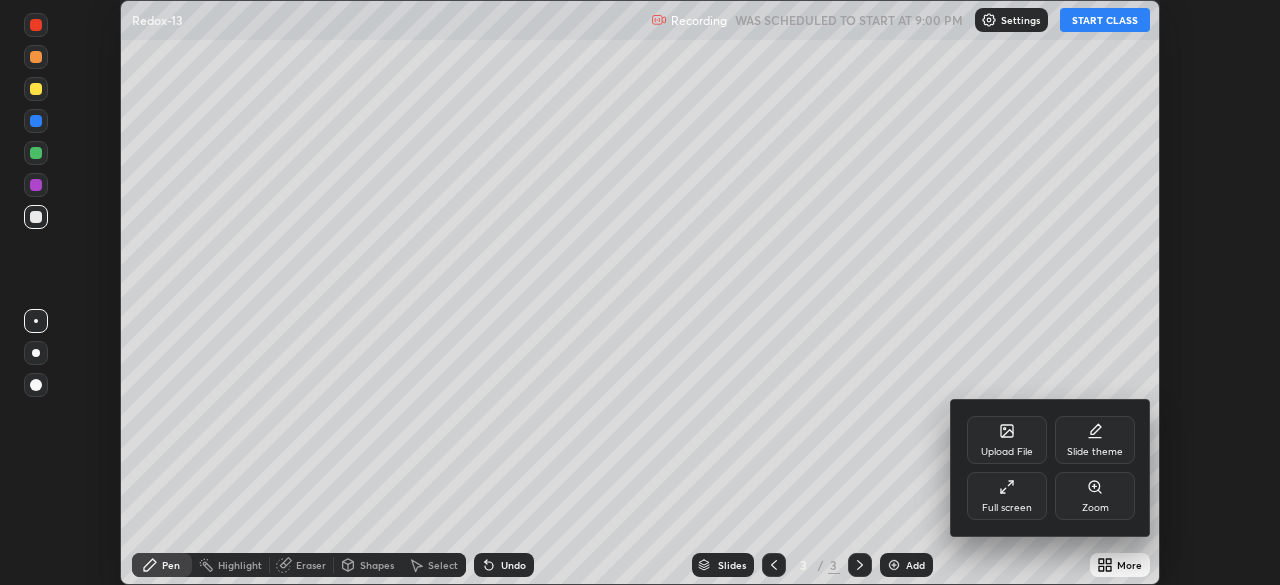 click on "Full screen" at bounding box center [1007, 496] 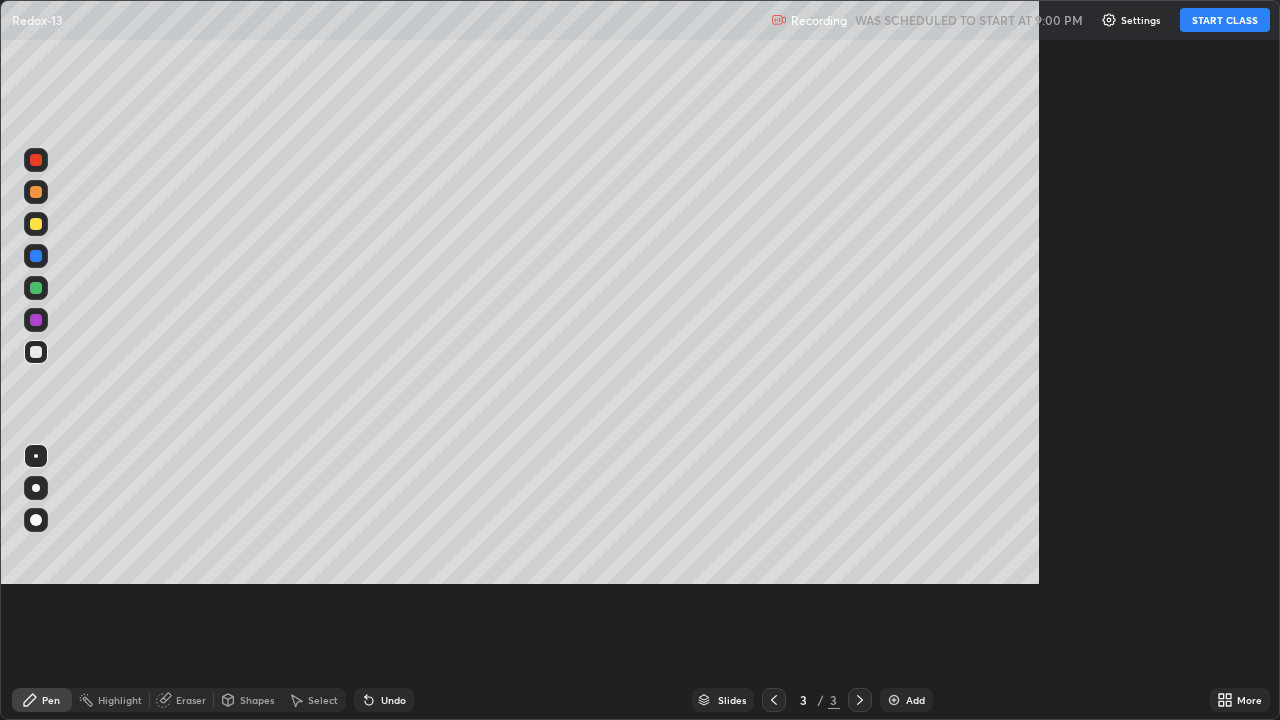 scroll, scrollTop: 99280, scrollLeft: 98720, axis: both 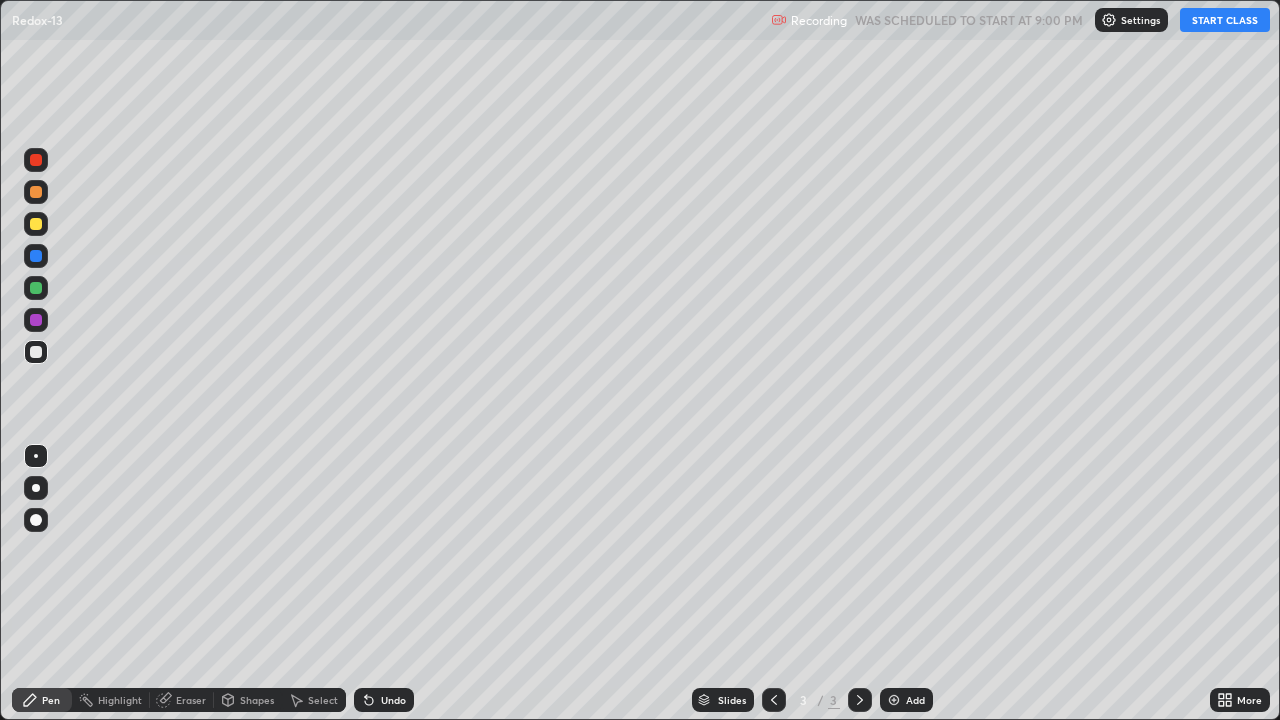 click on "START CLASS" at bounding box center (1225, 20) 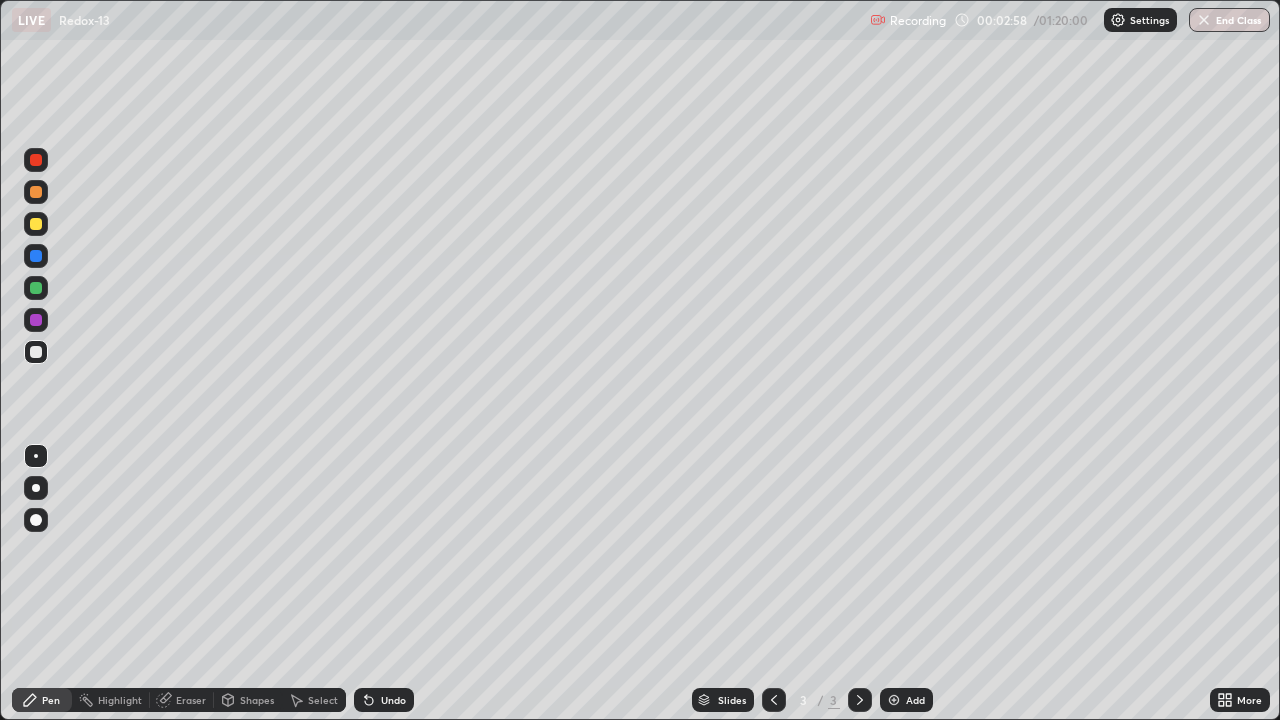 click on "Undo" at bounding box center (393, 700) 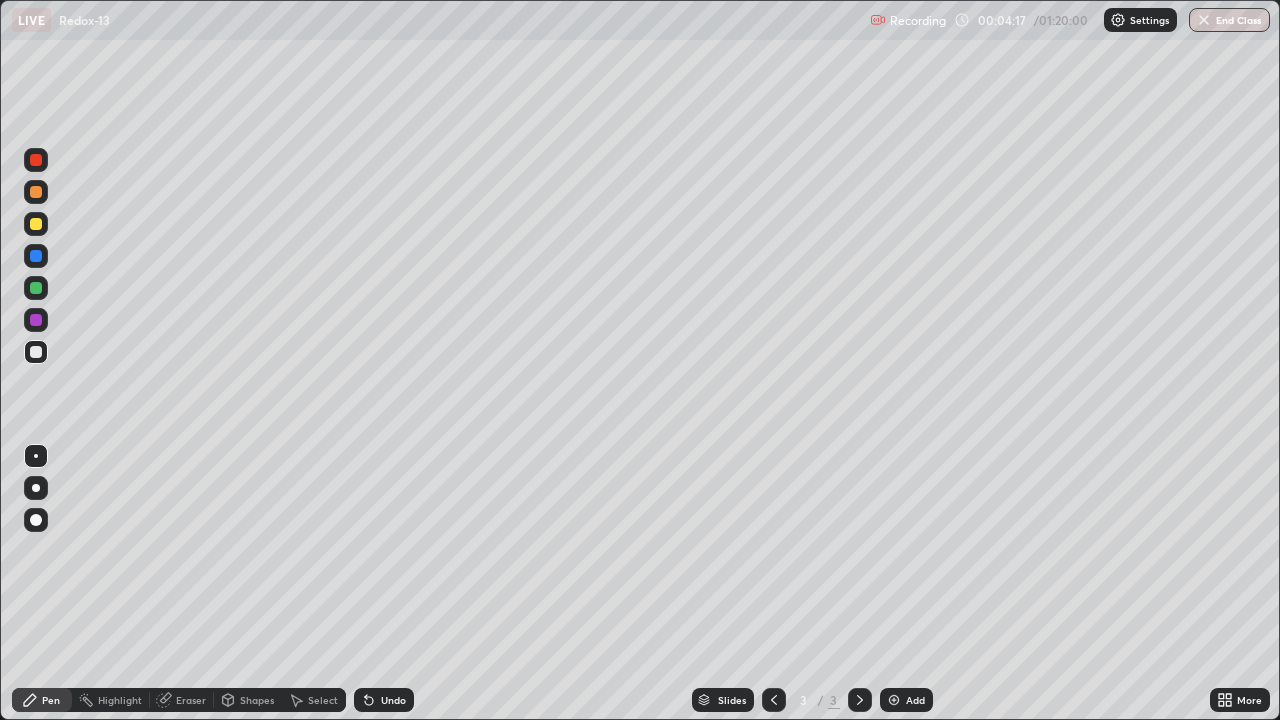click on "Undo" at bounding box center [393, 700] 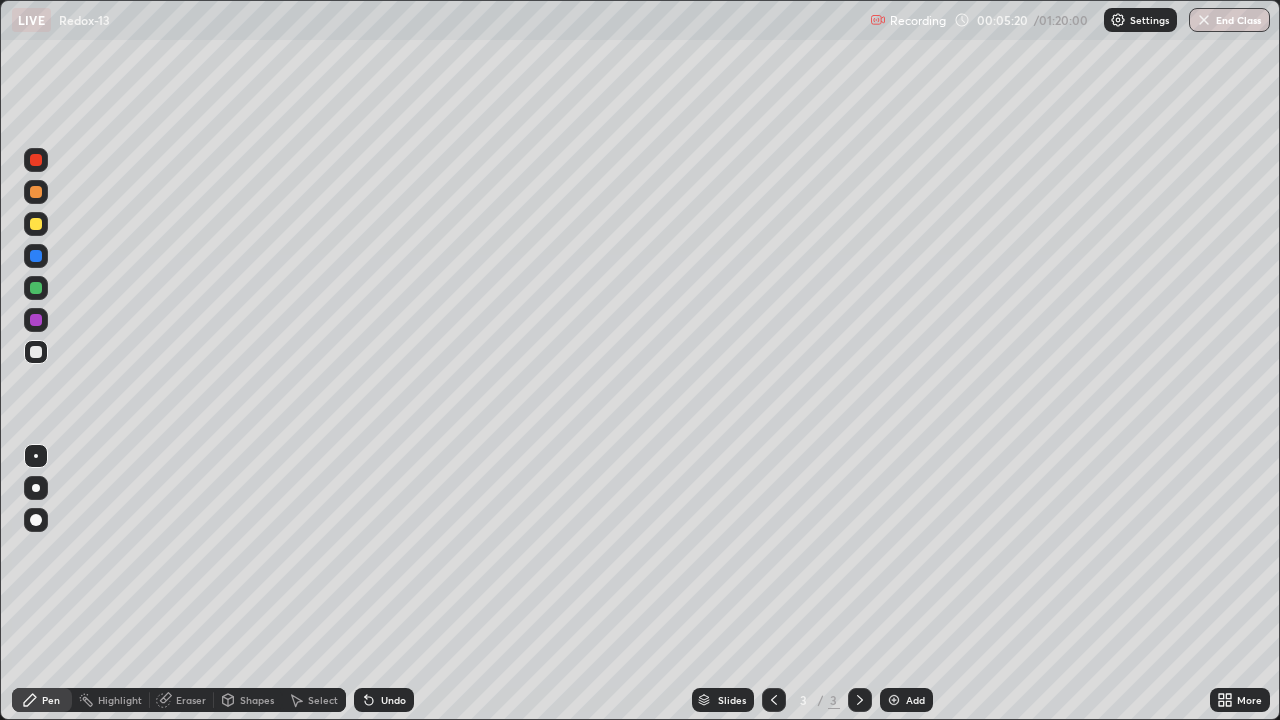 click at bounding box center [36, 224] 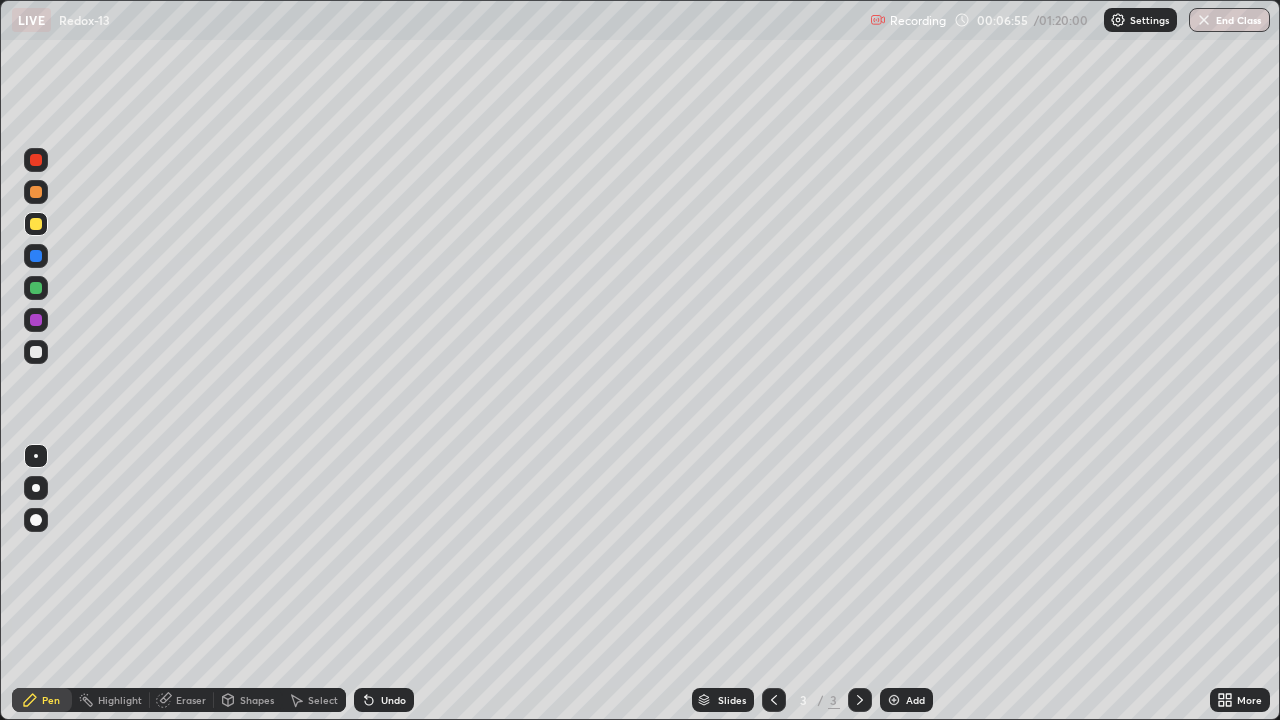 click at bounding box center [894, 700] 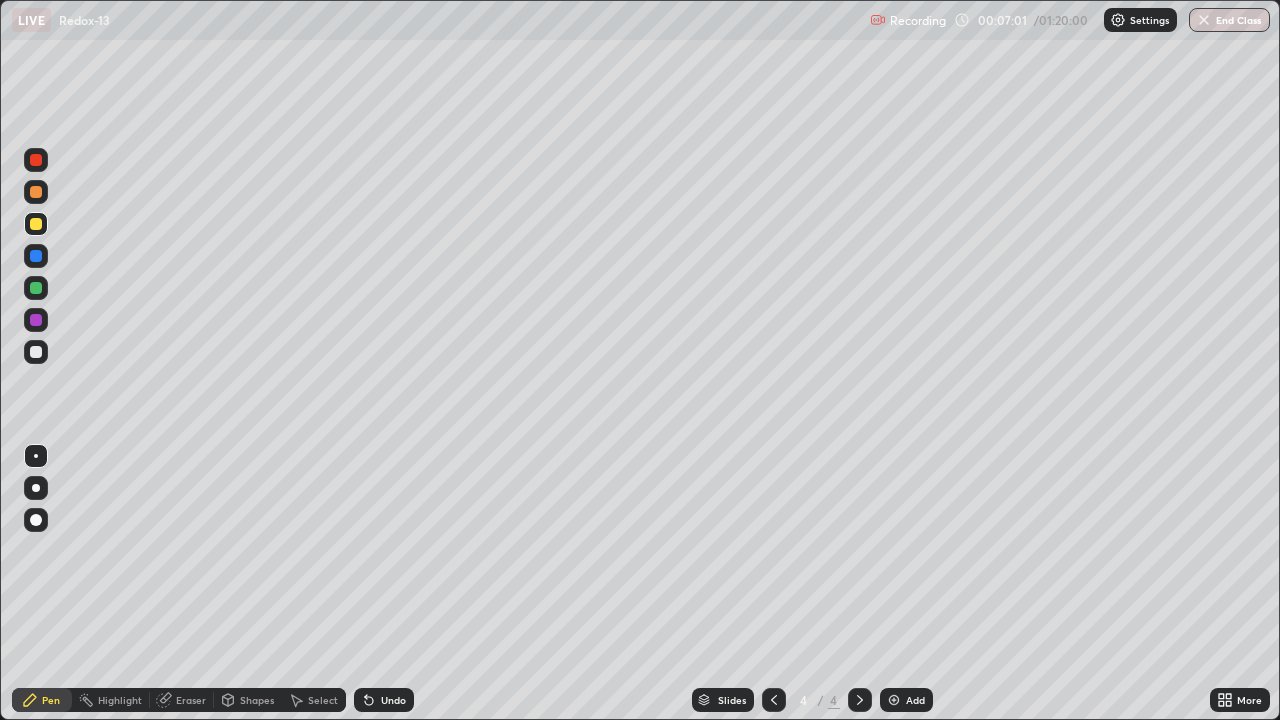 click 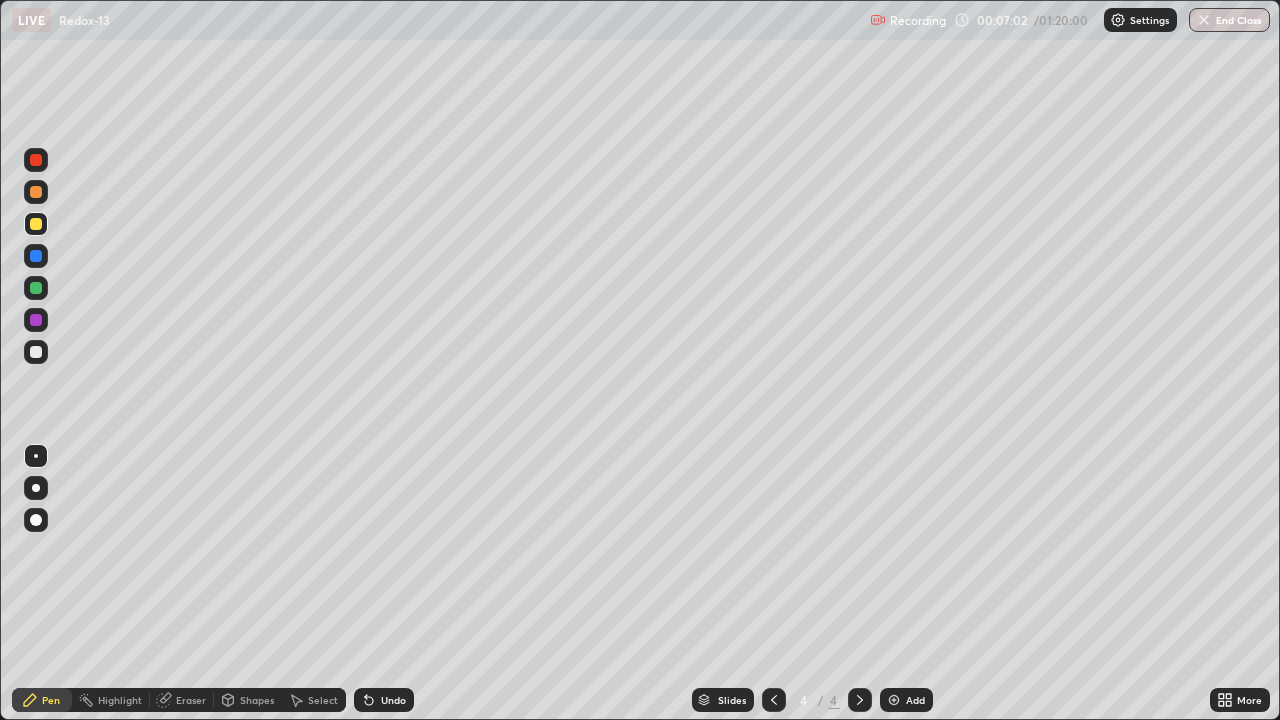click 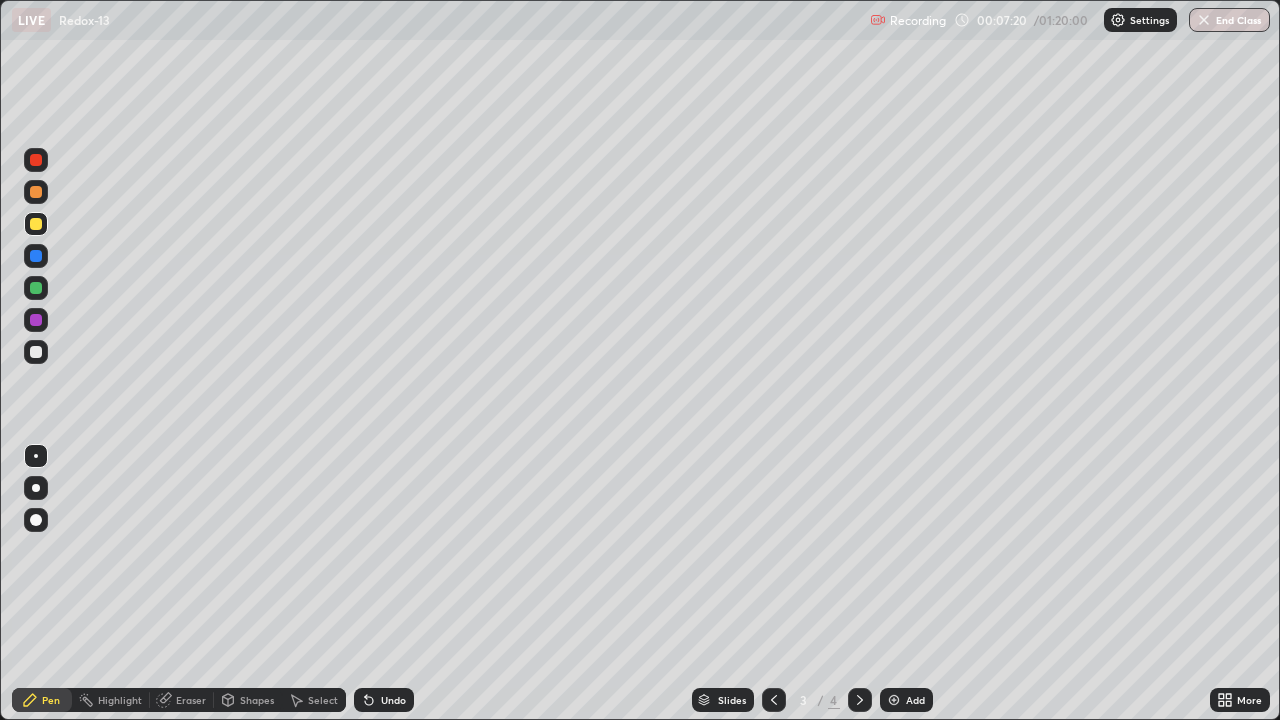 click on "Undo" at bounding box center [393, 700] 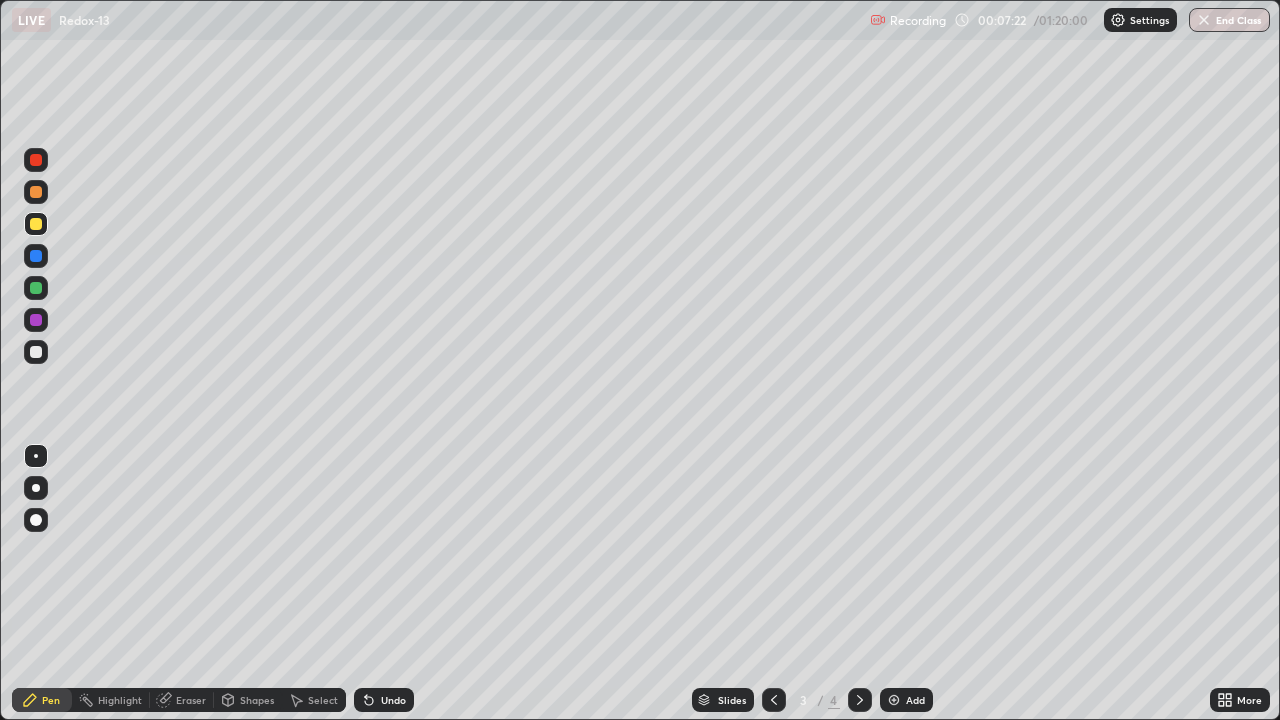click on "Undo" at bounding box center (393, 700) 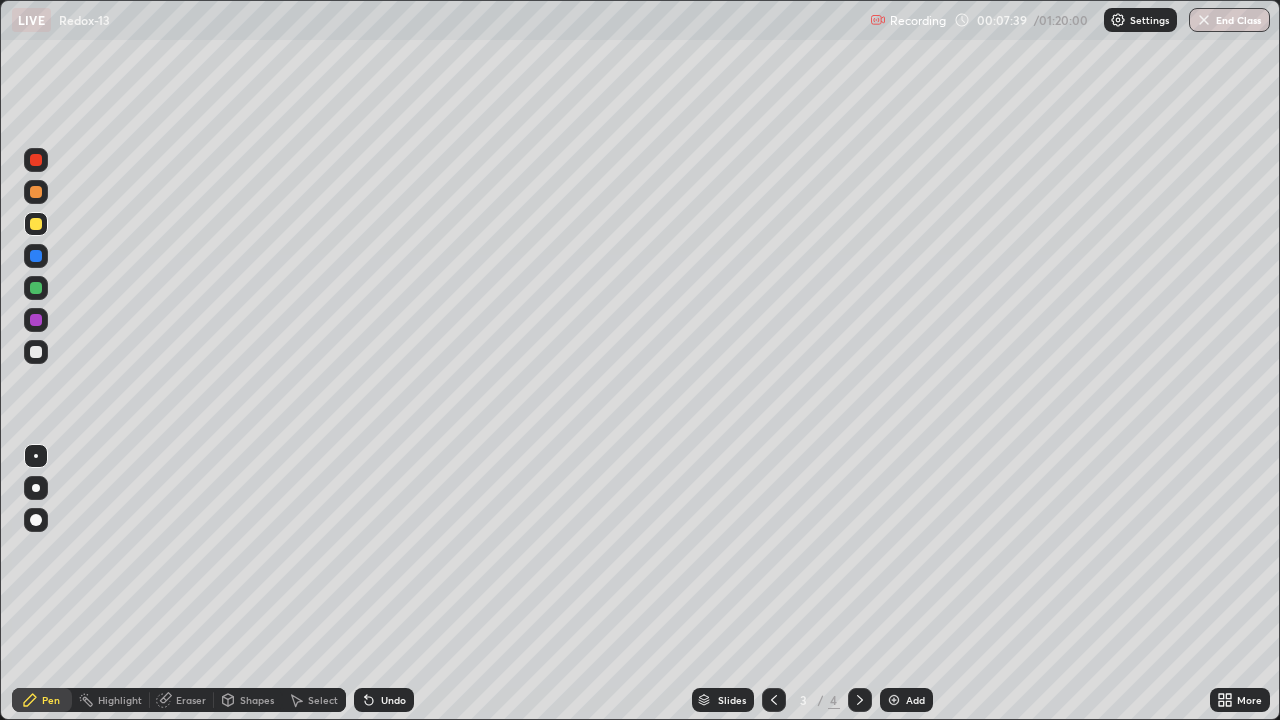 click on "Eraser" at bounding box center (191, 700) 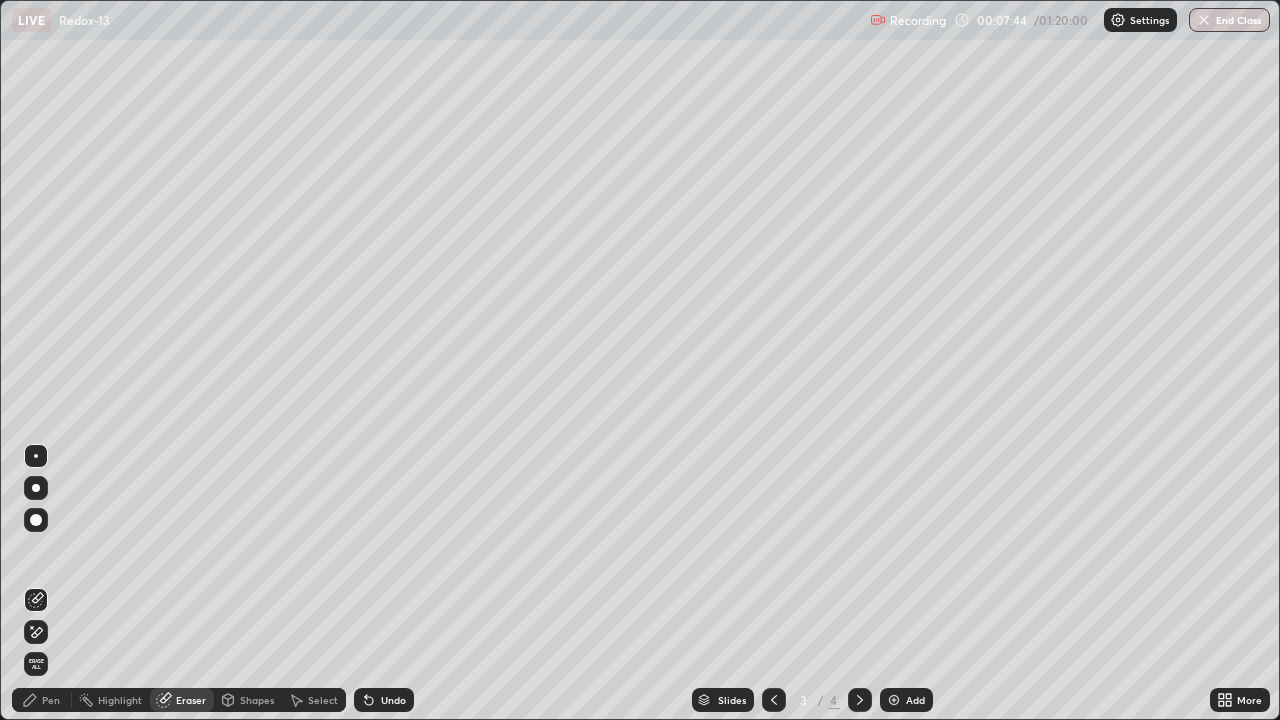 click on "Pen" at bounding box center [42, 700] 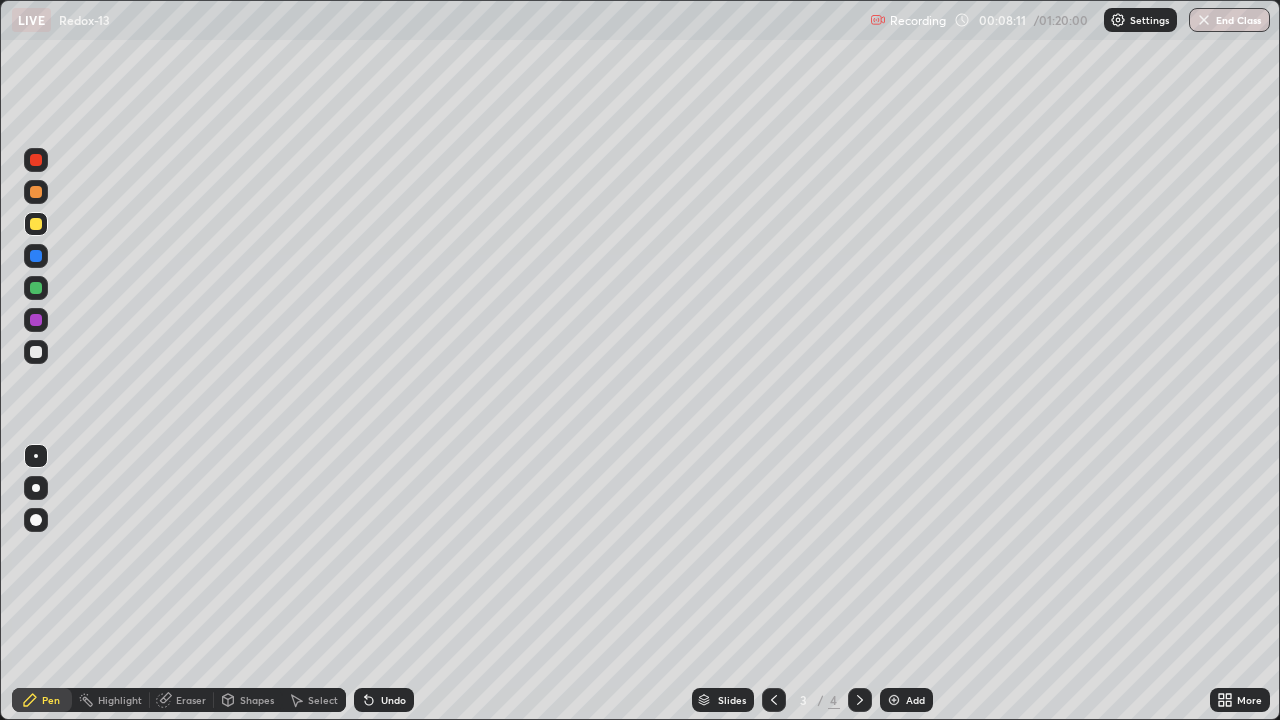 click 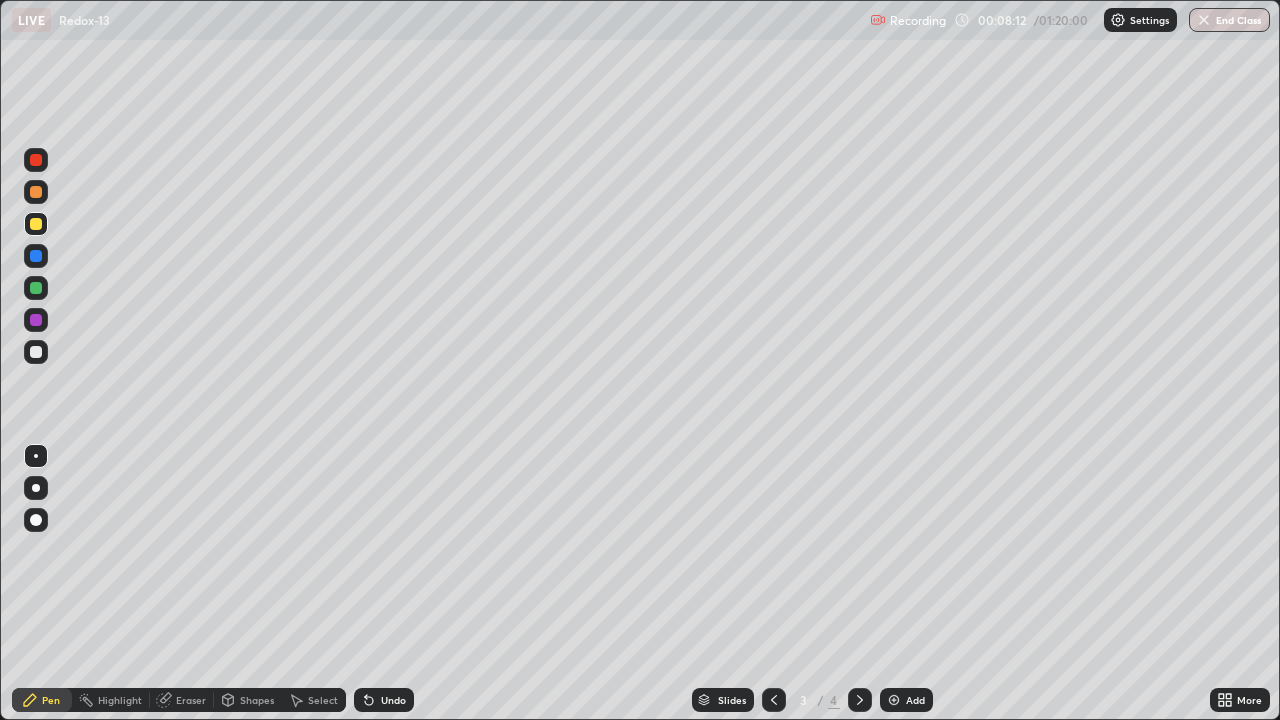 click 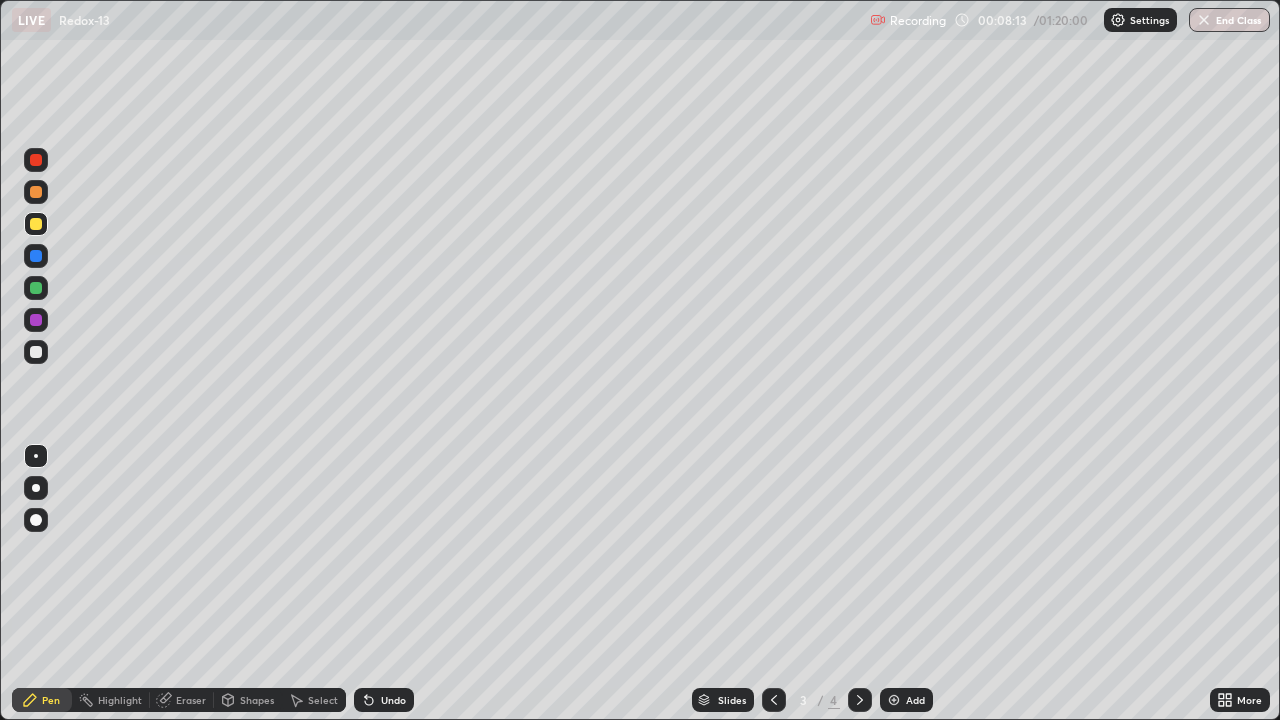 click 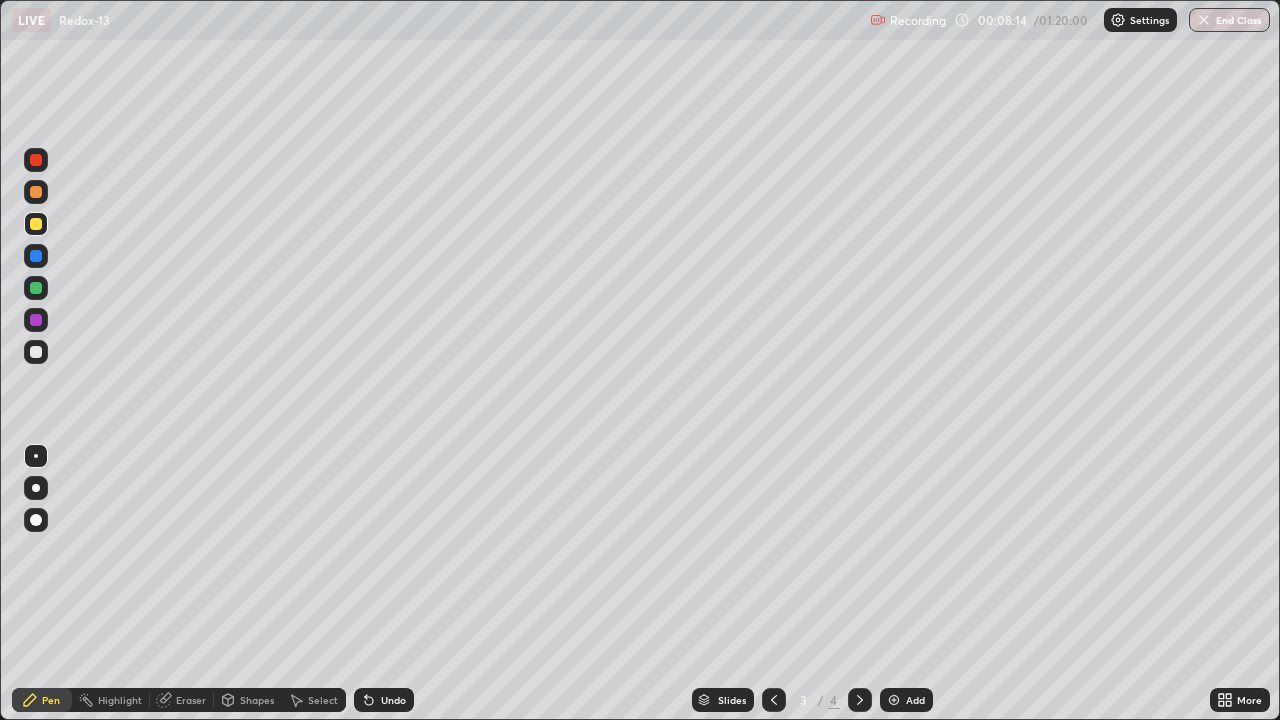 click 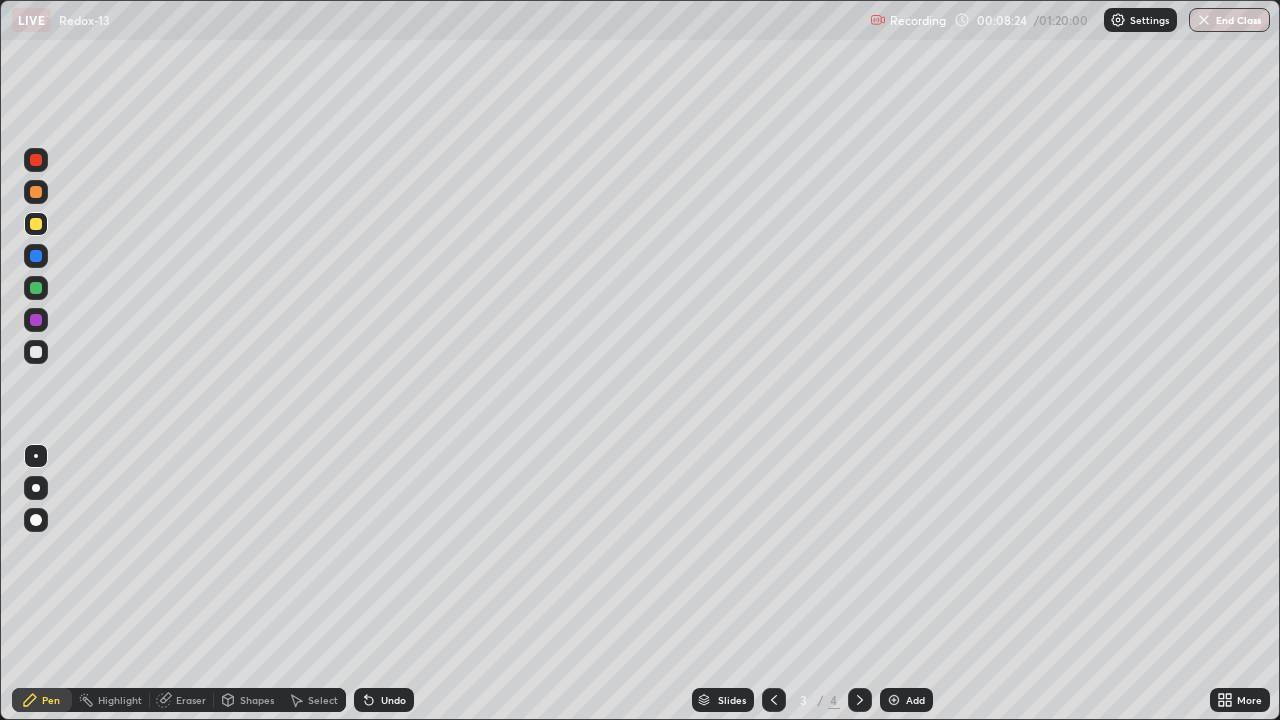 click at bounding box center [36, 288] 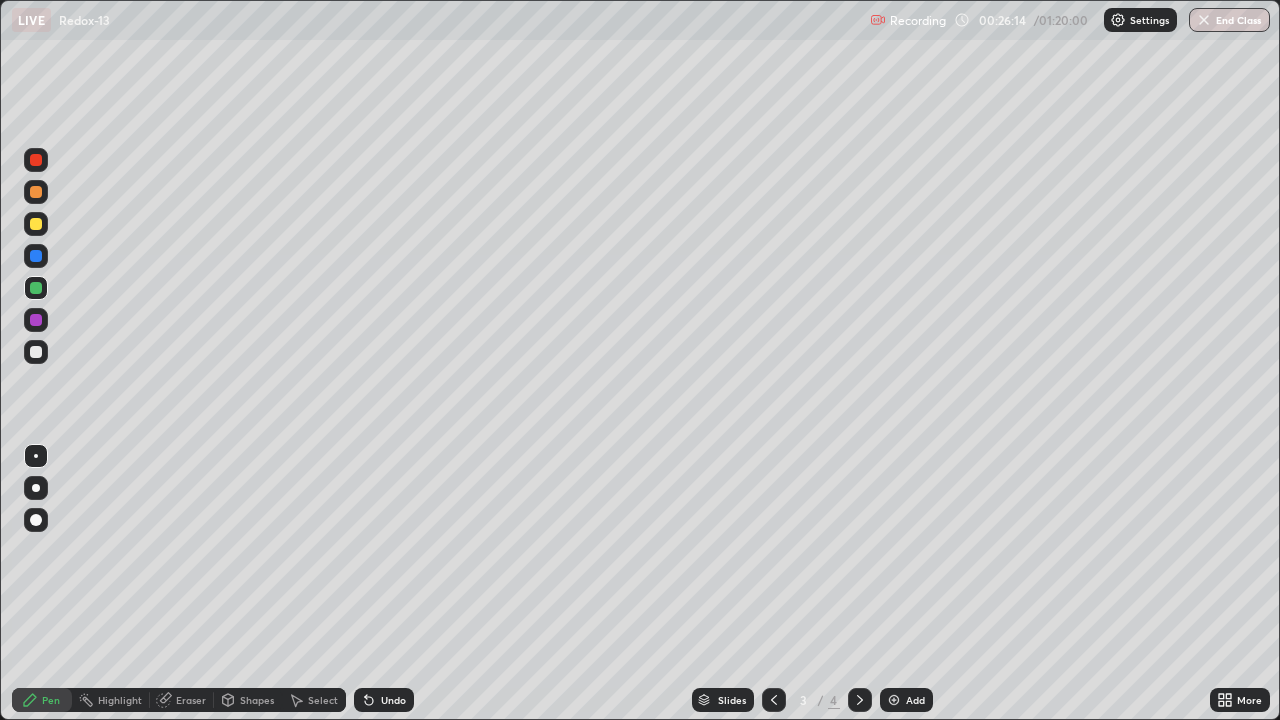 click at bounding box center [894, 700] 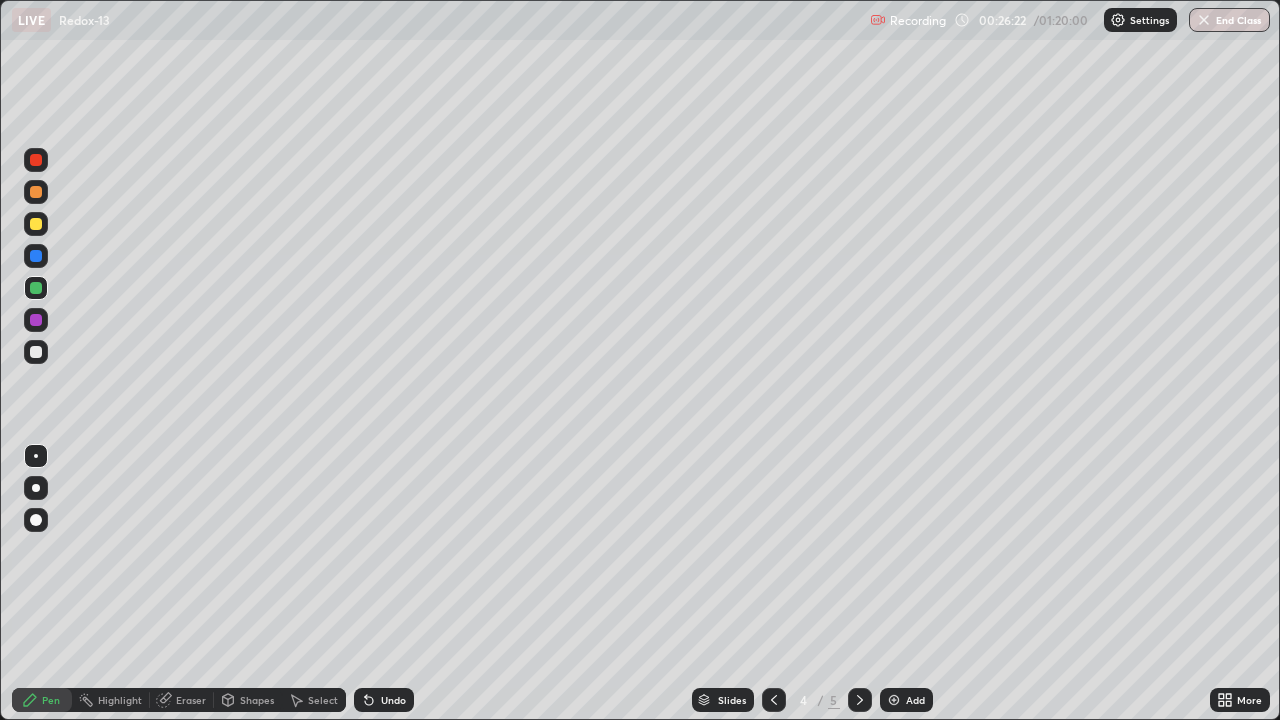click at bounding box center [36, 352] 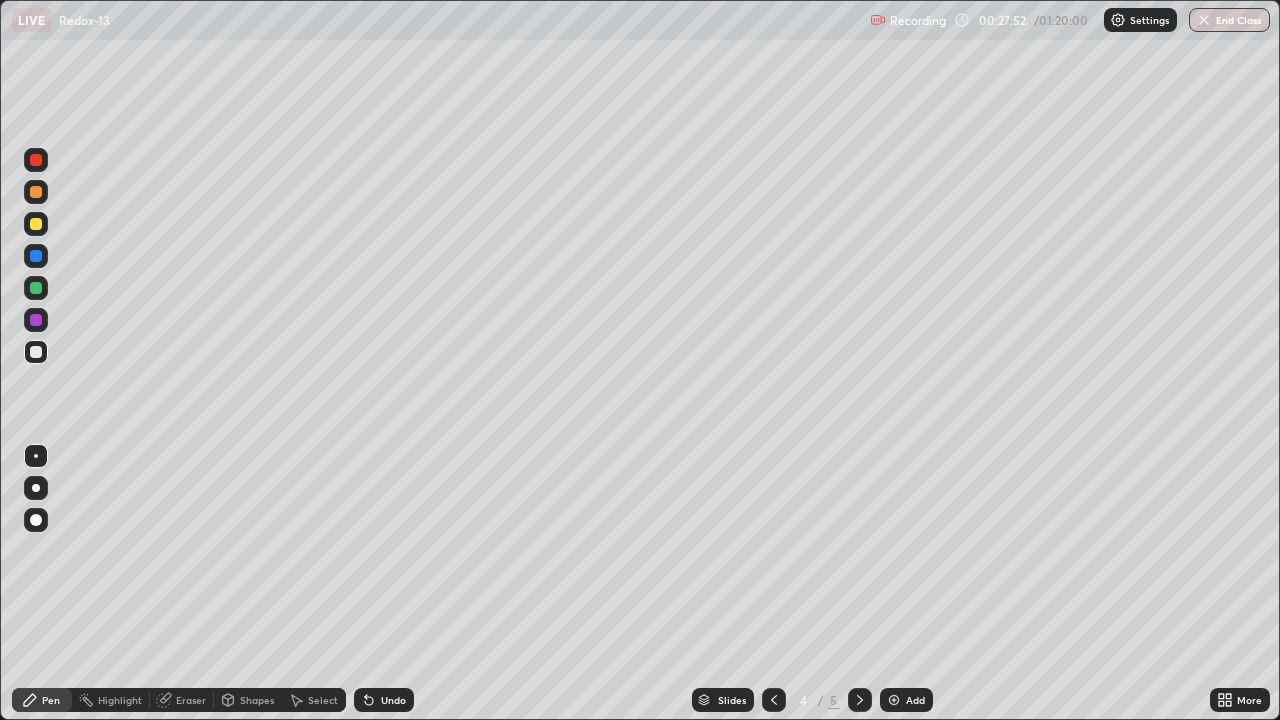 click 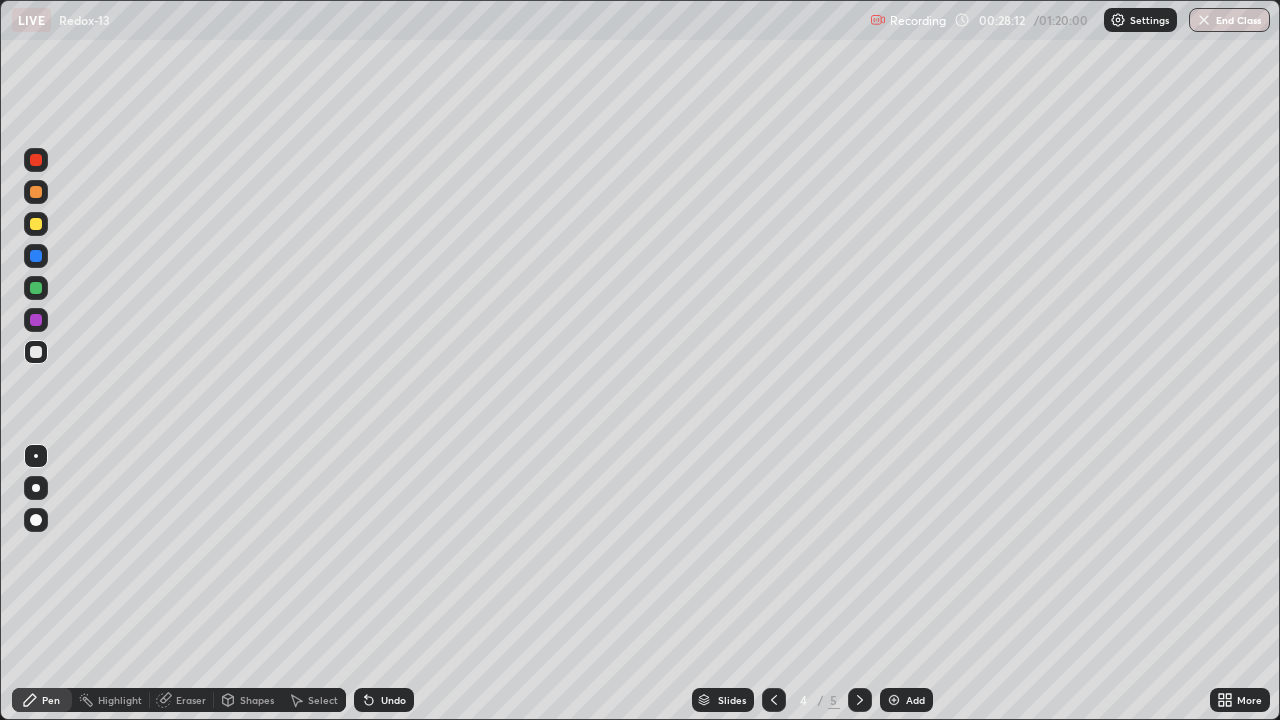 click 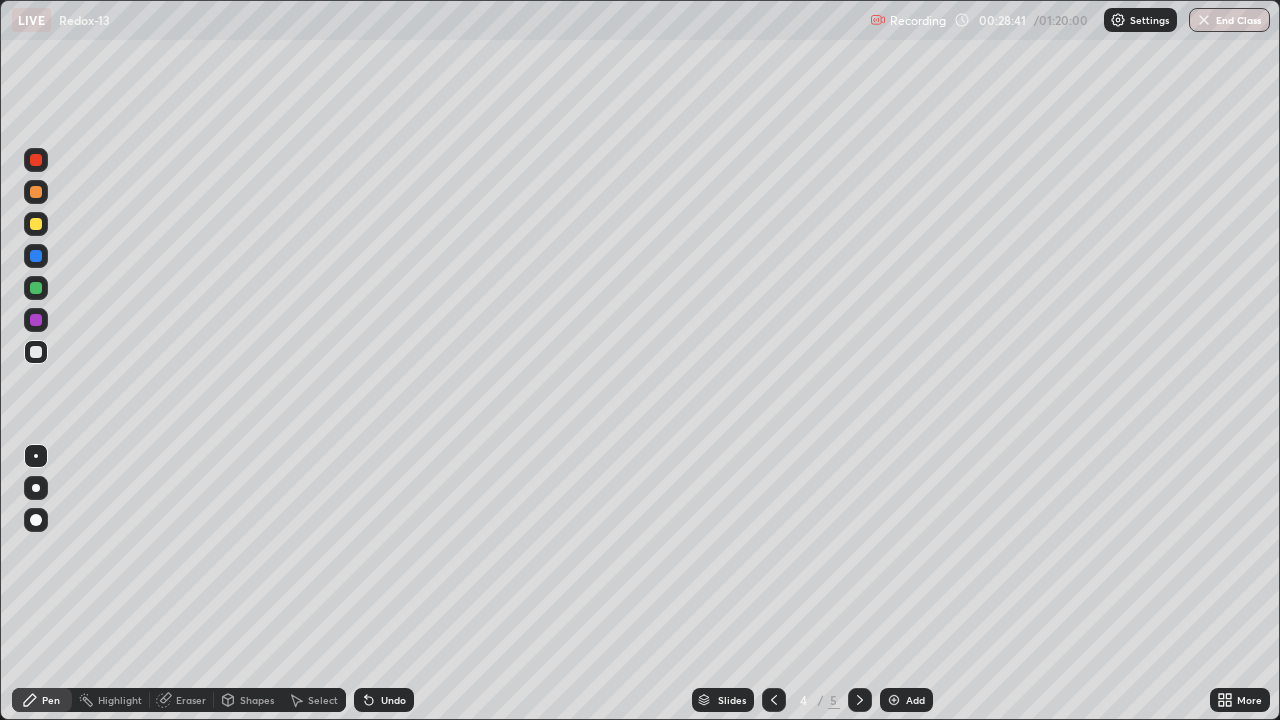 click 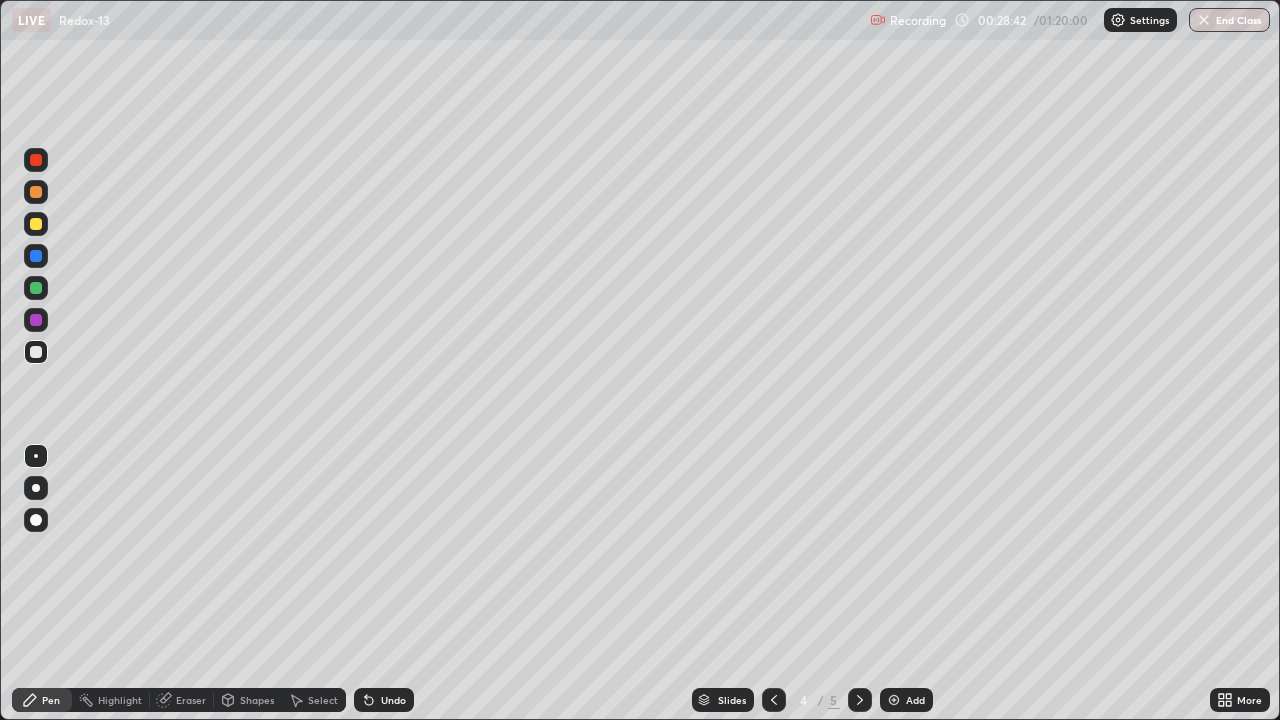 click on "Undo" at bounding box center [384, 700] 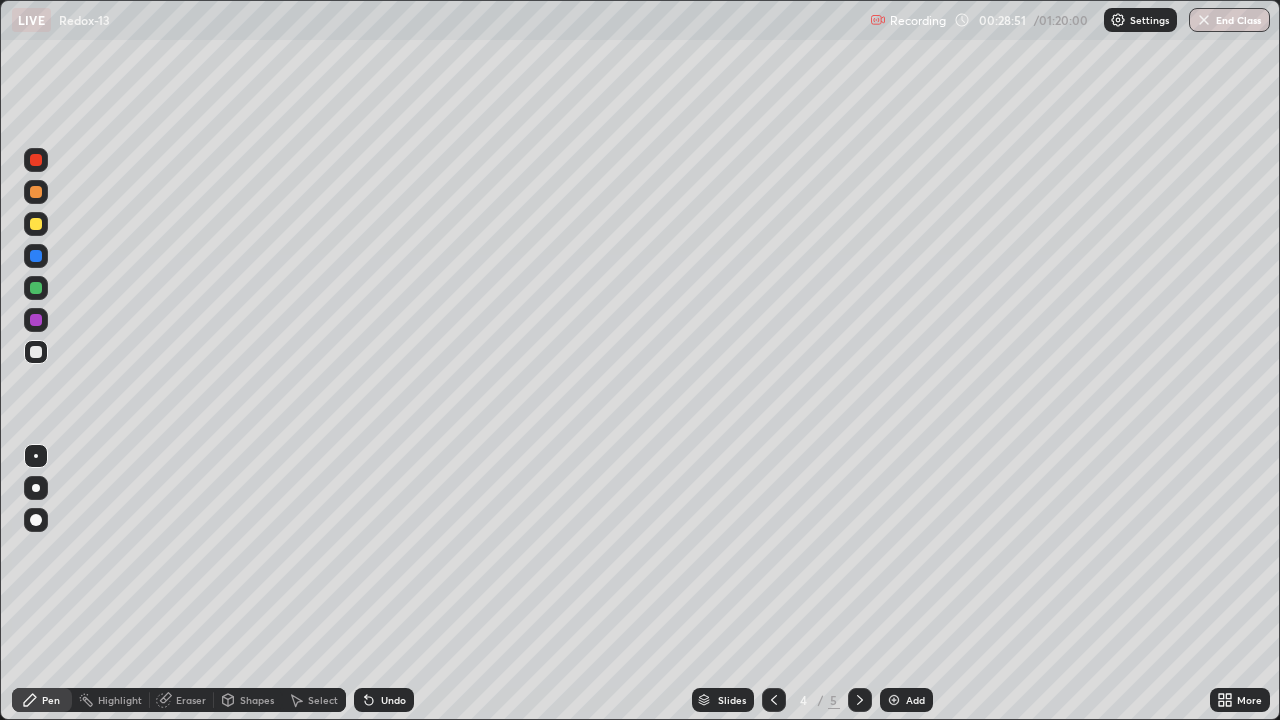 click on "Undo" at bounding box center [393, 700] 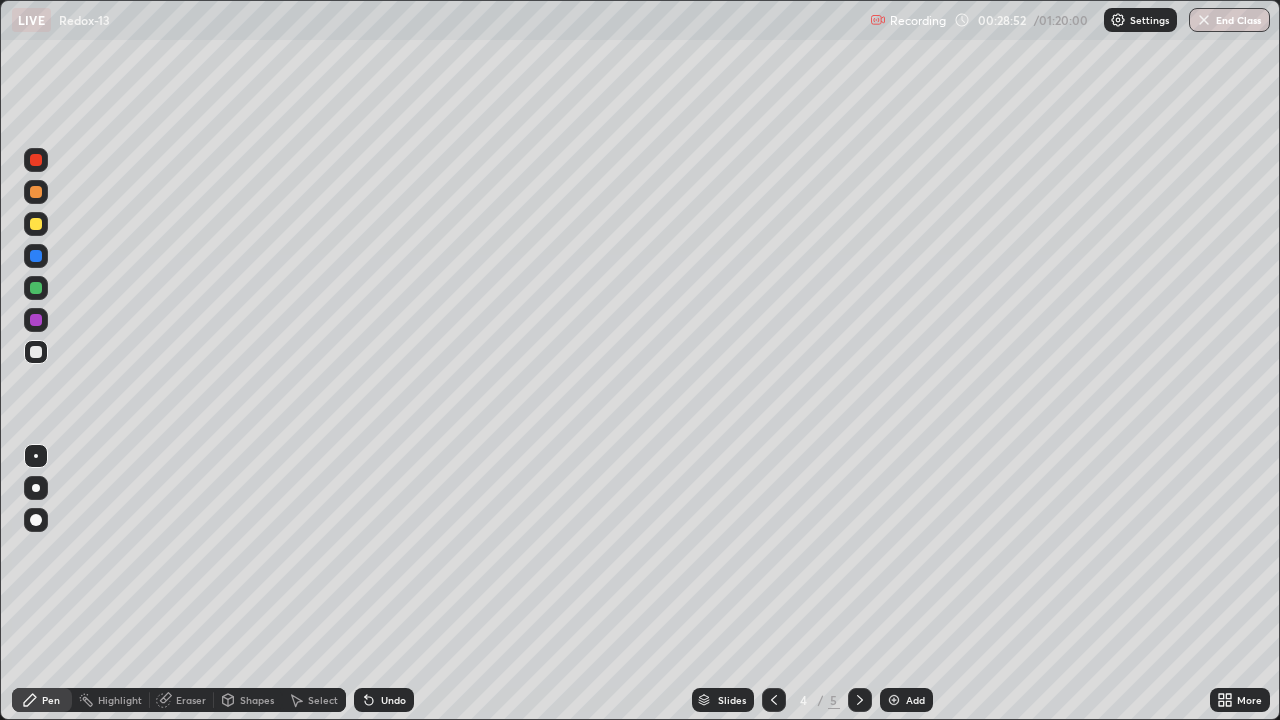 click on "Undo" at bounding box center [393, 700] 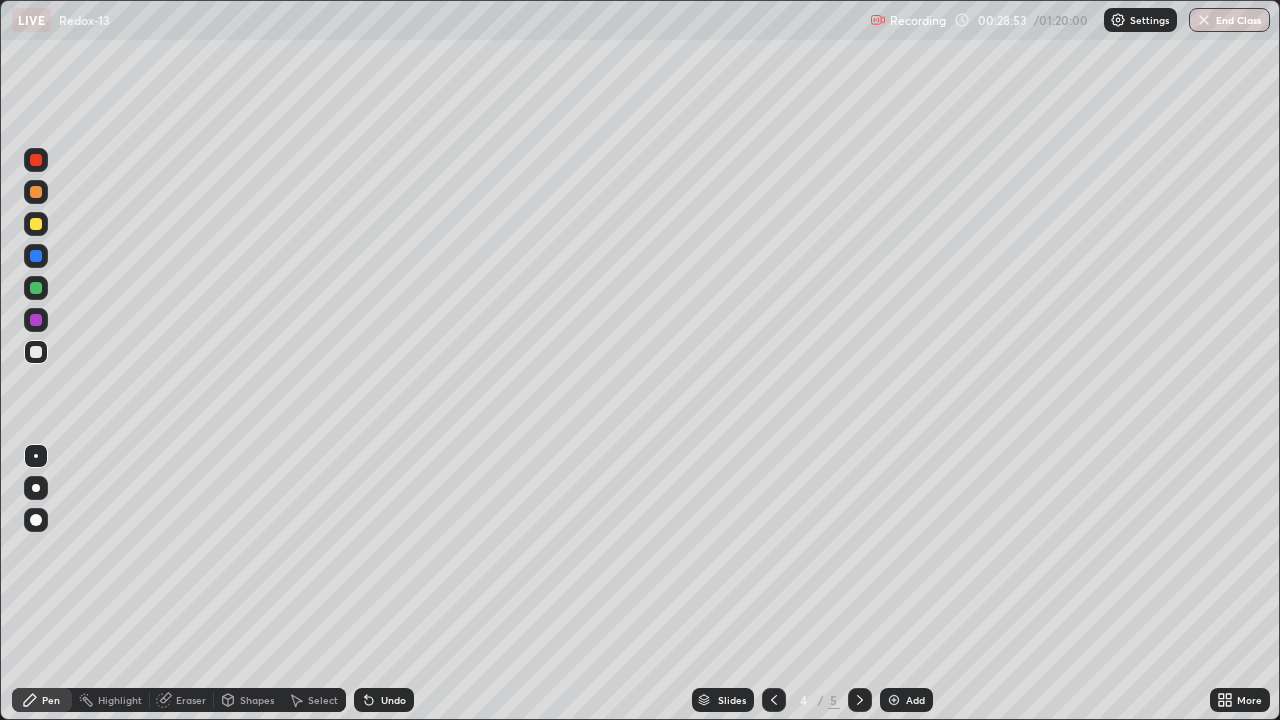click 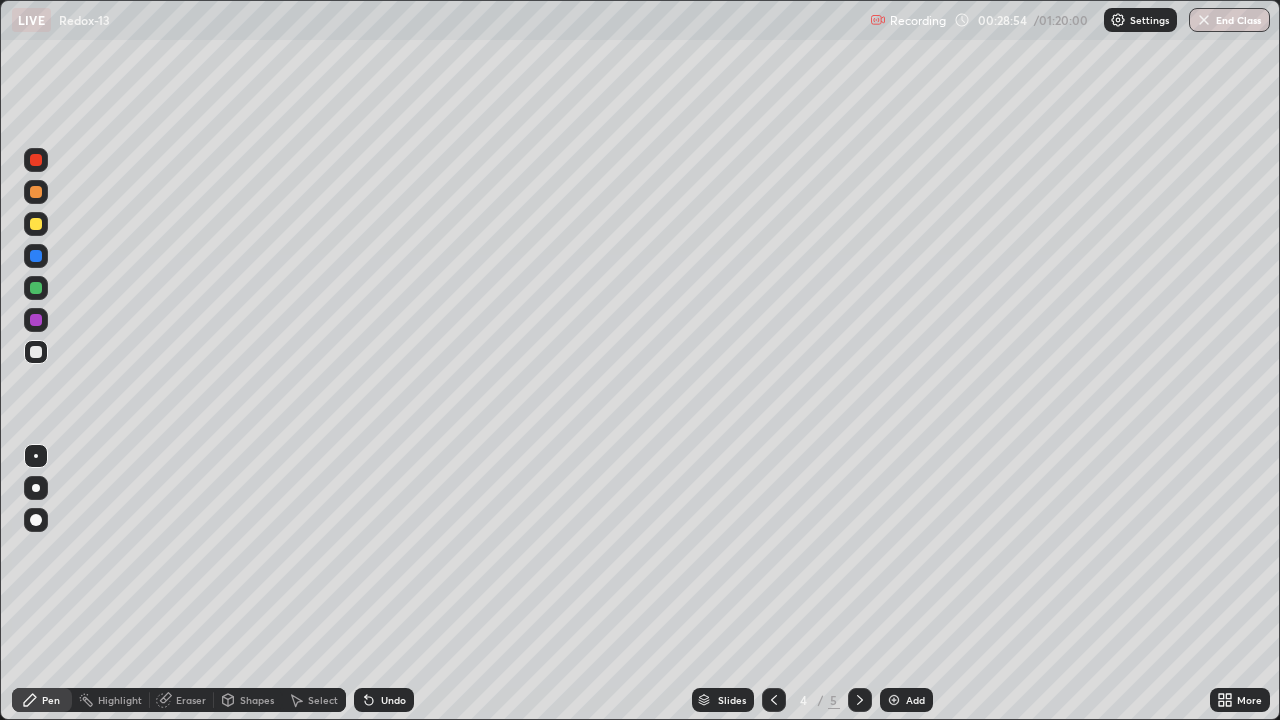 click 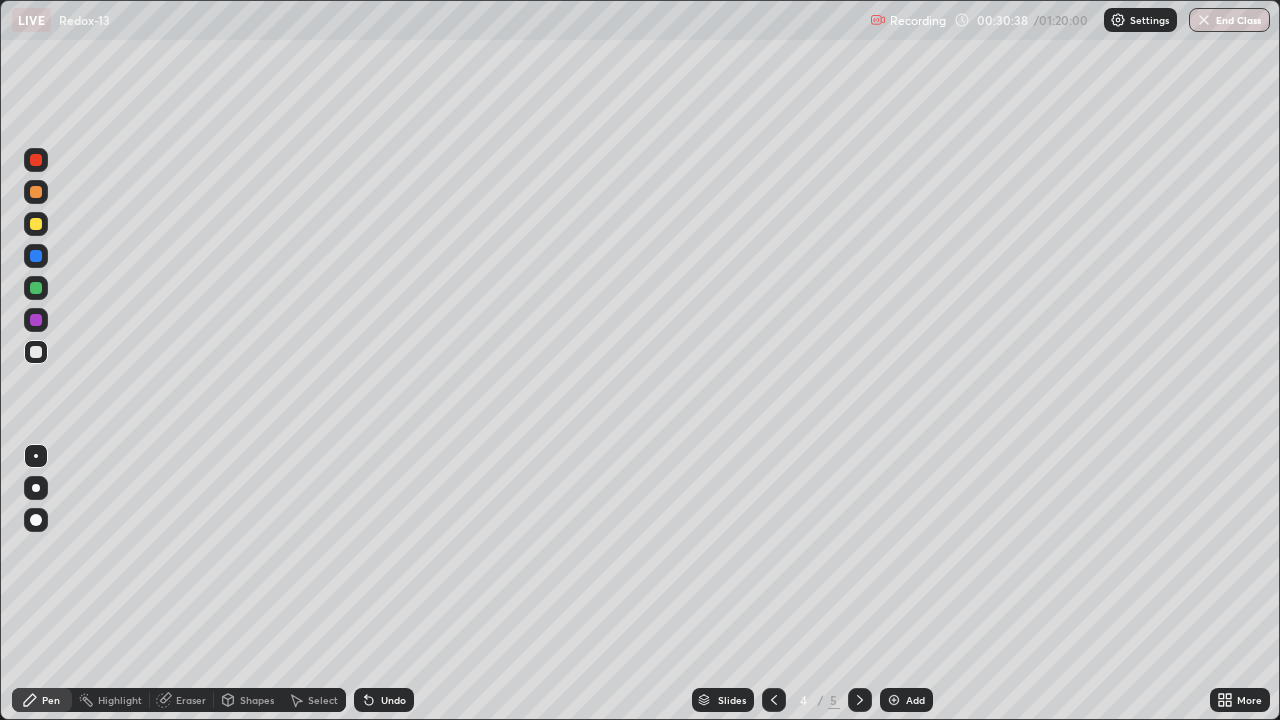 click on "Undo" at bounding box center [393, 700] 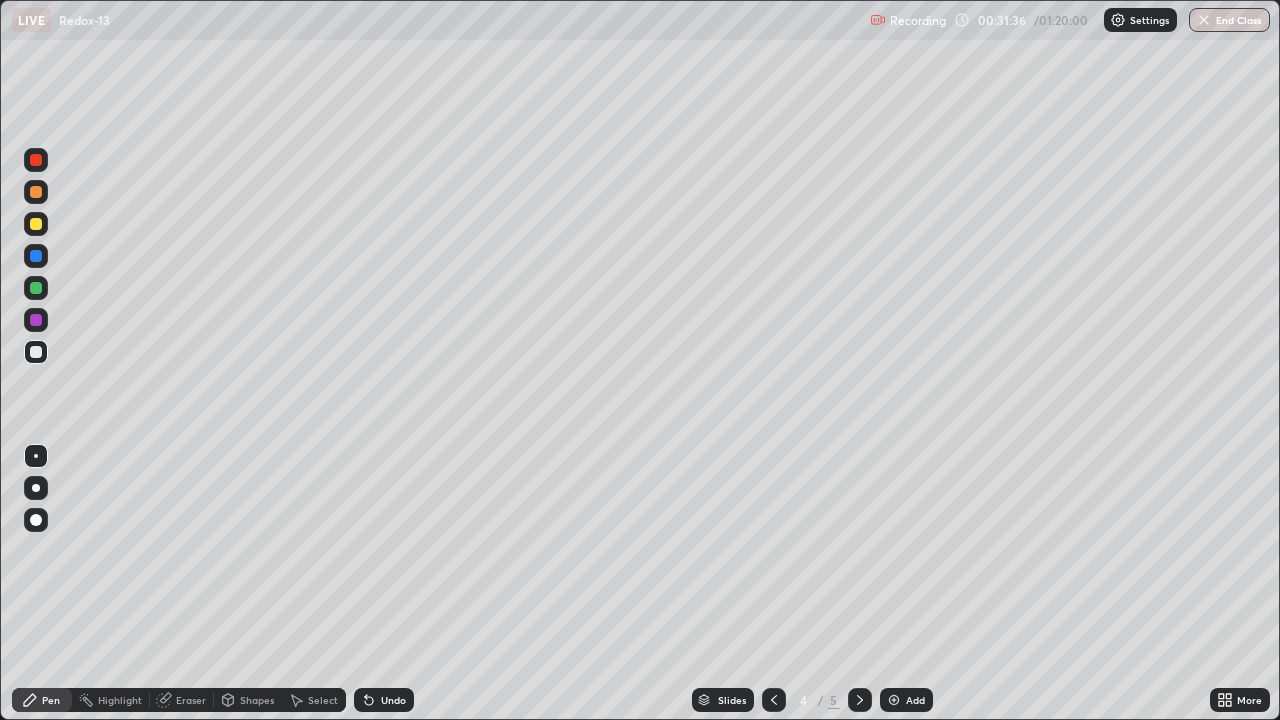 click on "Undo" at bounding box center (384, 700) 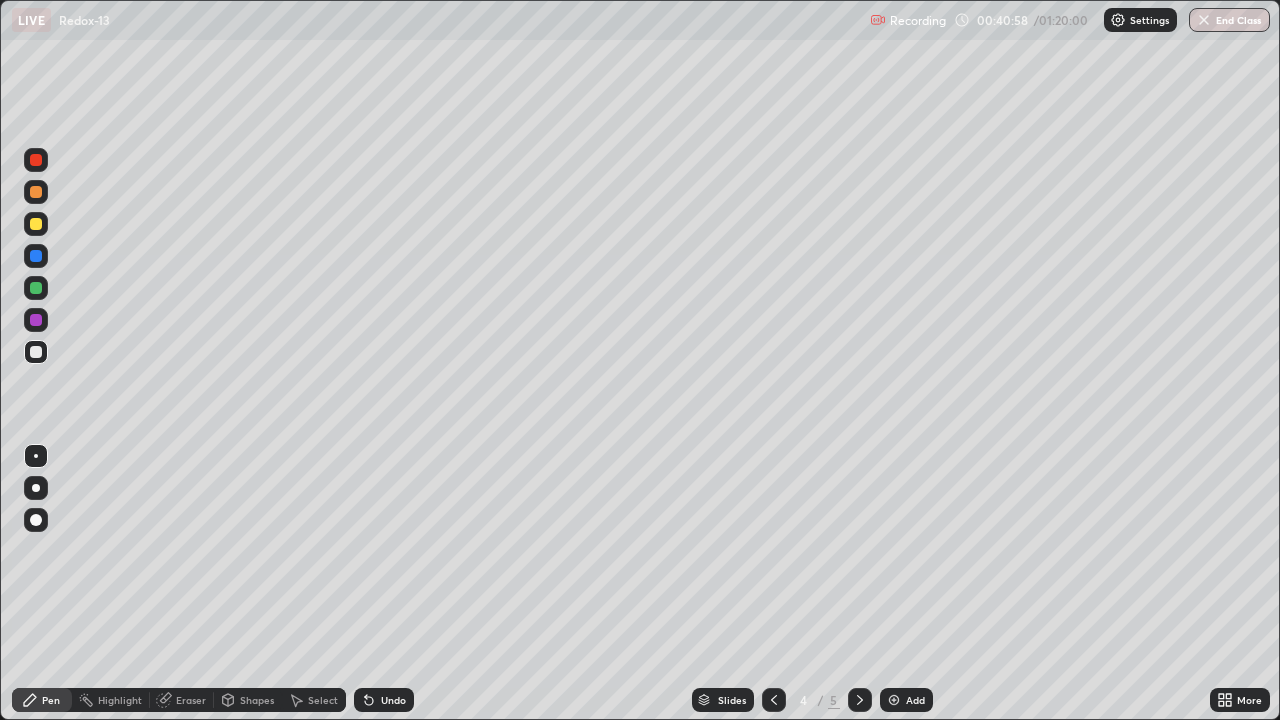 click at bounding box center [36, 288] 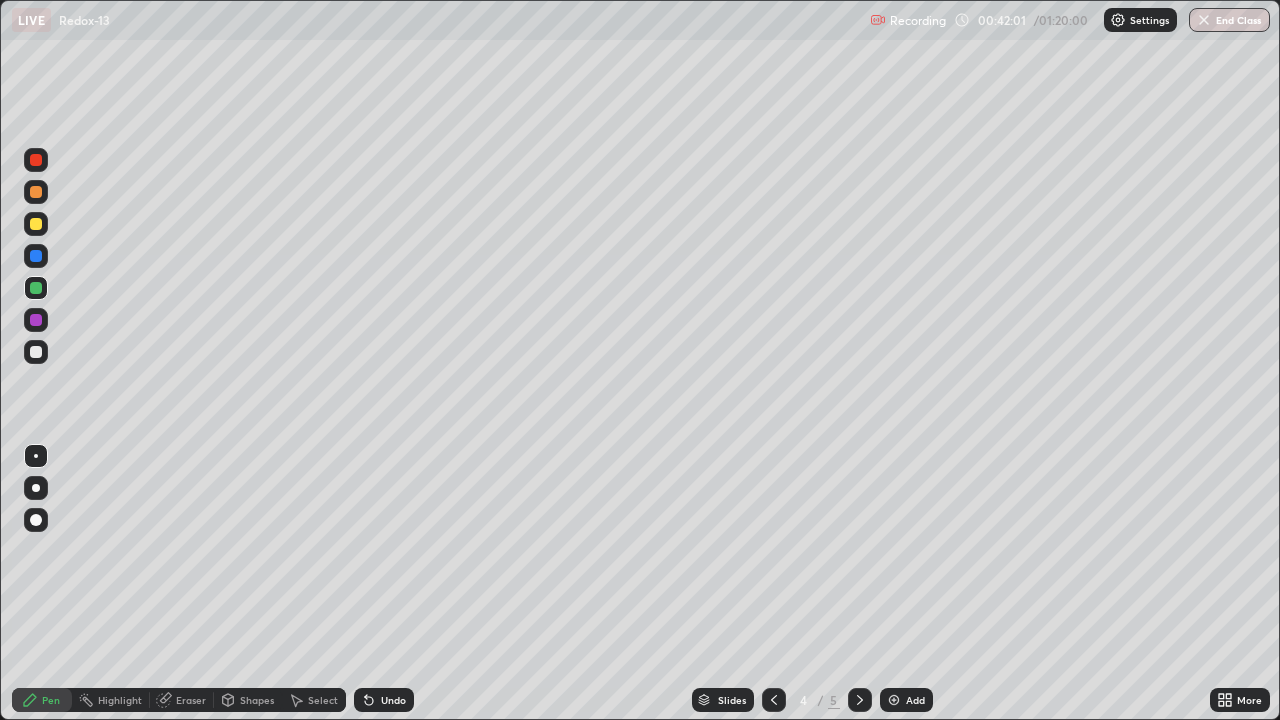 click at bounding box center [36, 224] 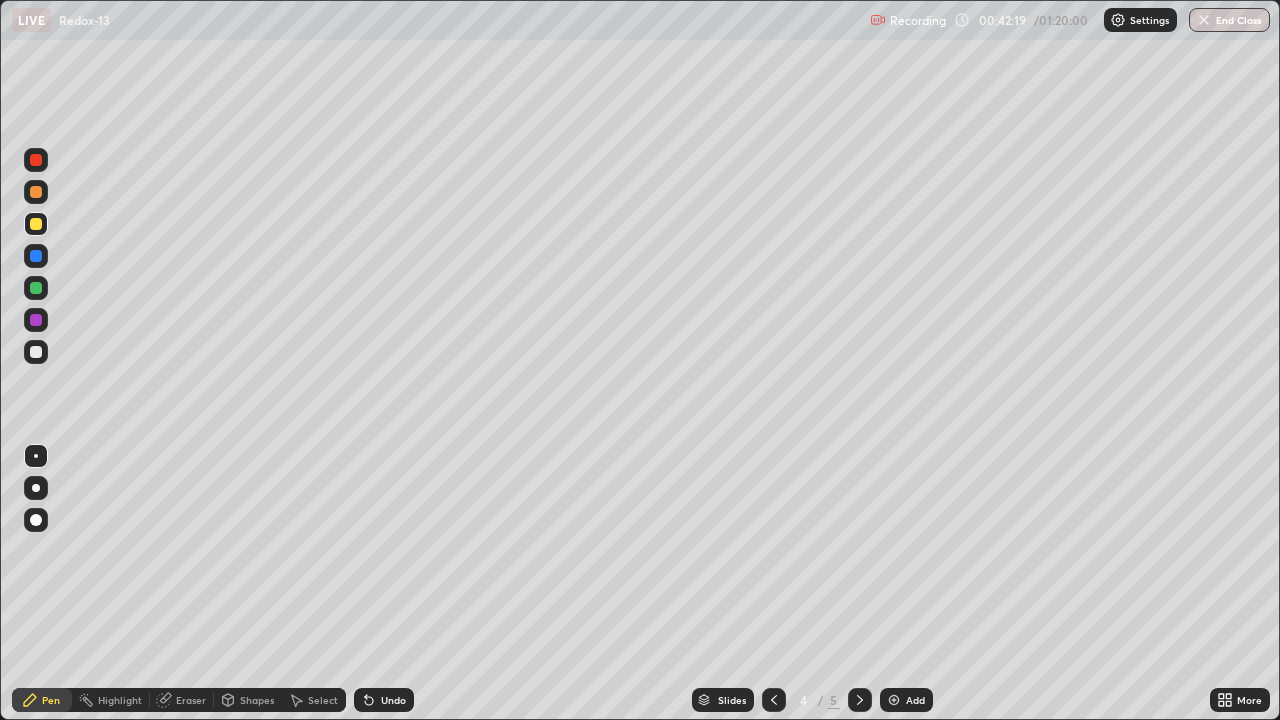 click on "Undo" at bounding box center (393, 700) 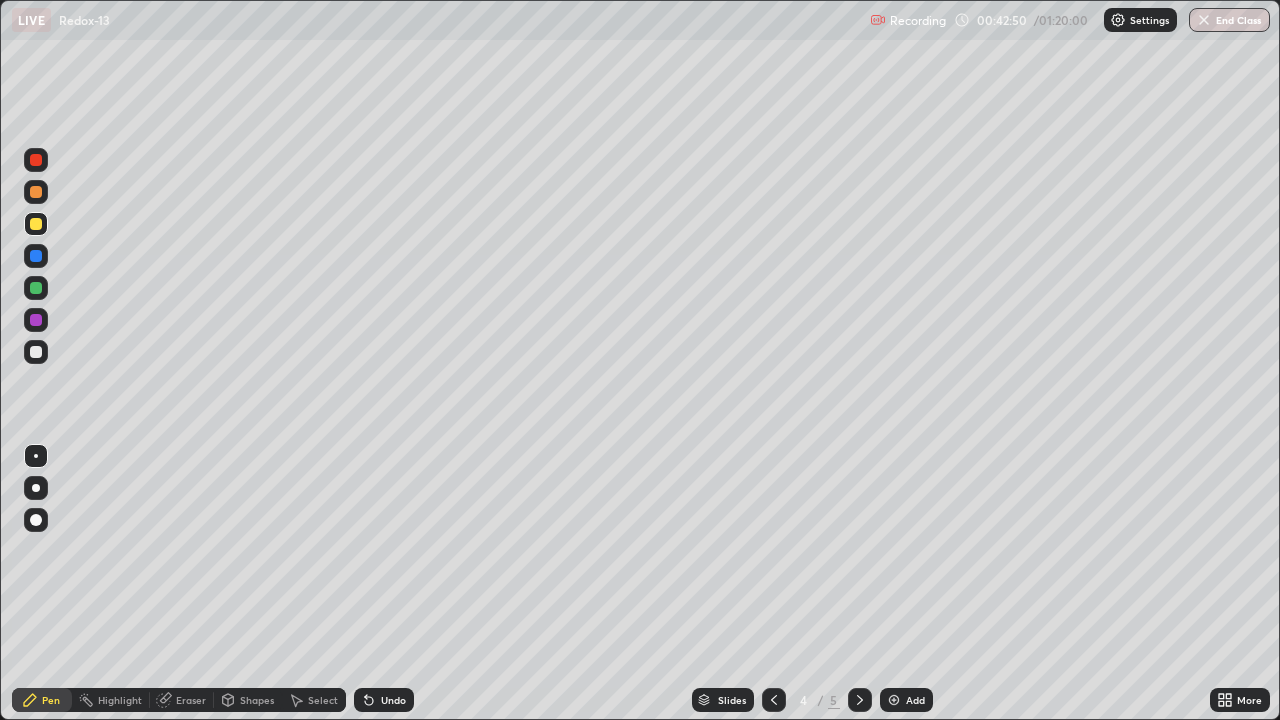 click at bounding box center (36, 352) 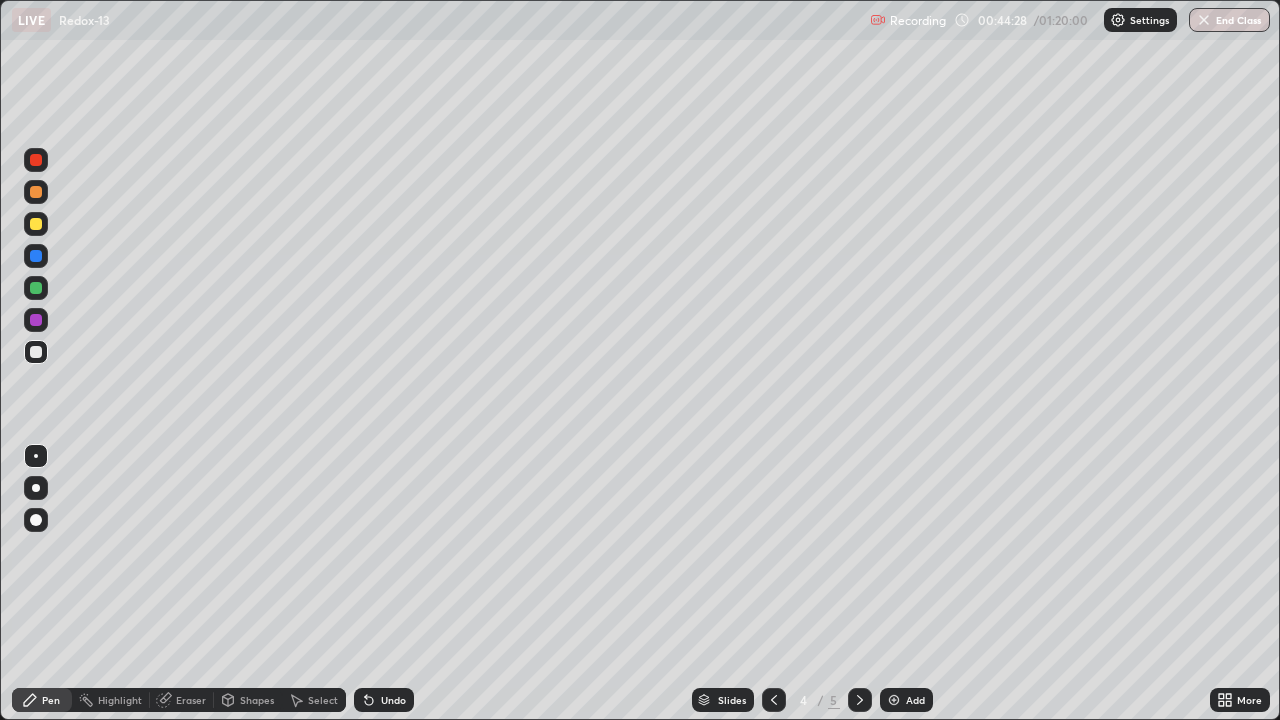 click at bounding box center [36, 288] 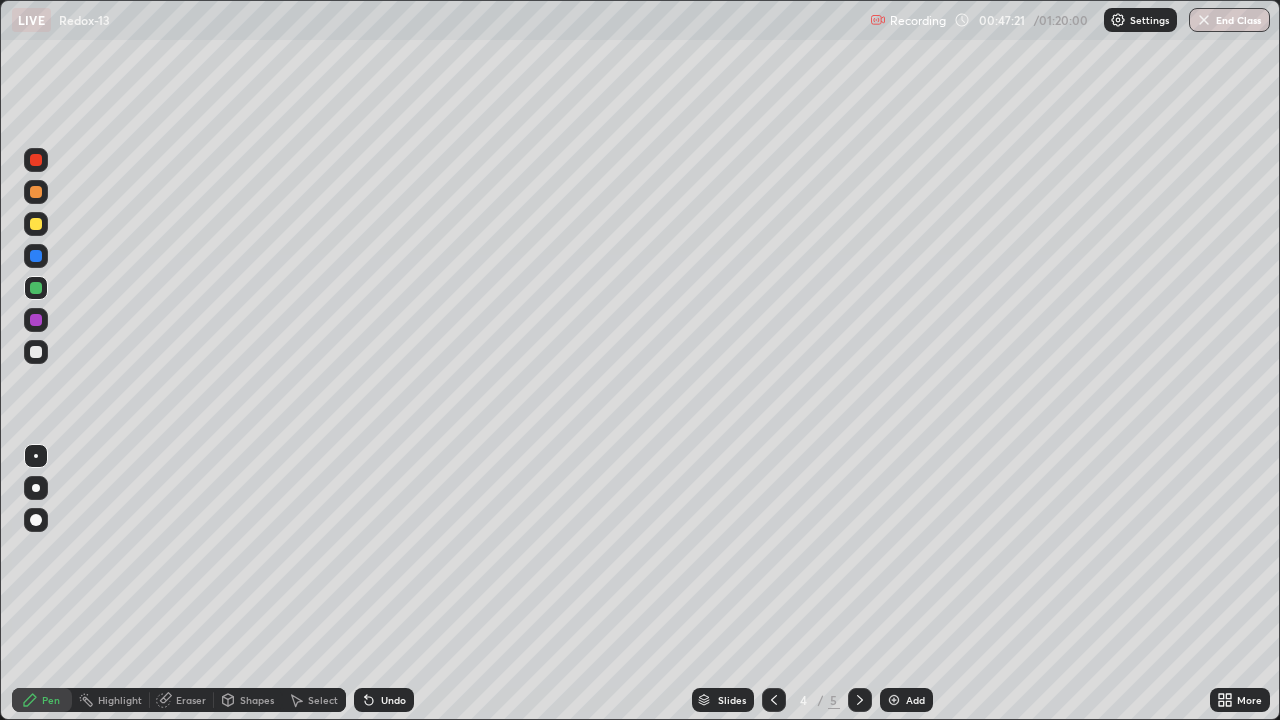 click at bounding box center [894, 700] 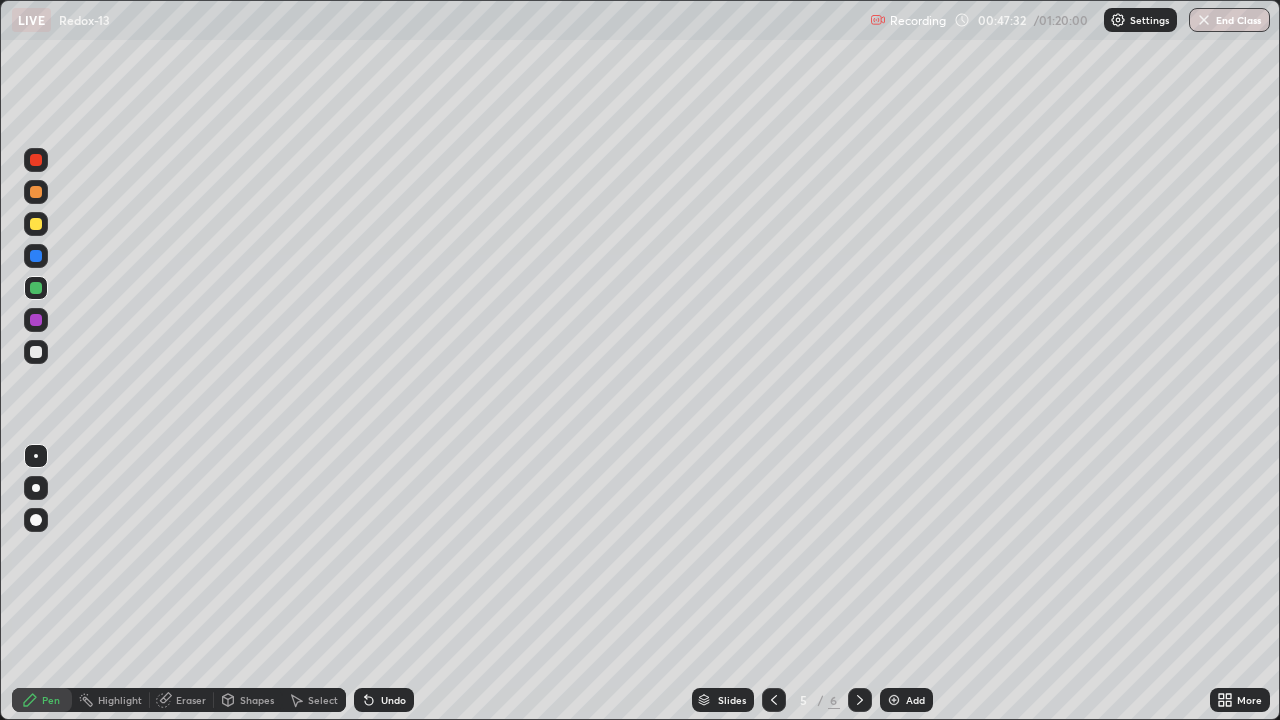 click at bounding box center [36, 352] 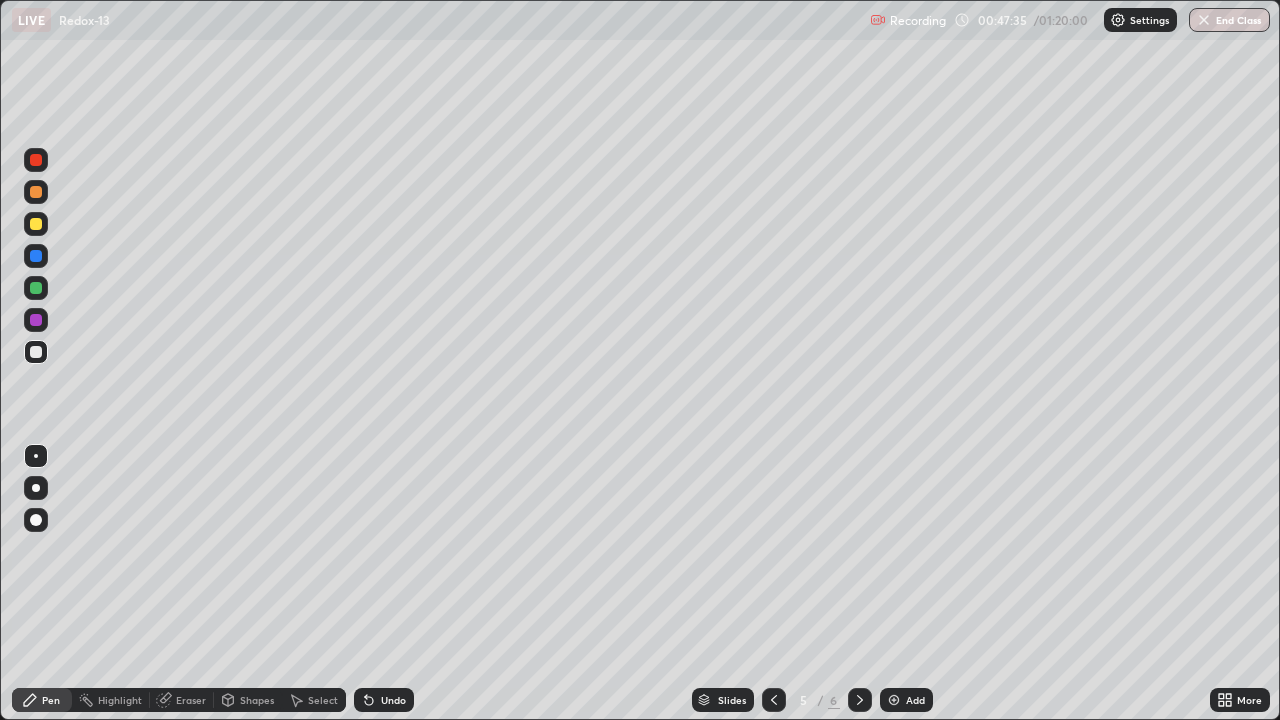 click 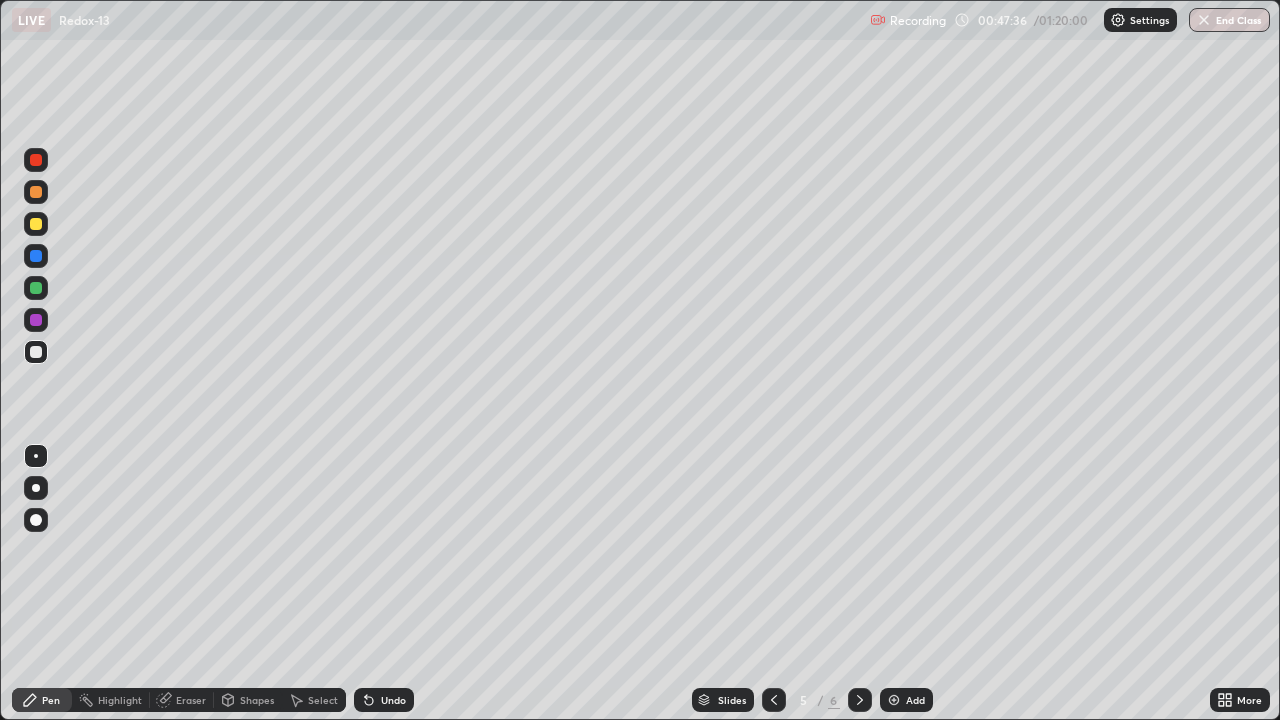 click 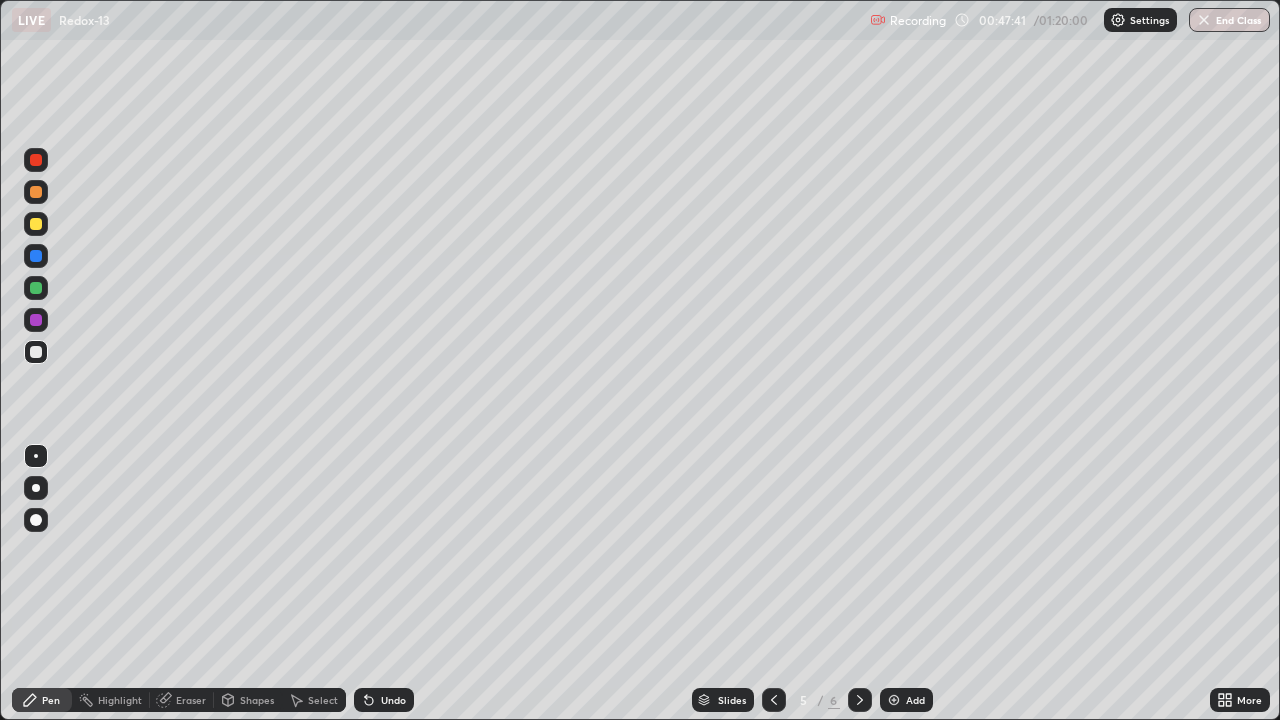 click on "Undo" at bounding box center [393, 700] 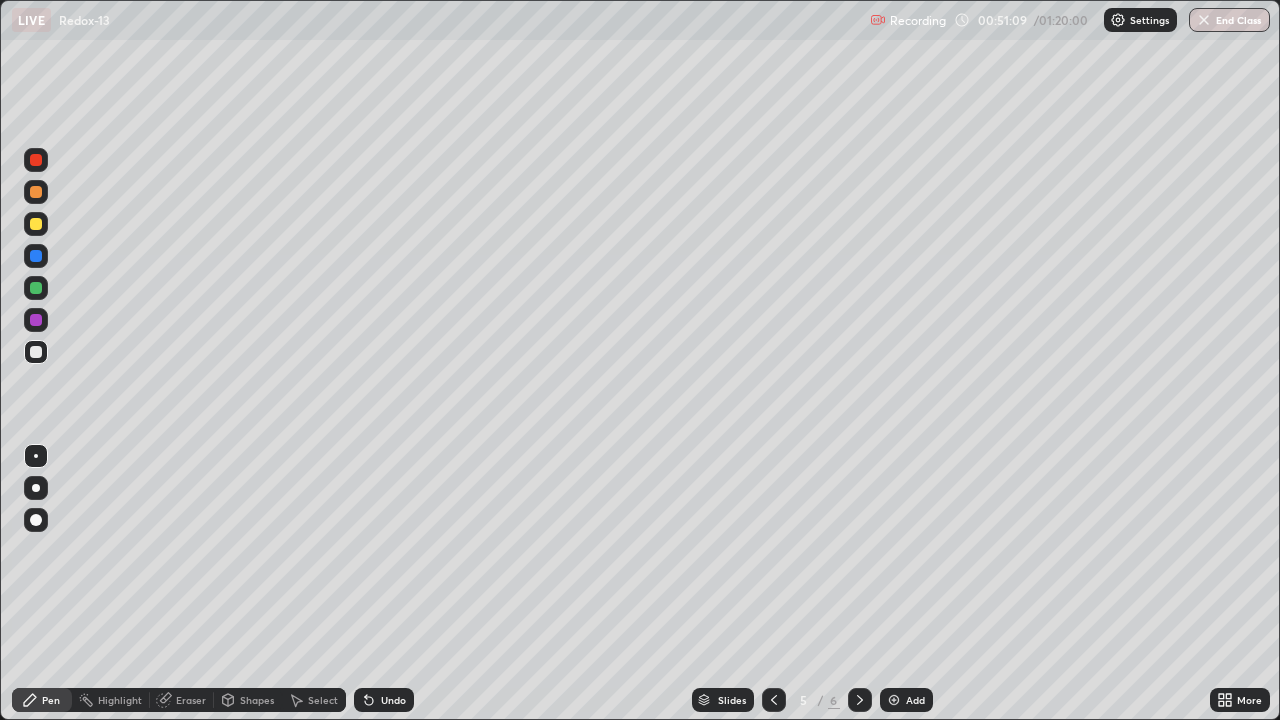 click on "Undo" at bounding box center (384, 700) 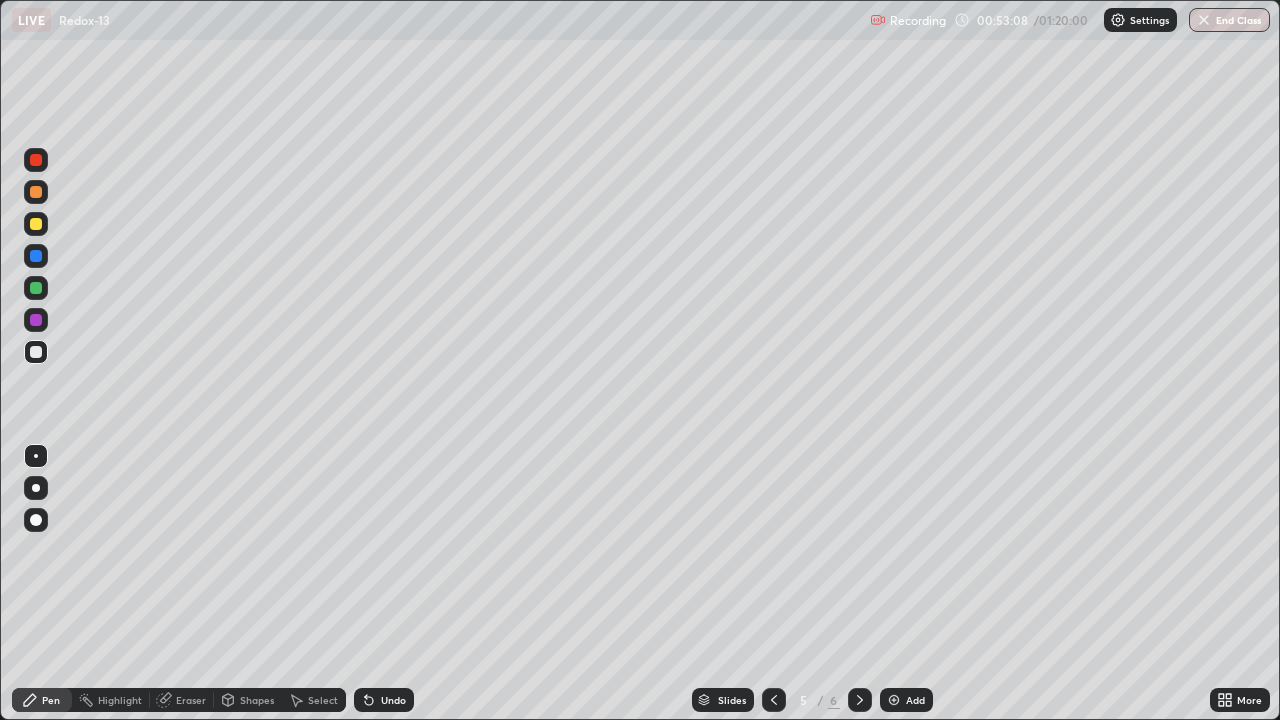 click at bounding box center [894, 700] 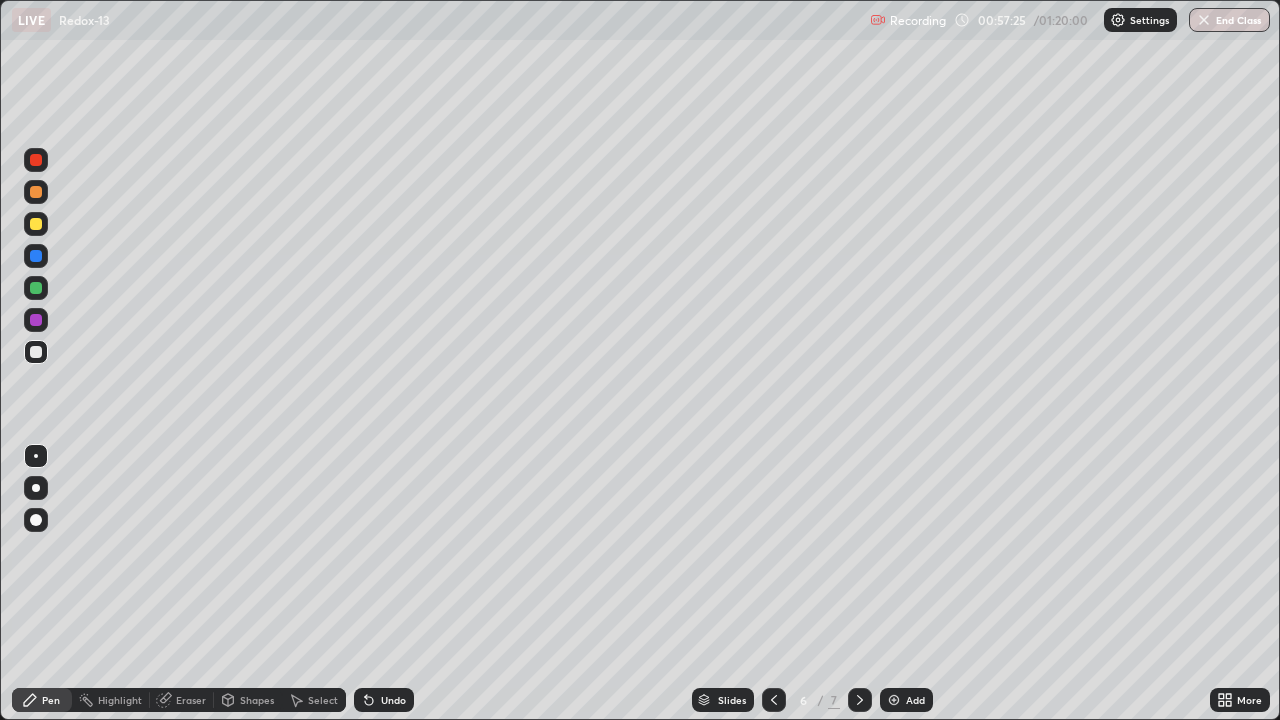 click on "Undo" at bounding box center [393, 700] 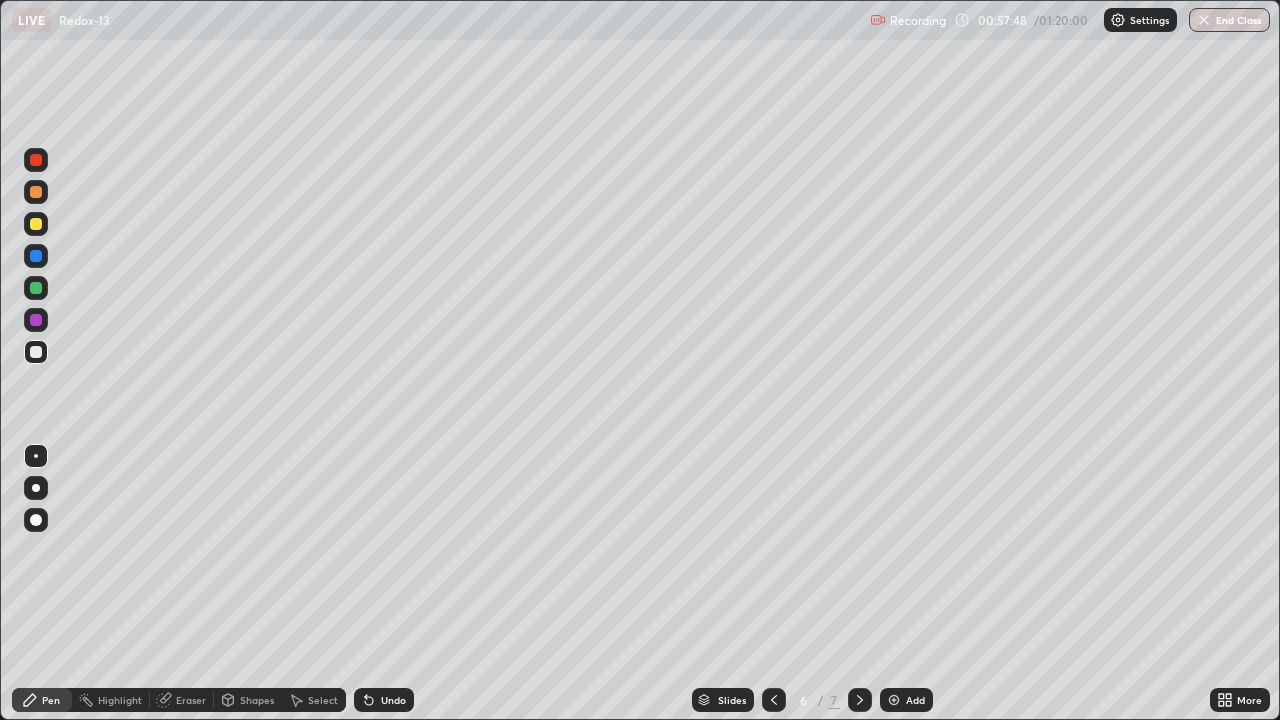 click on "Undo" at bounding box center [393, 700] 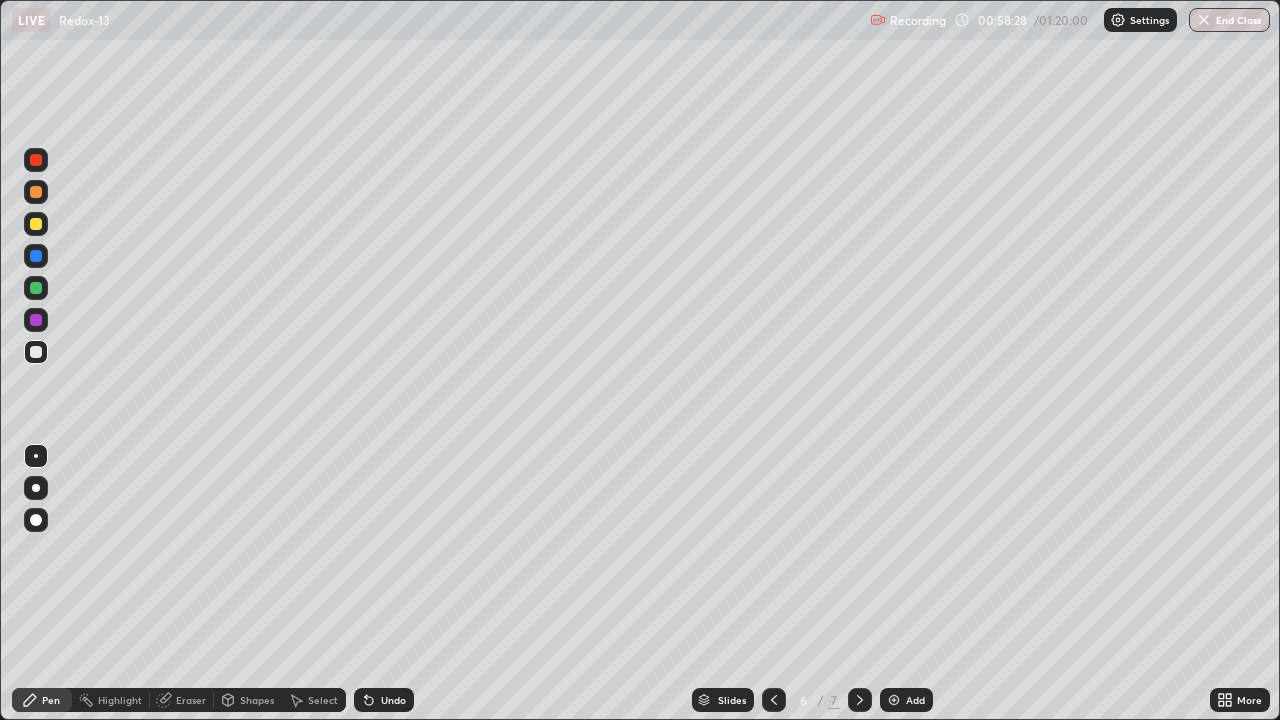 click on "Eraser" at bounding box center (191, 700) 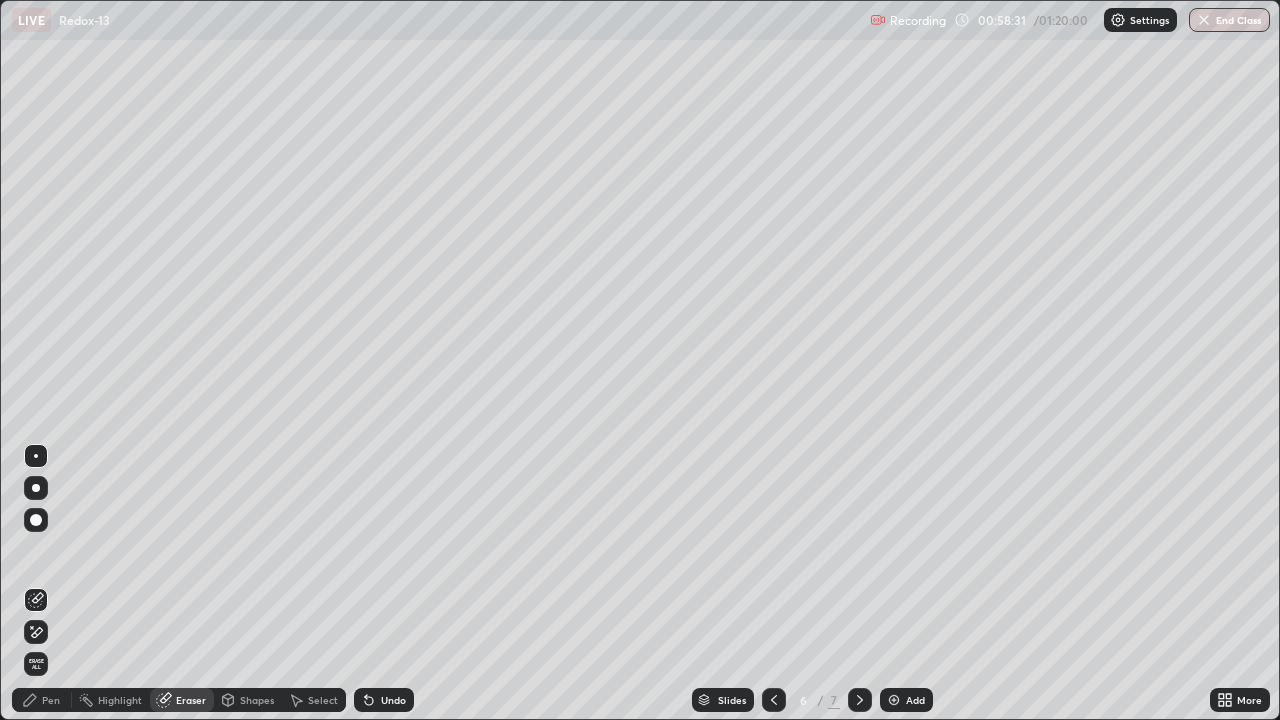 click on "Pen" at bounding box center [42, 700] 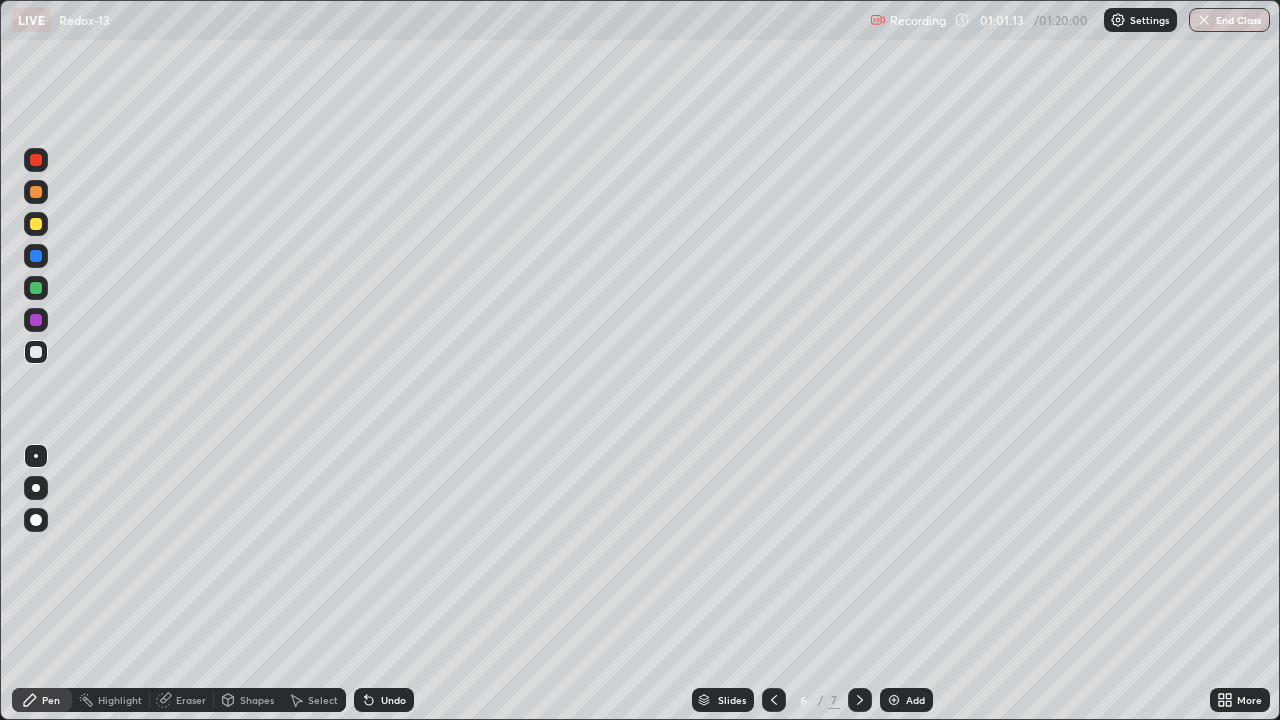 click at bounding box center (894, 700) 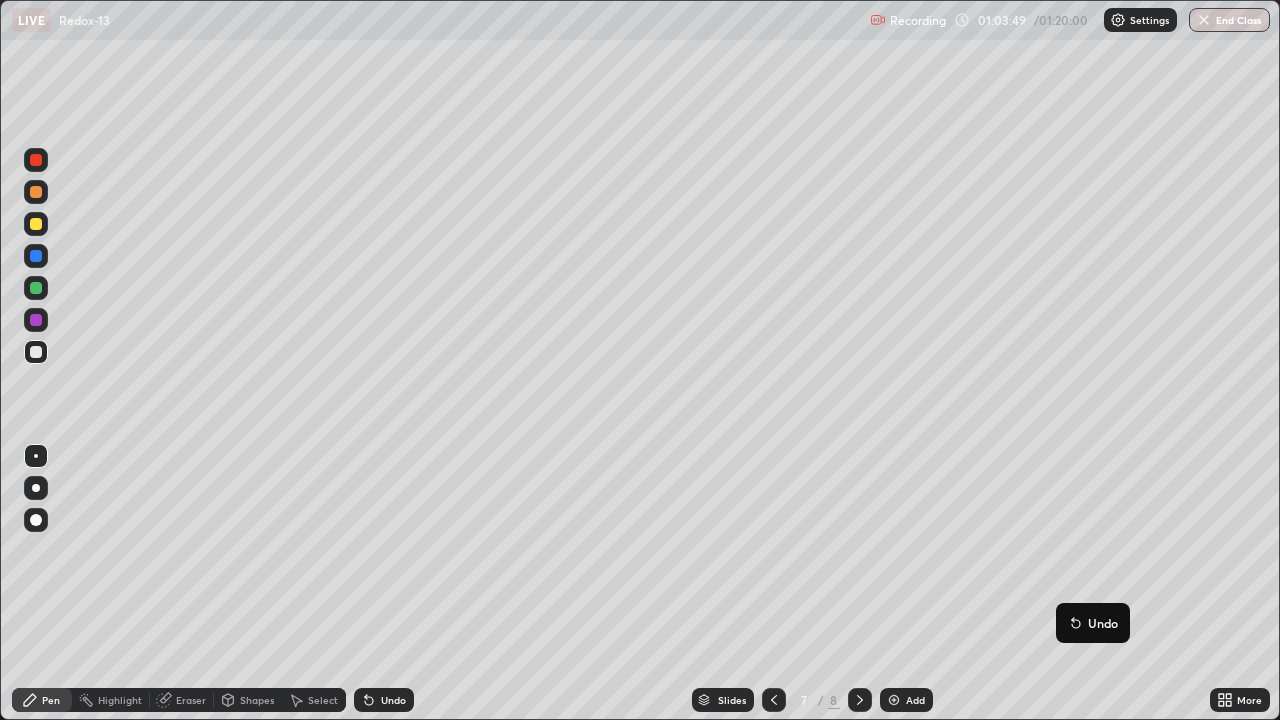 click at bounding box center (36, 352) 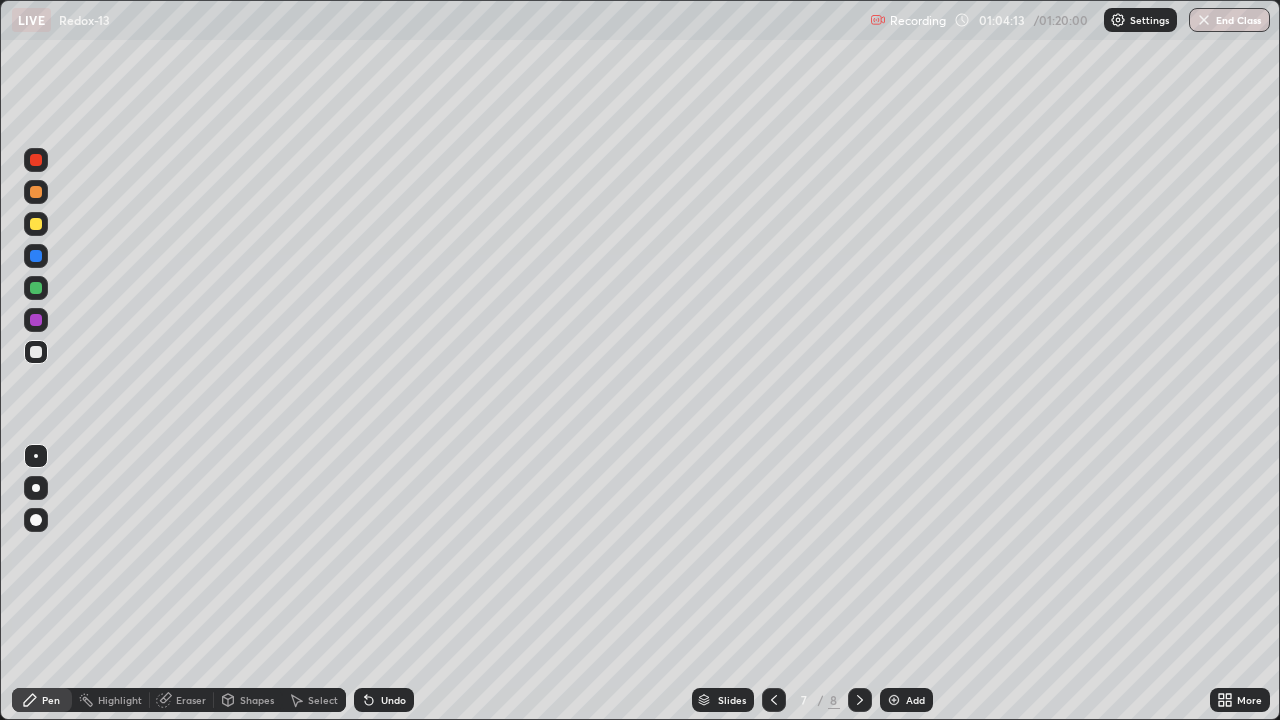 click on "Undo" at bounding box center (384, 700) 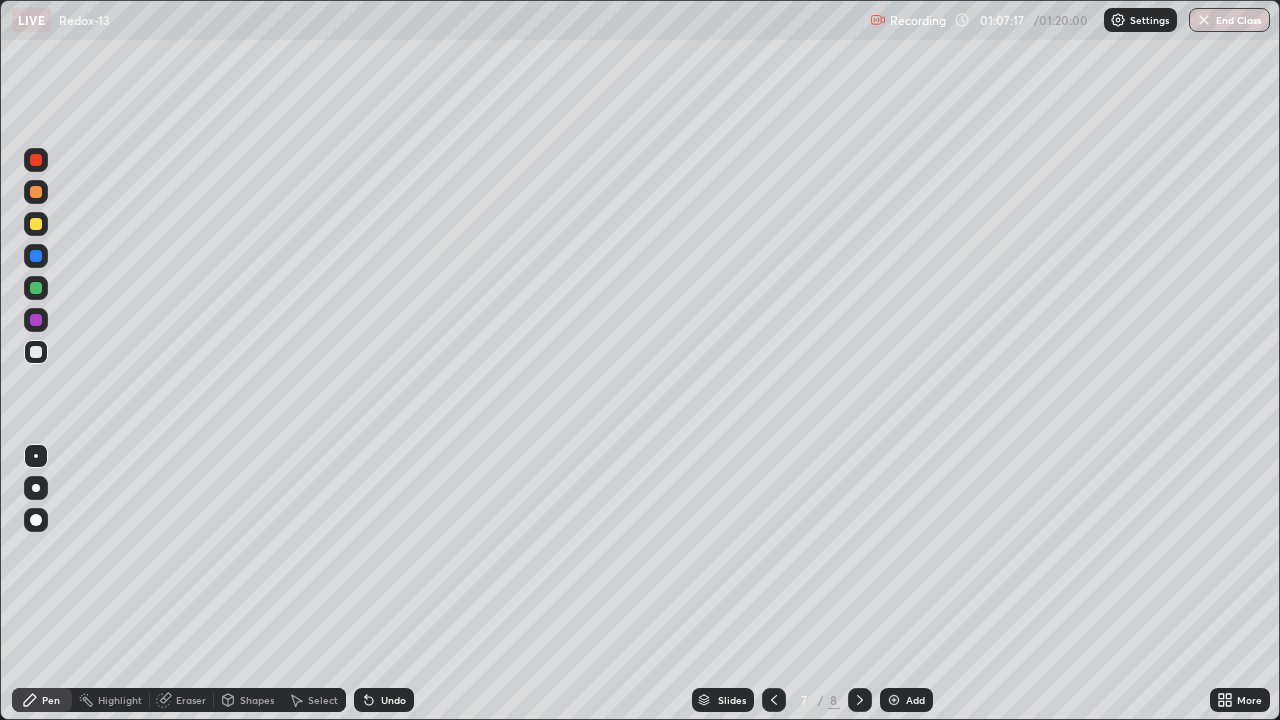 click at bounding box center [894, 700] 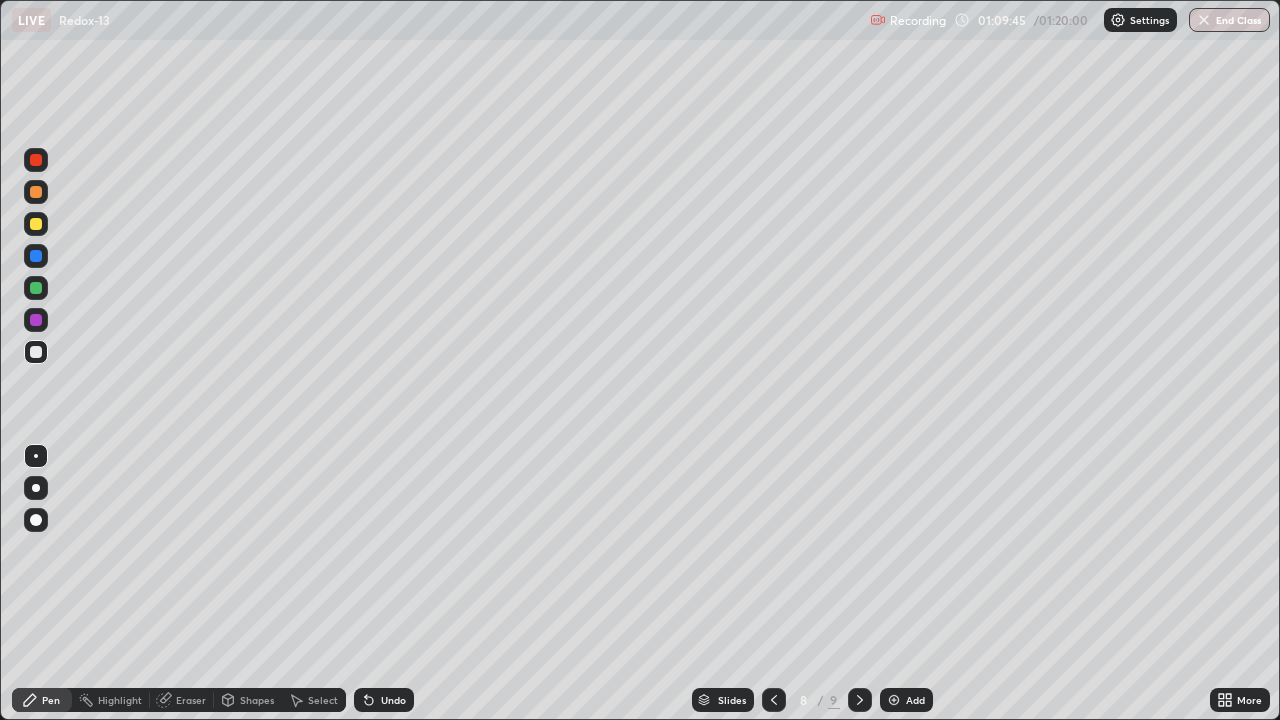 click at bounding box center (36, 224) 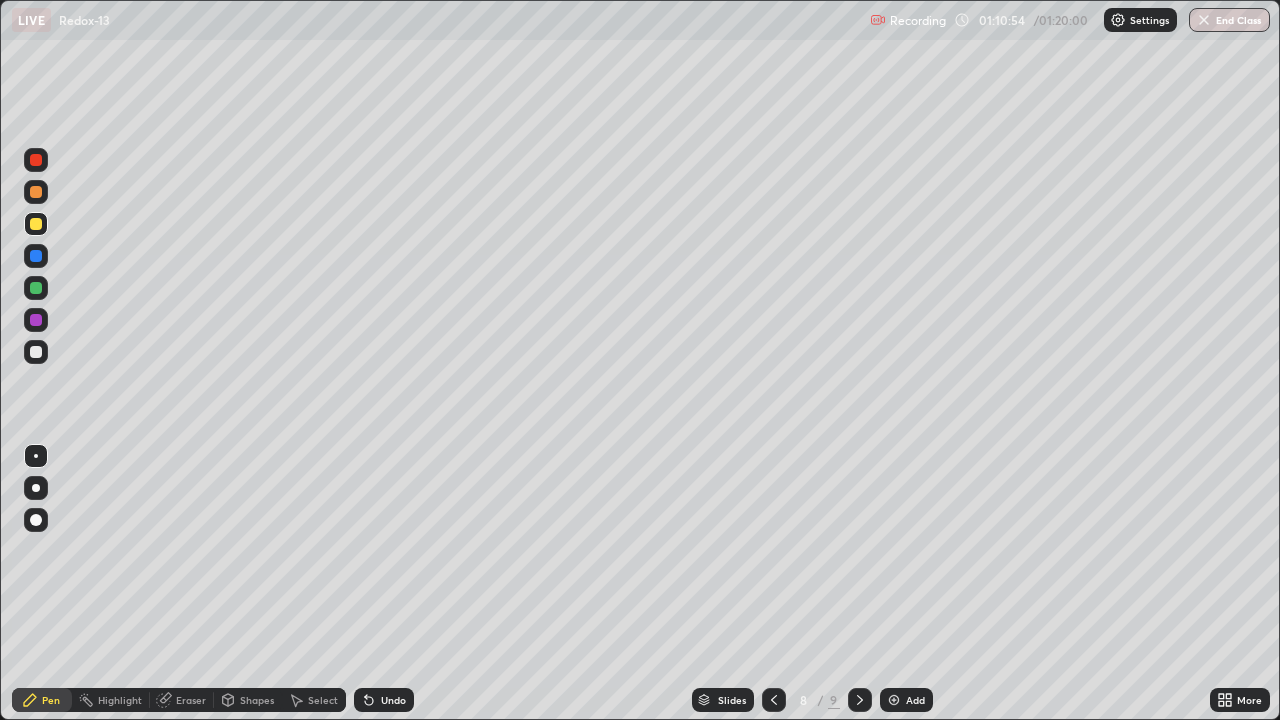 click on "End Class" at bounding box center [1229, 20] 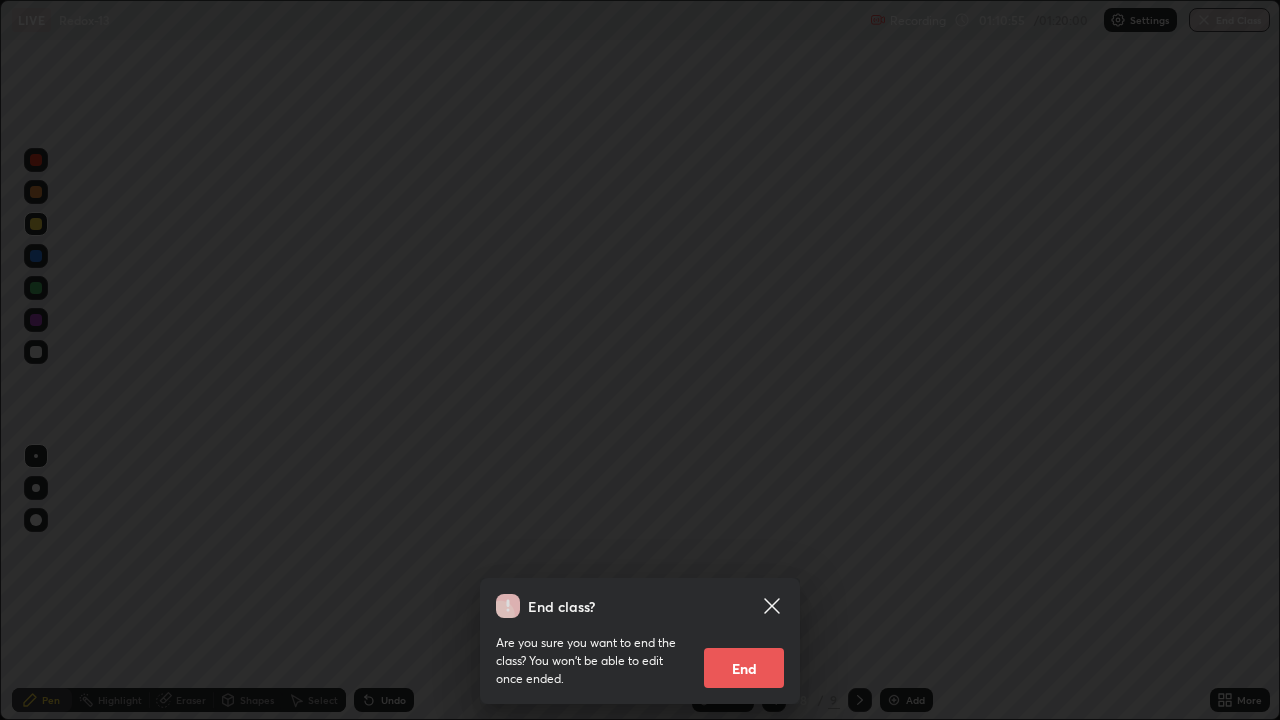 click on "End" at bounding box center [744, 668] 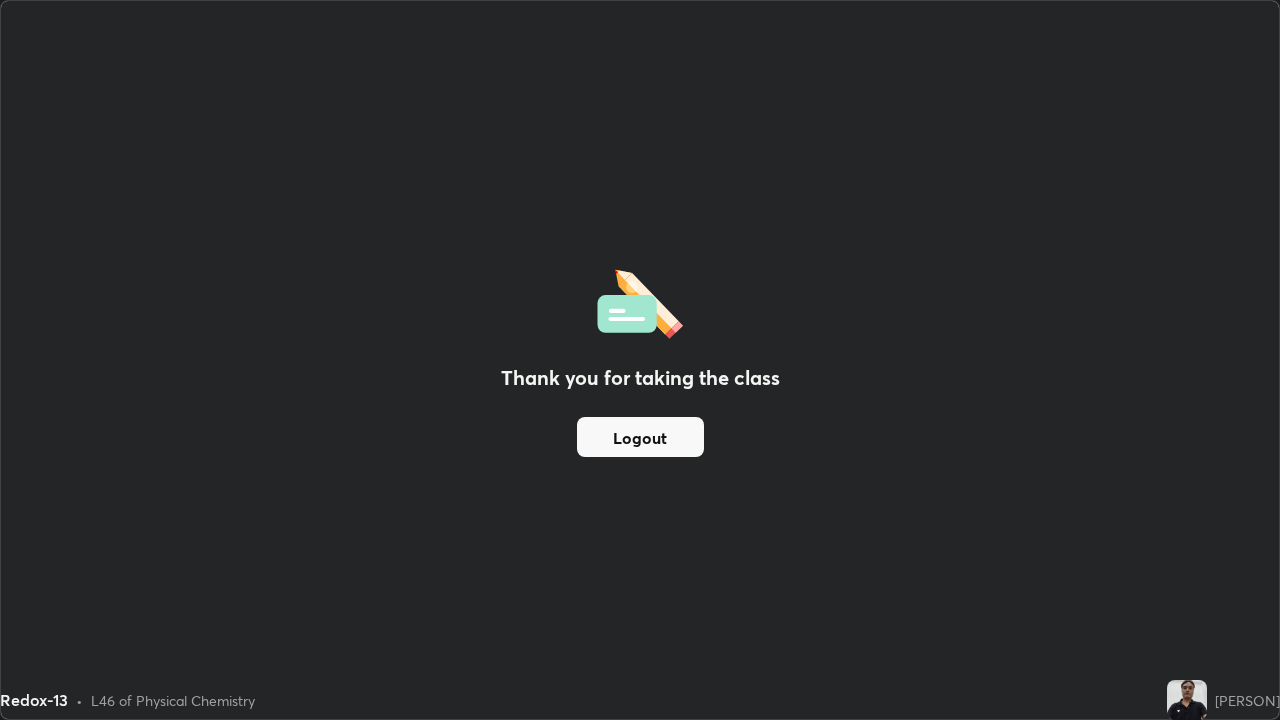 click on "Thank you for taking the class Logout" at bounding box center (640, 360) 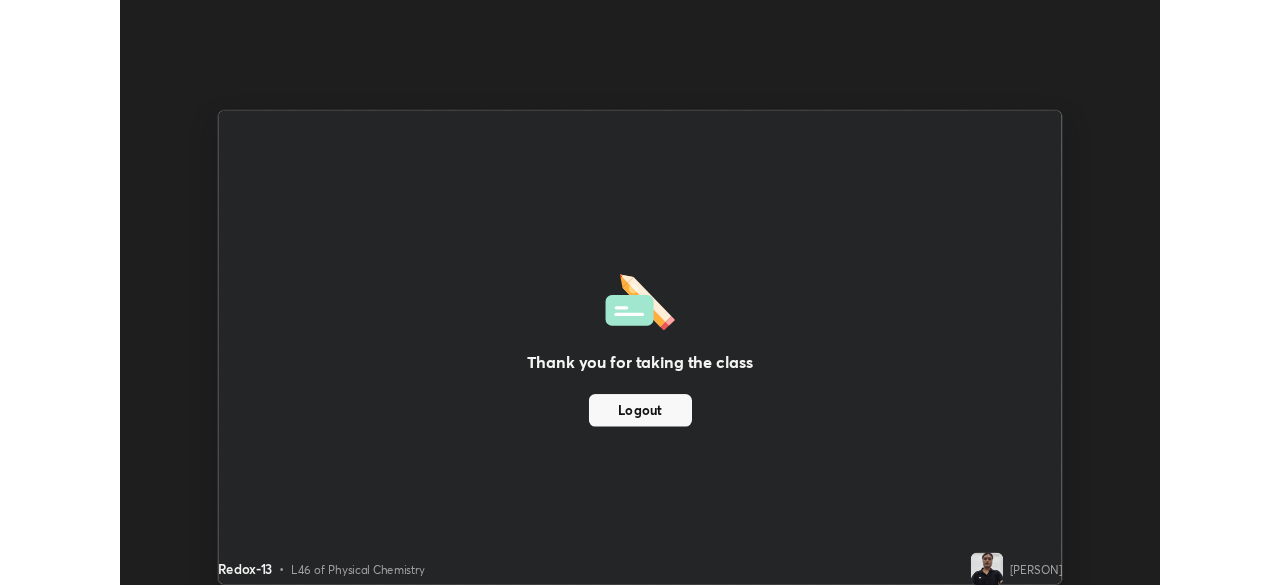 scroll, scrollTop: 585, scrollLeft: 1280, axis: both 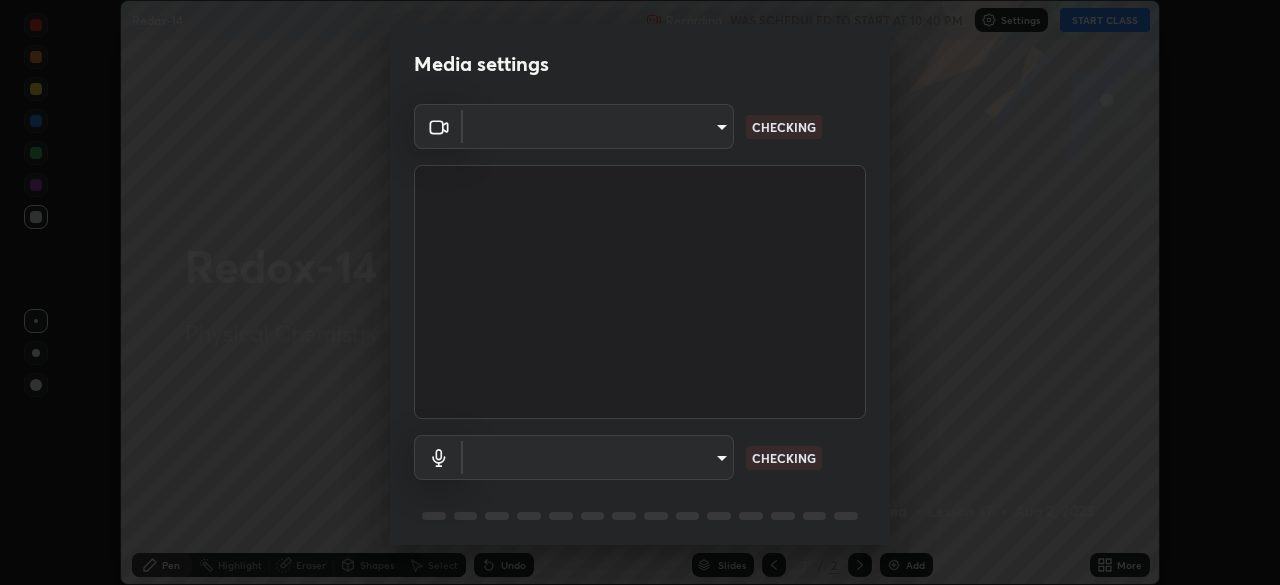 type on "d64d47ec9df49bf16df3be139c80778ada659e70263b5e9972ae33db9fa5459d" 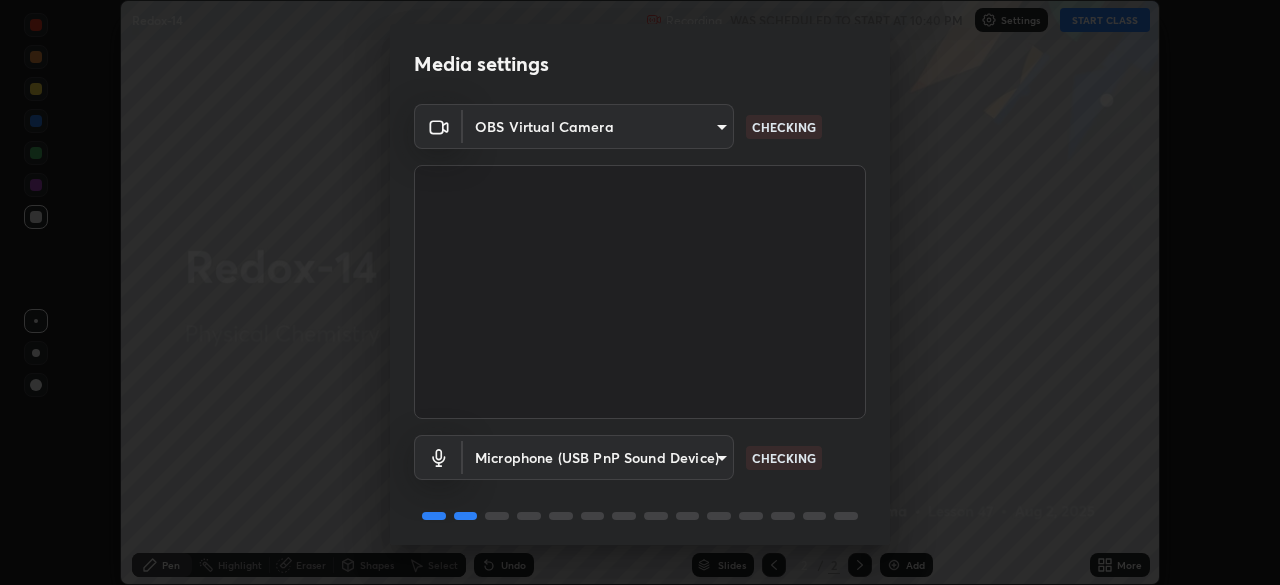 scroll, scrollTop: 71, scrollLeft: 0, axis: vertical 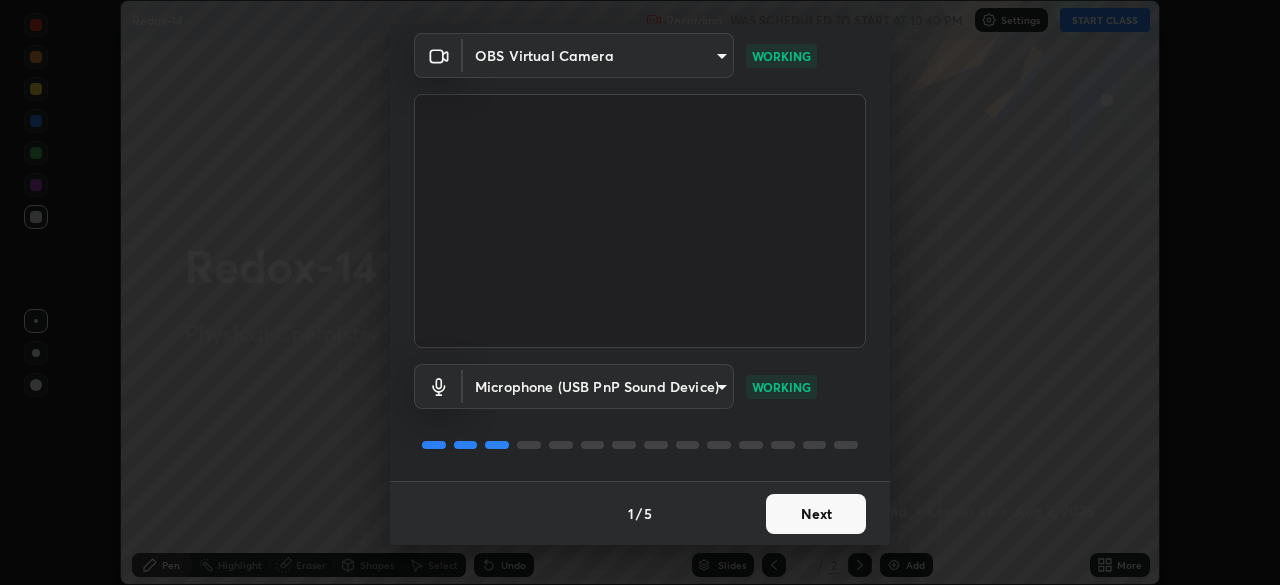 click on "Next" at bounding box center [816, 514] 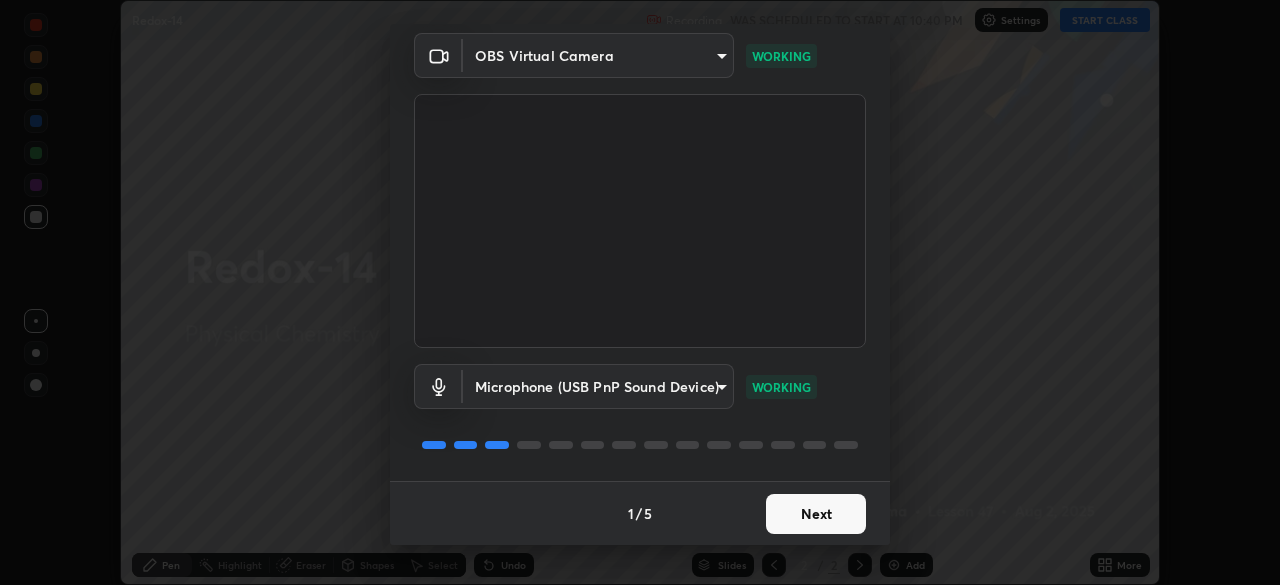 scroll, scrollTop: 0, scrollLeft: 0, axis: both 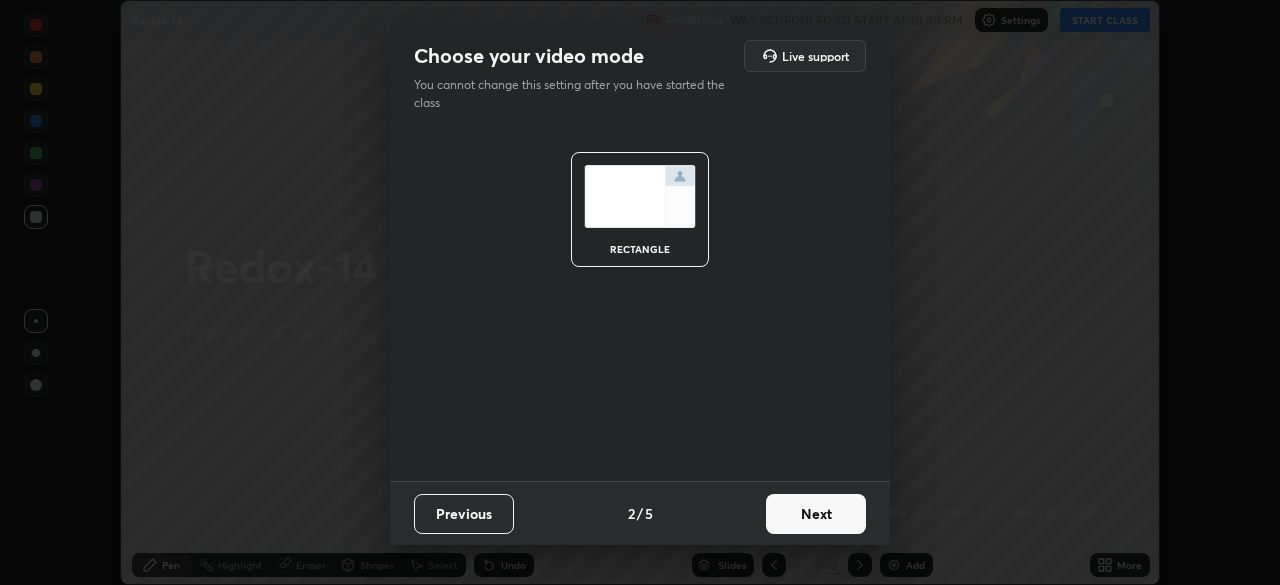 click on "Next" at bounding box center [816, 514] 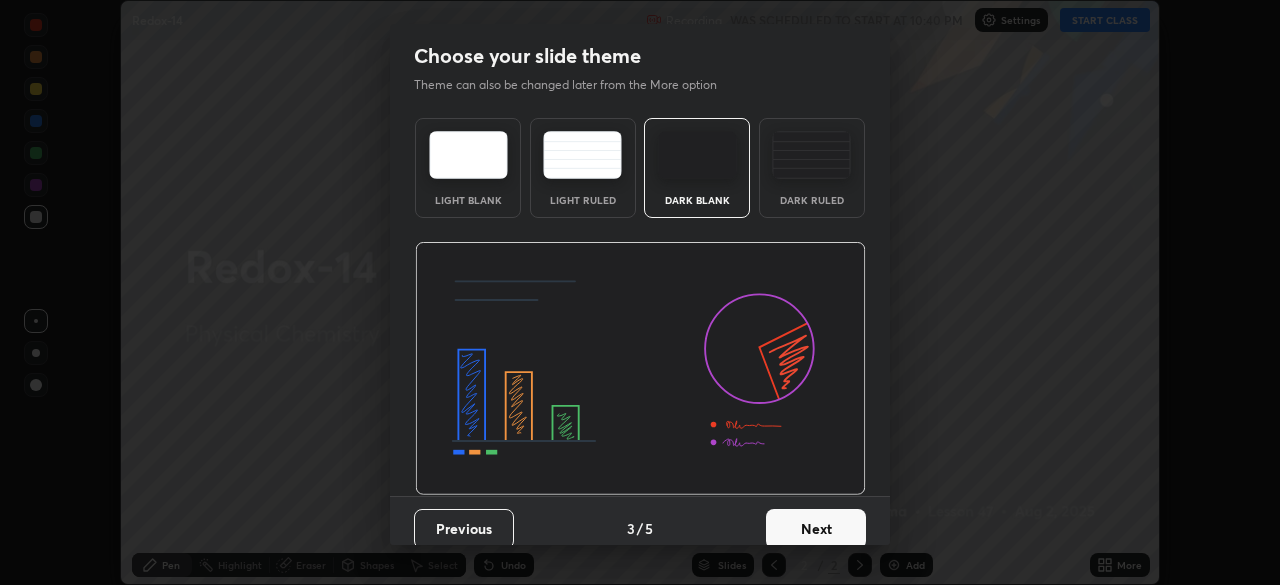 click on "Next" at bounding box center (816, 529) 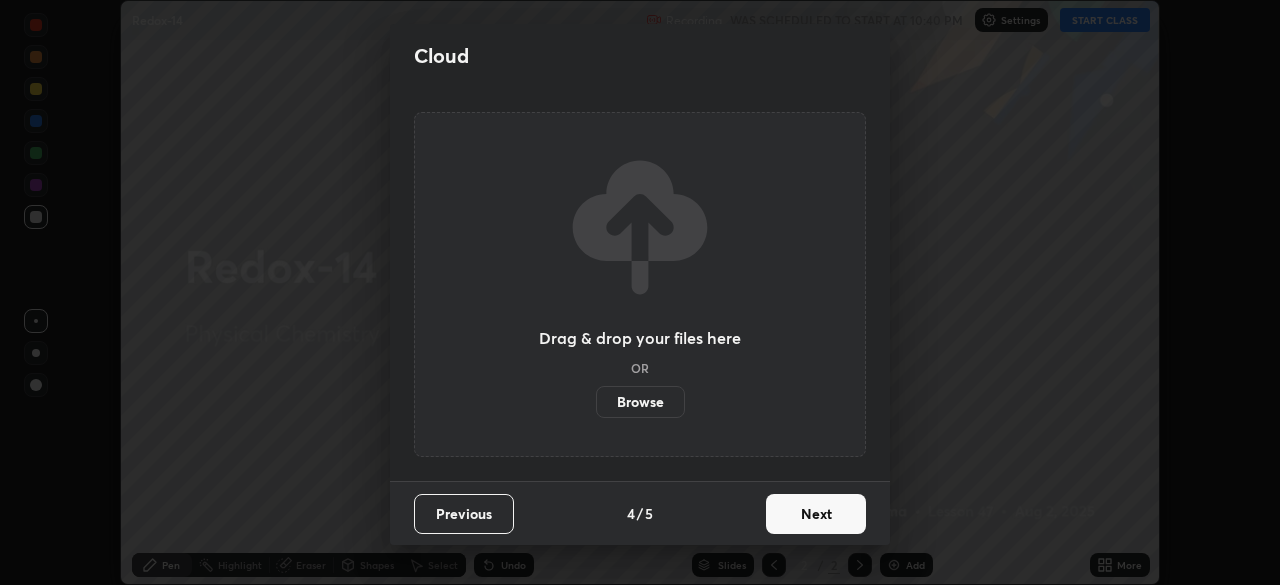 click on "Next" at bounding box center [816, 514] 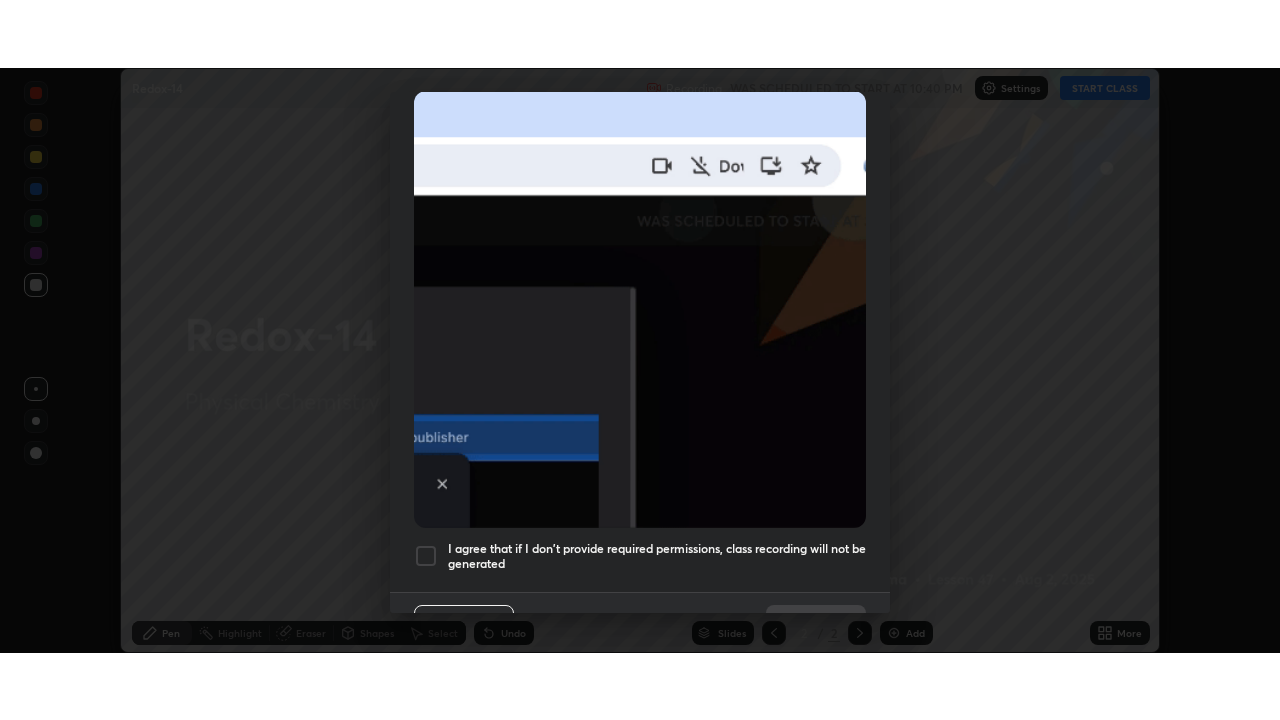 scroll, scrollTop: 479, scrollLeft: 0, axis: vertical 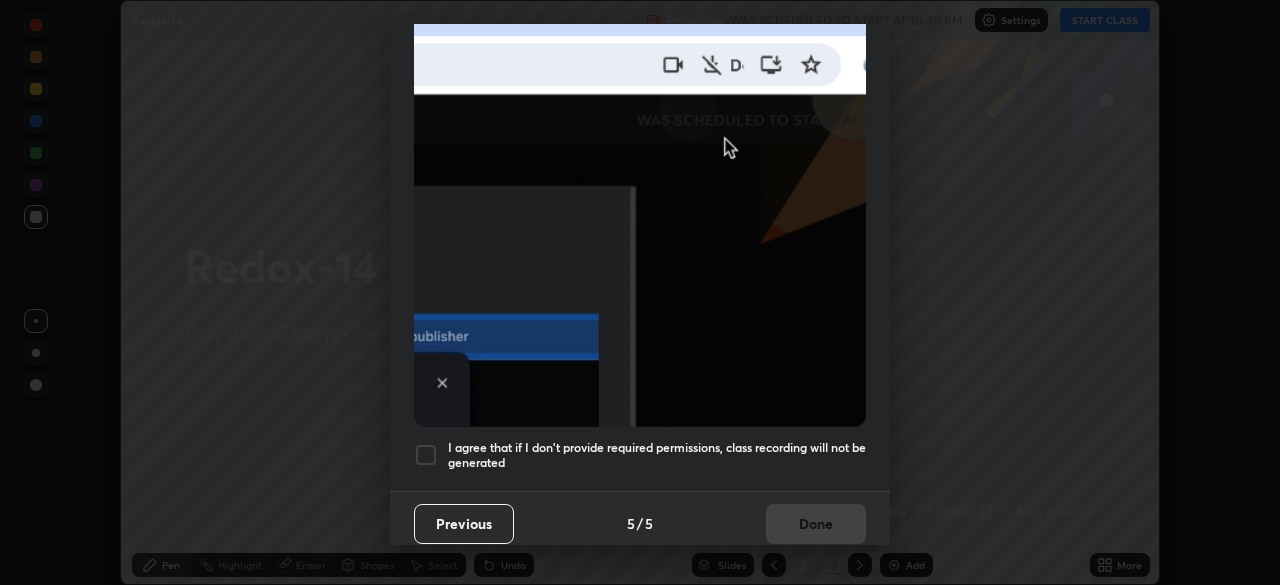 click at bounding box center (426, 455) 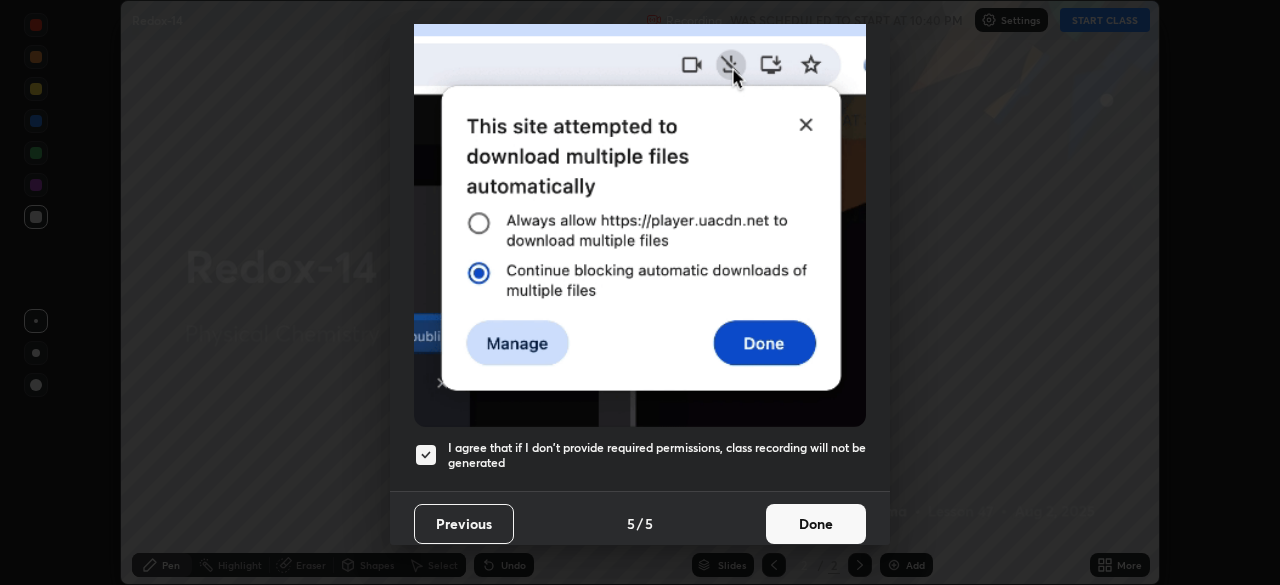 click on "Done" at bounding box center [816, 524] 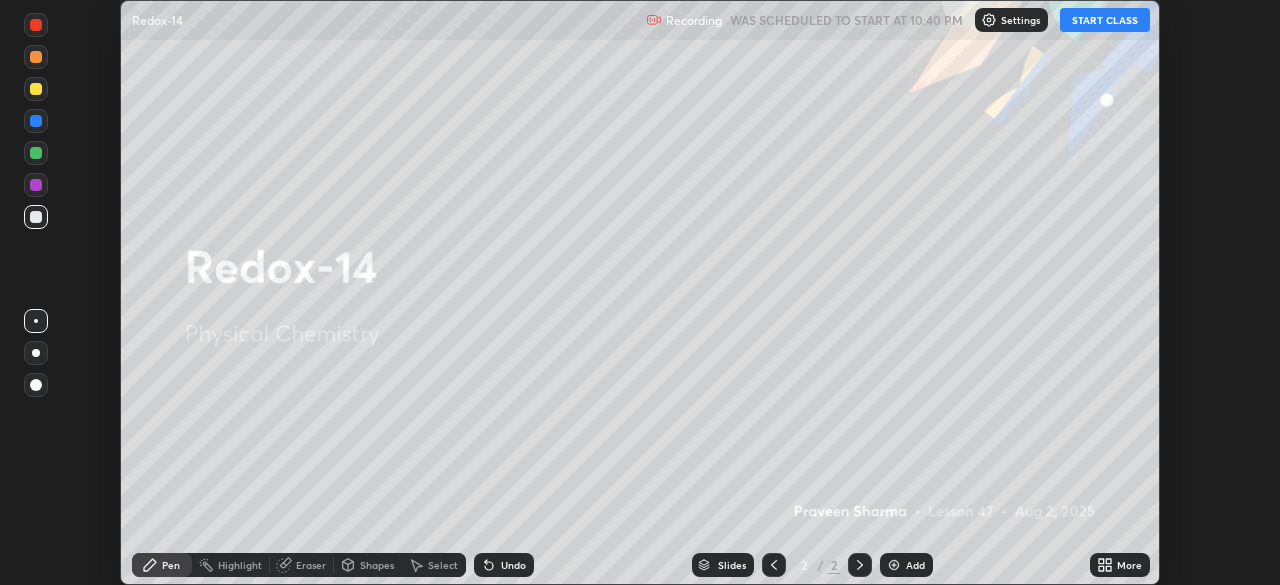 click at bounding box center (894, 565) 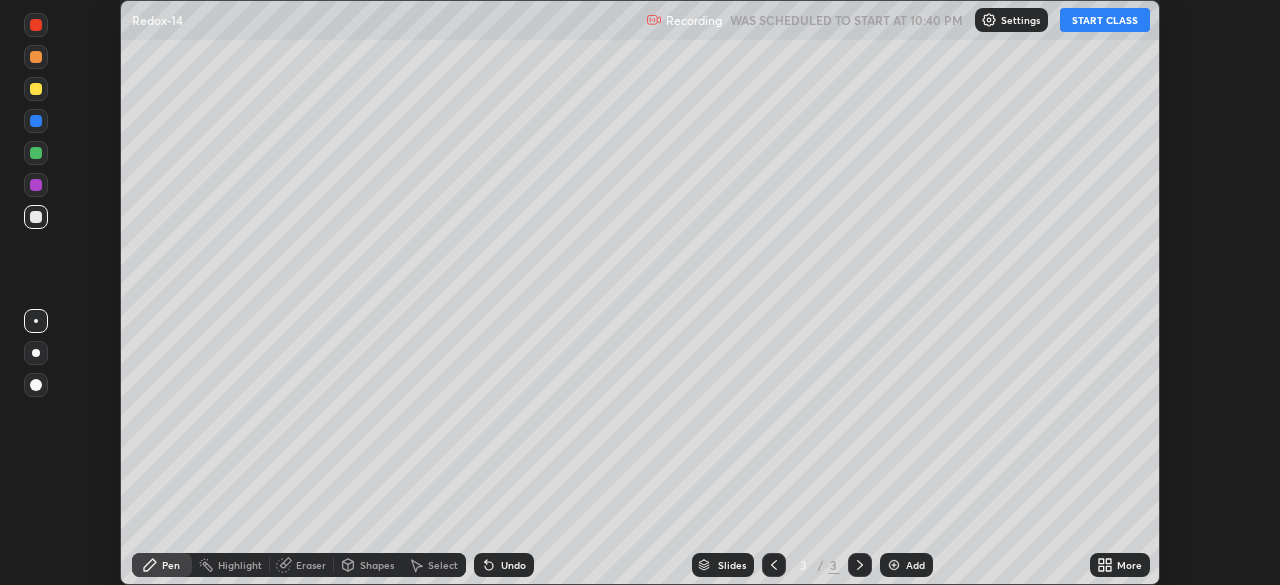 click 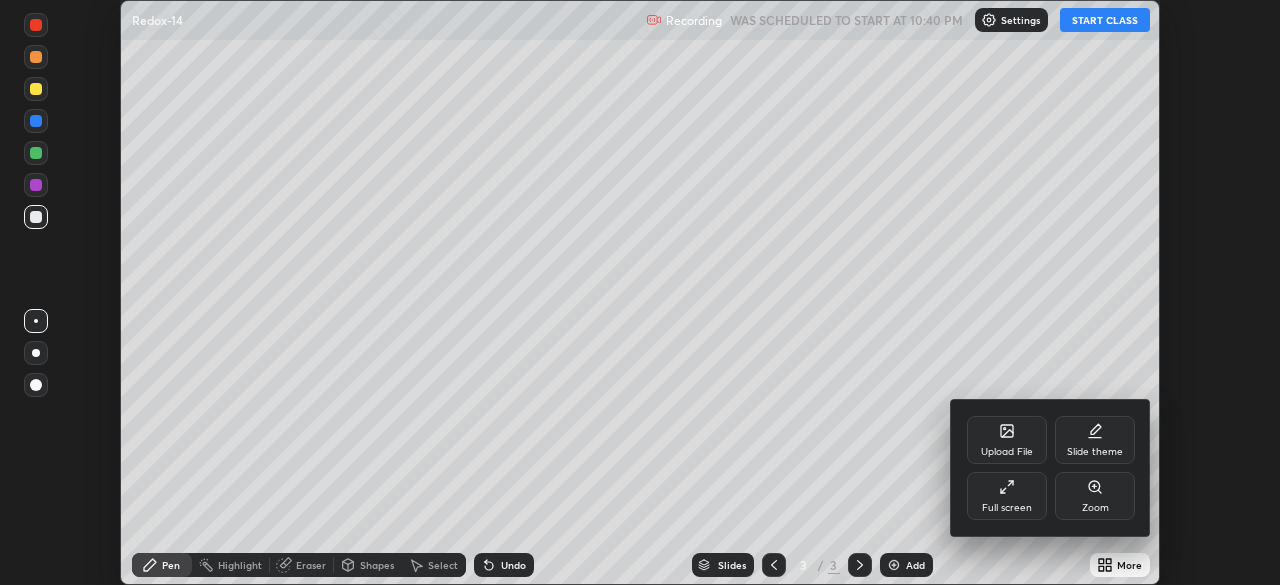 click on "Full screen" at bounding box center (1007, 496) 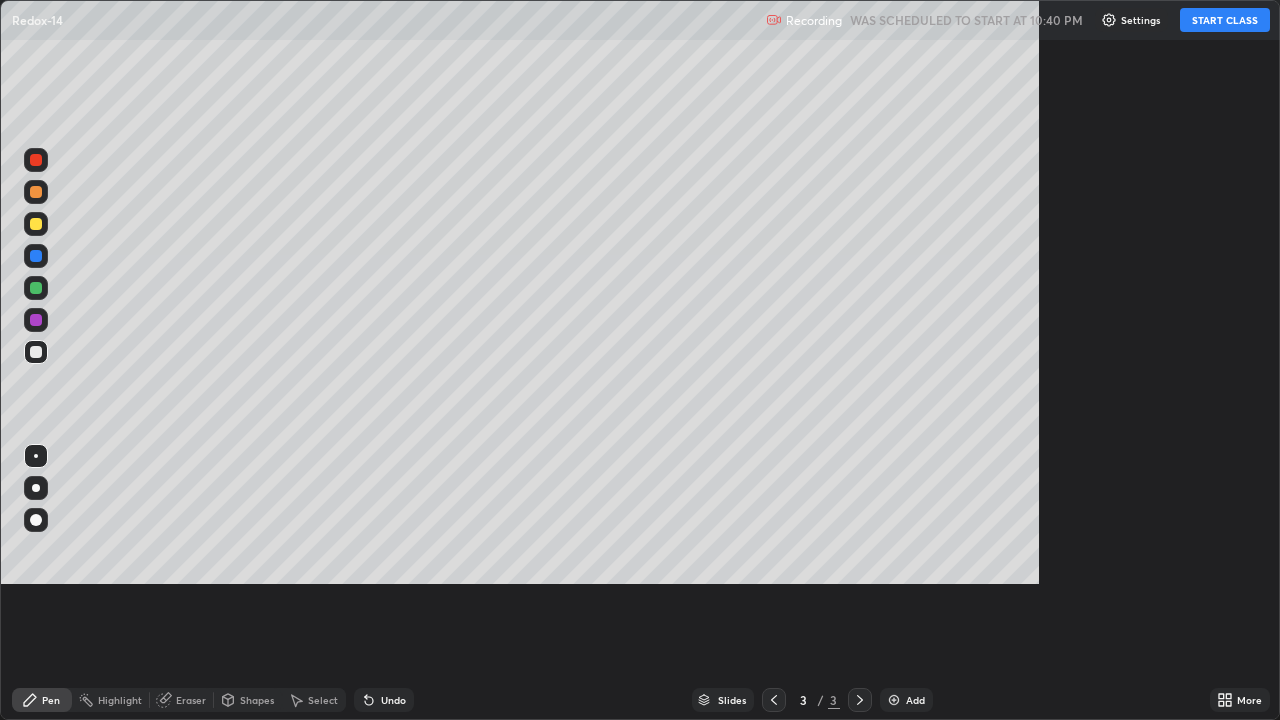 scroll, scrollTop: 99280, scrollLeft: 98720, axis: both 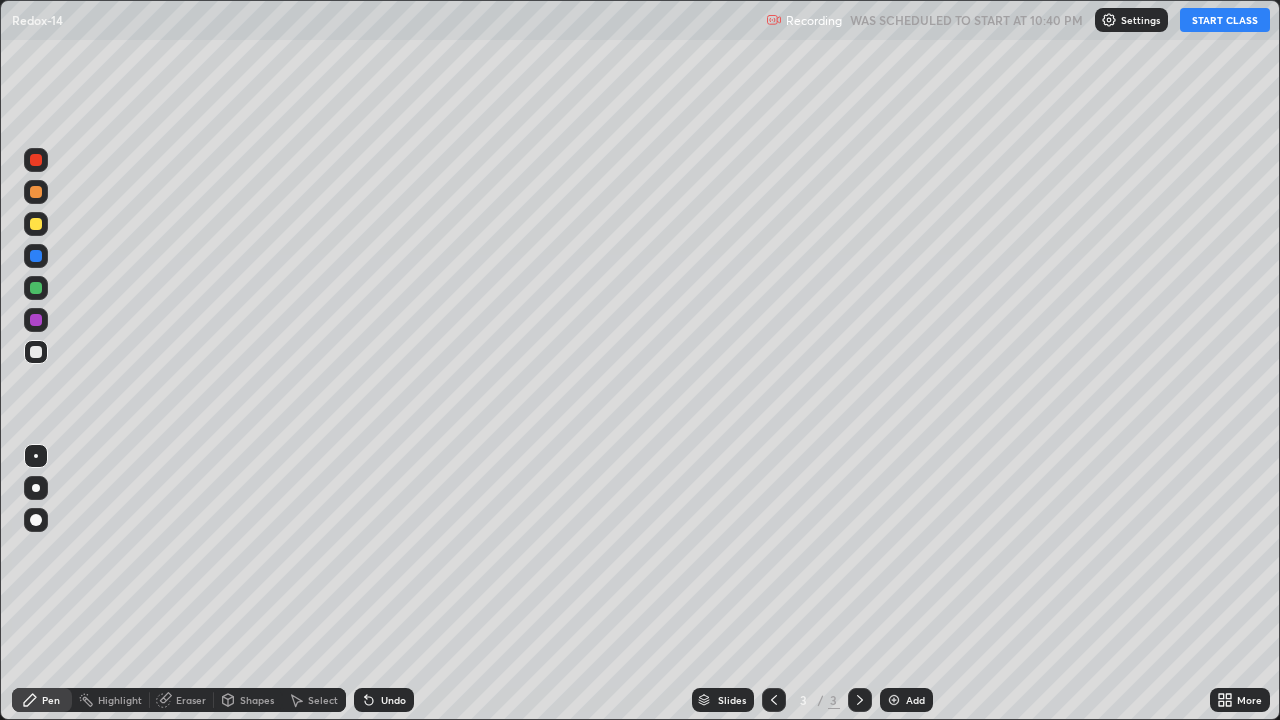 click on "START CLASS" at bounding box center (1225, 20) 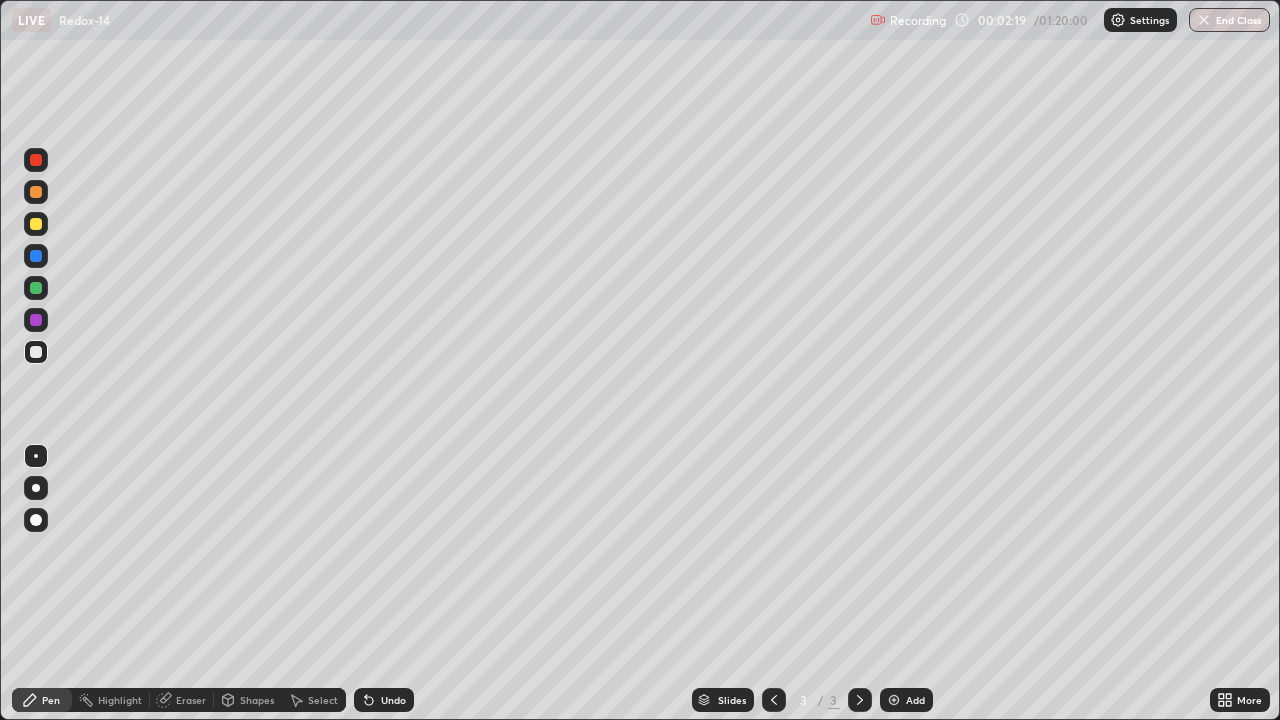 click on "Eraser" at bounding box center (191, 700) 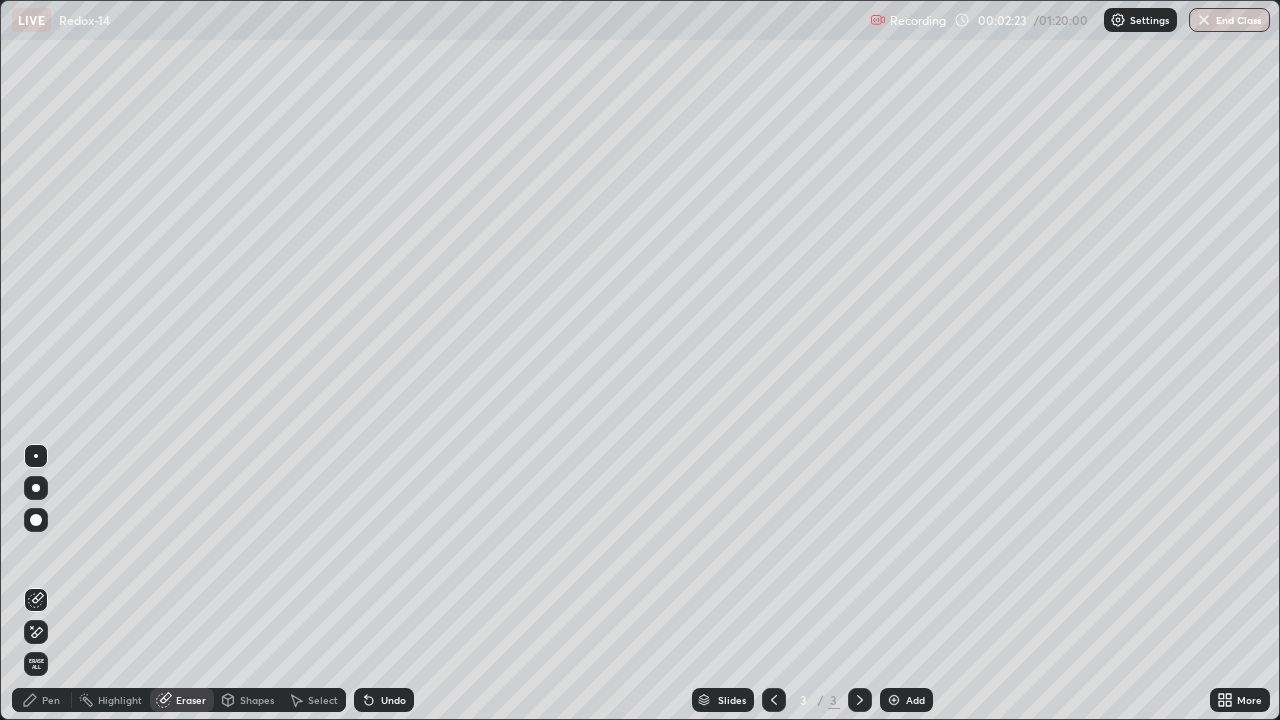 click on "Pen" at bounding box center [51, 700] 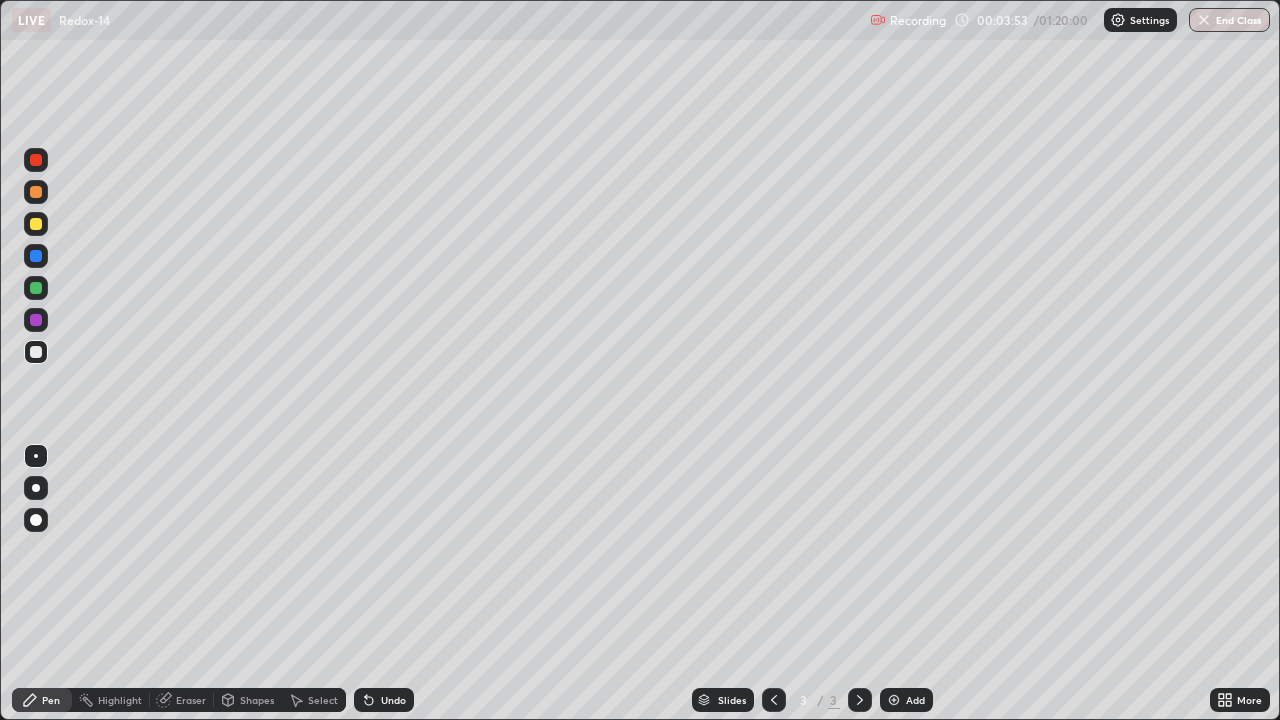 click at bounding box center [894, 700] 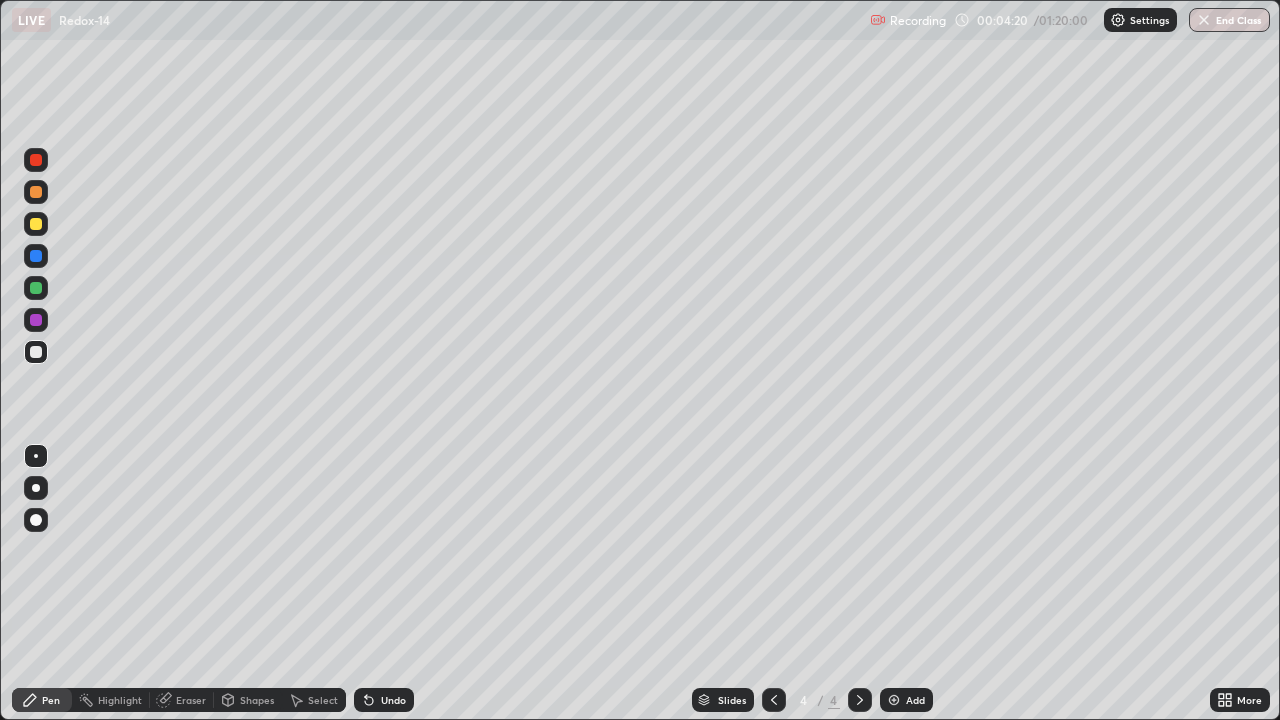 click on "Undo" at bounding box center [393, 700] 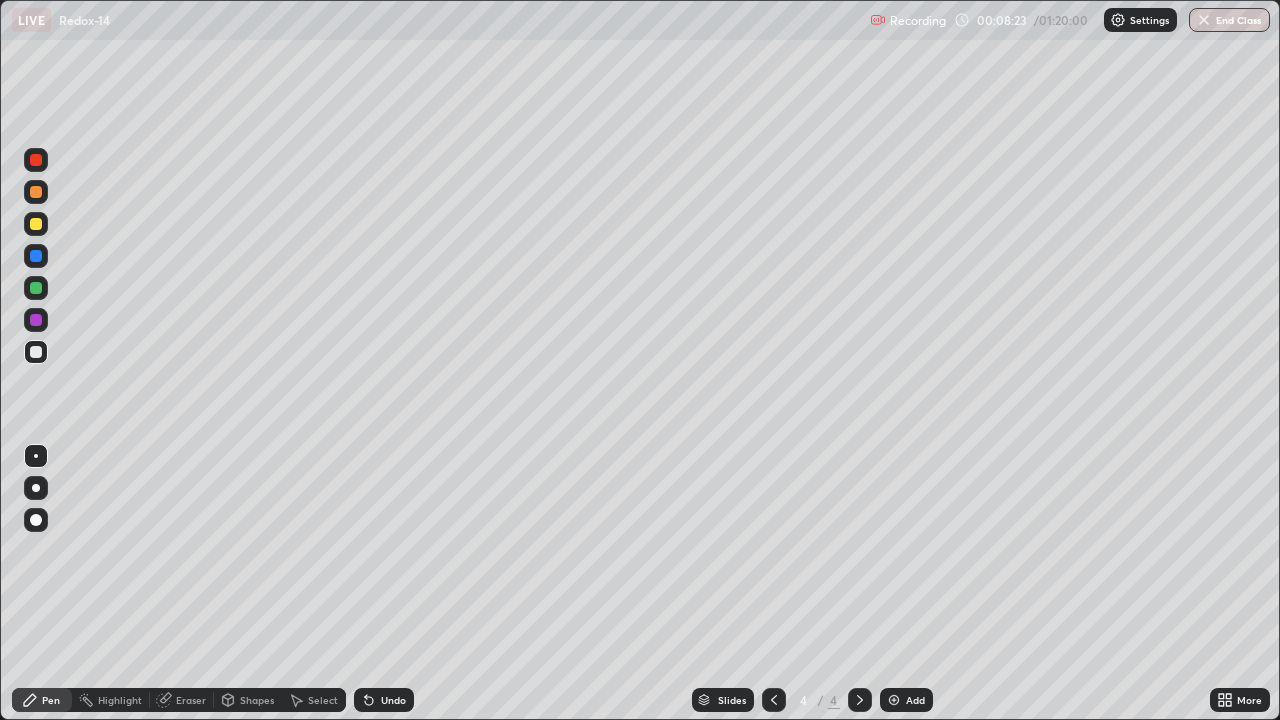 click on "Undo" at bounding box center (393, 700) 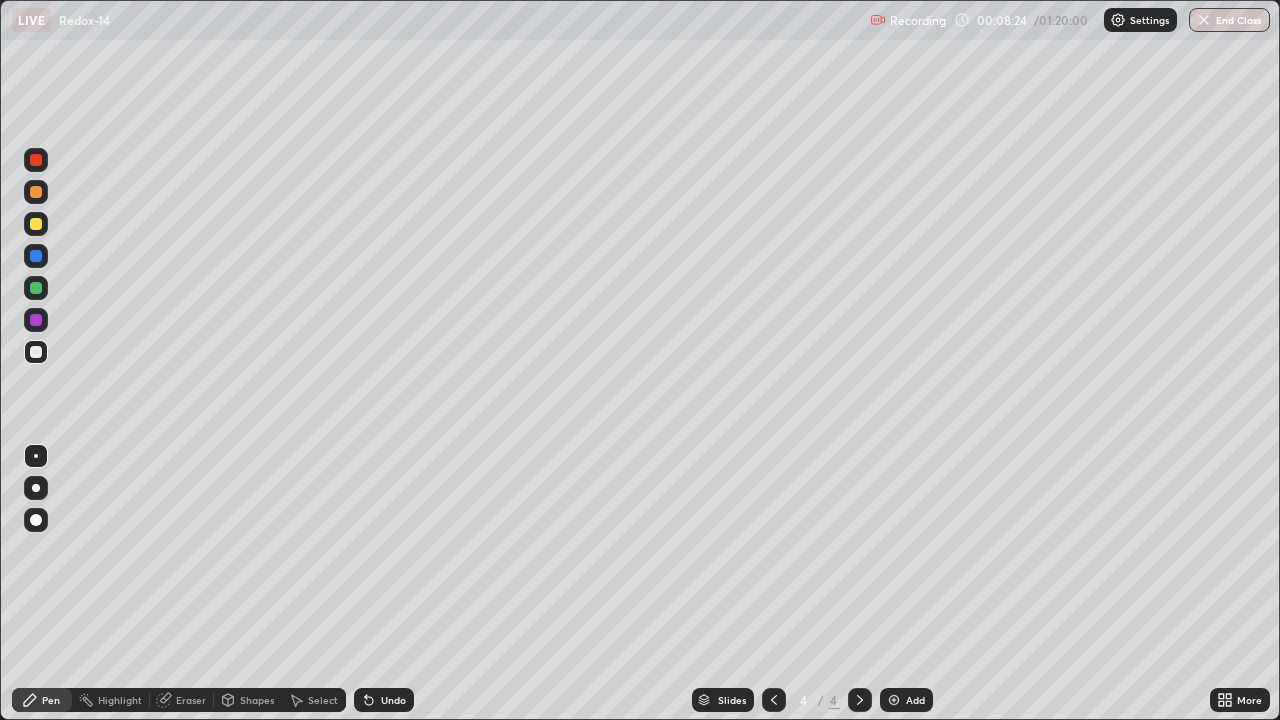 click on "Undo" at bounding box center (384, 700) 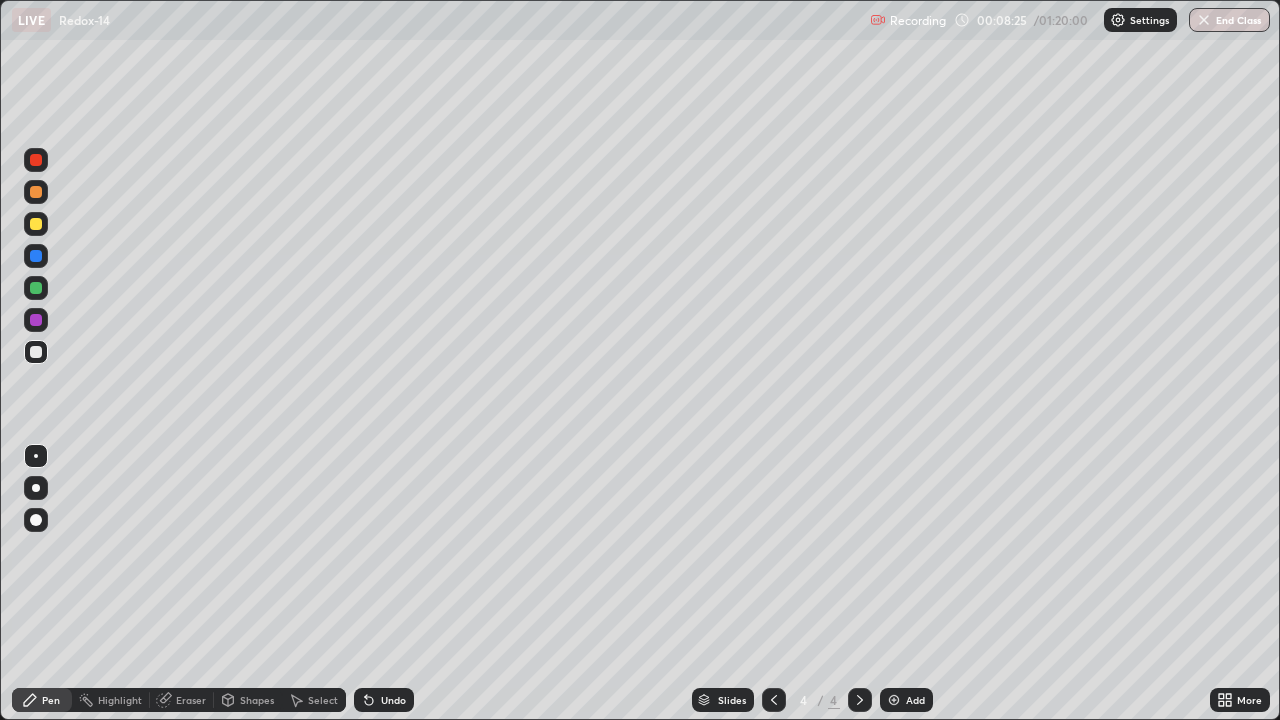 click on "Undo" at bounding box center [393, 700] 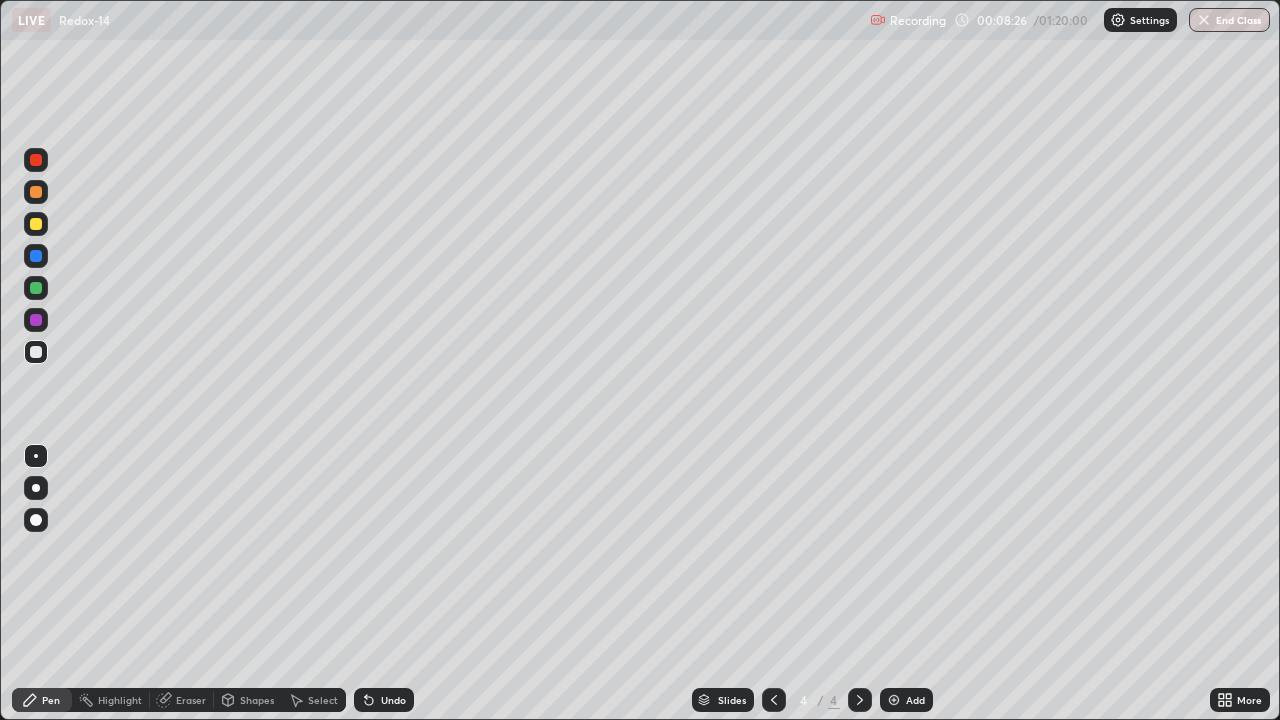 click on "Undo" at bounding box center [393, 700] 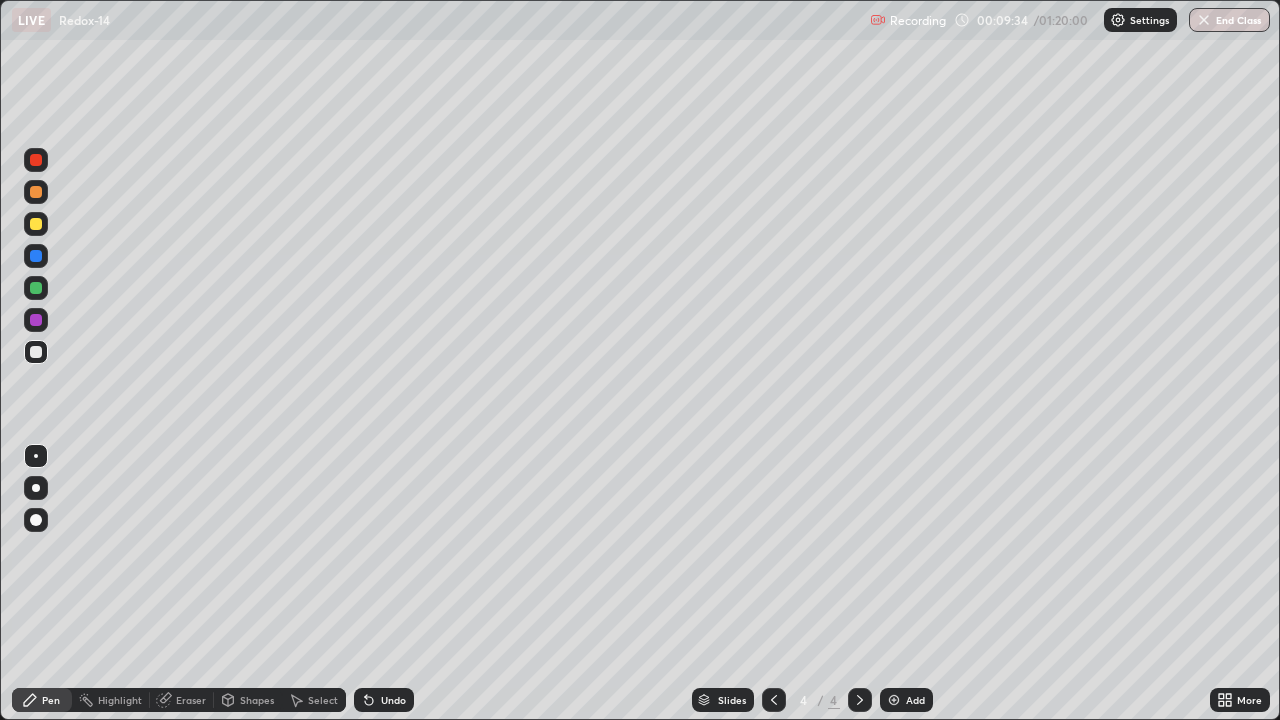 click on "Eraser" at bounding box center [182, 700] 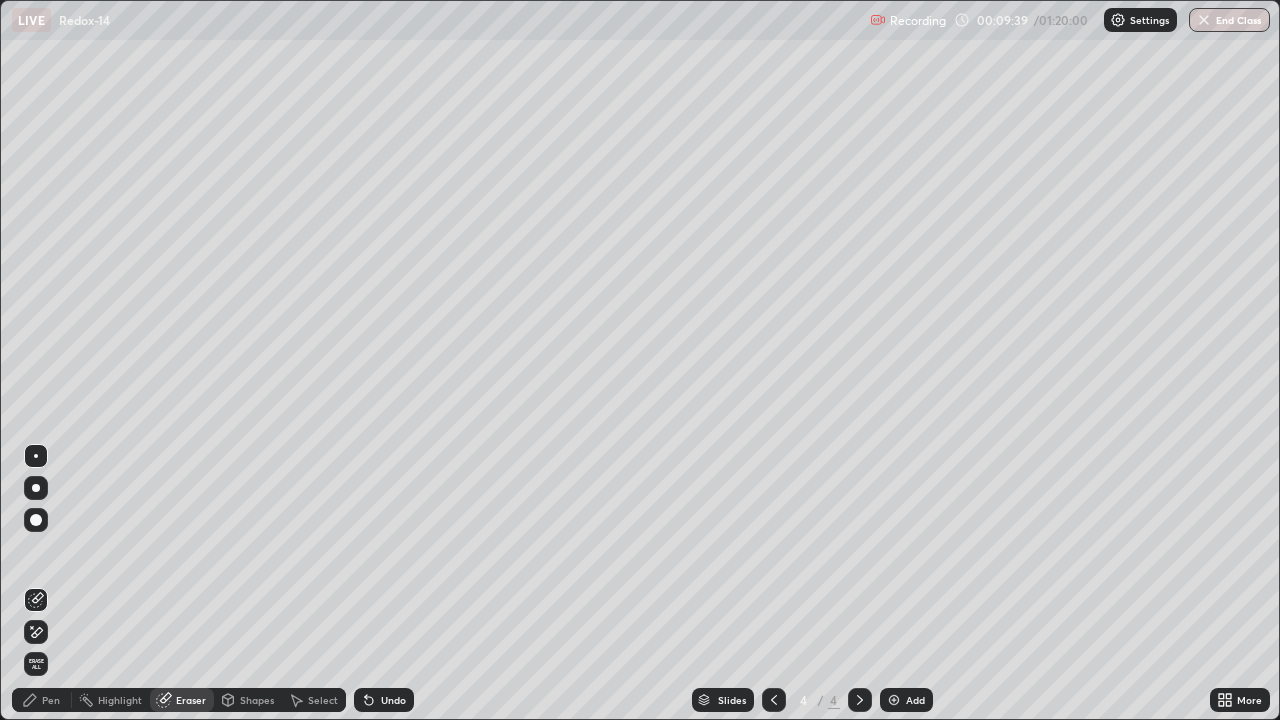 click on "Pen" at bounding box center (42, 700) 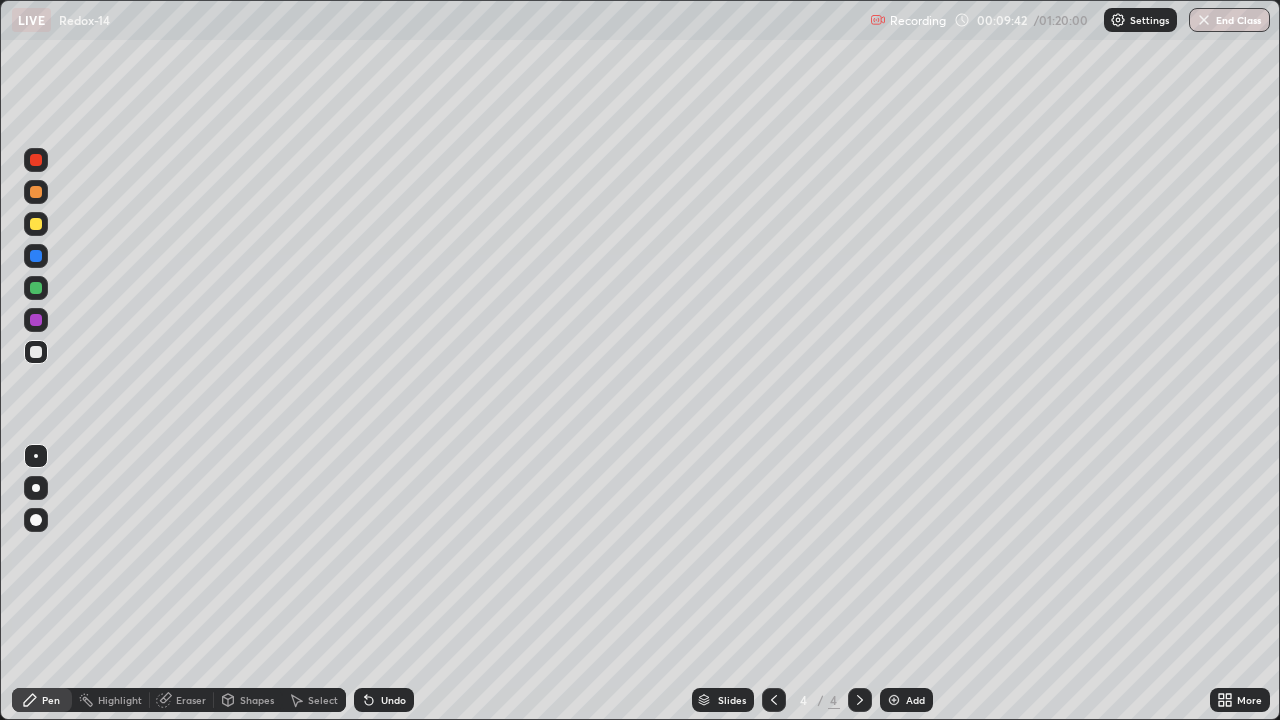 click on "Eraser" at bounding box center [182, 700] 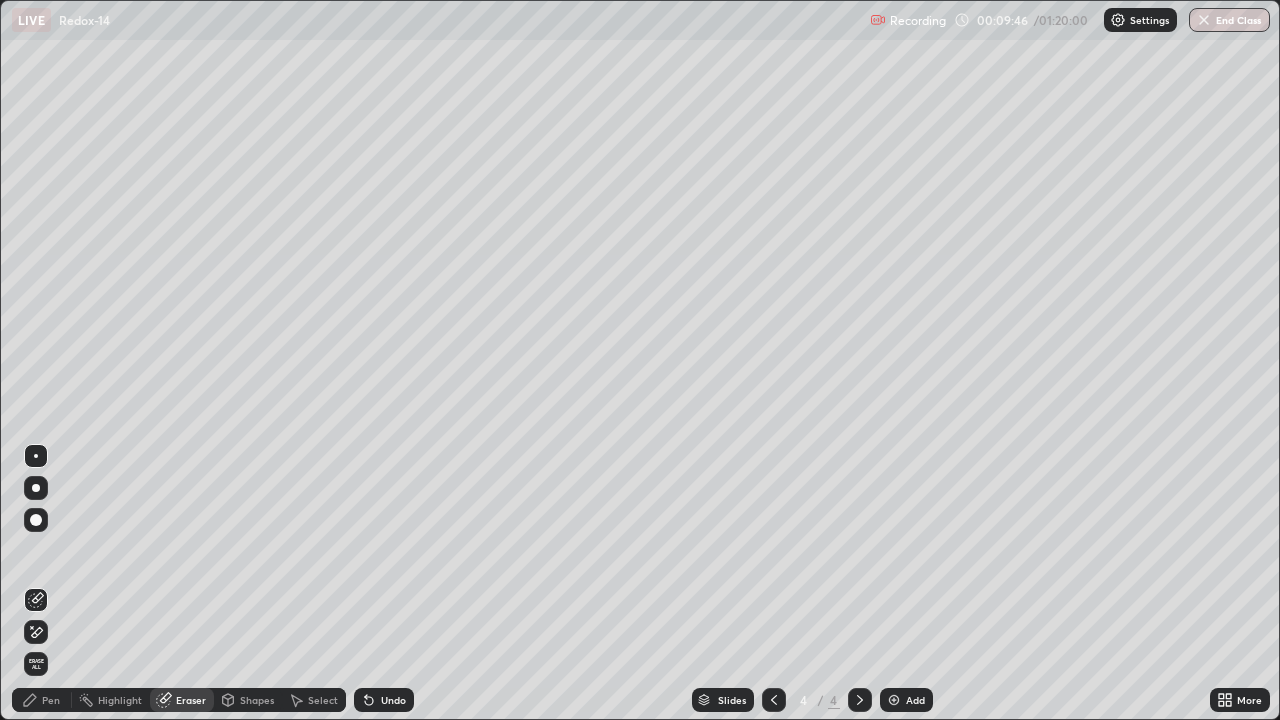 click on "Pen" at bounding box center (51, 700) 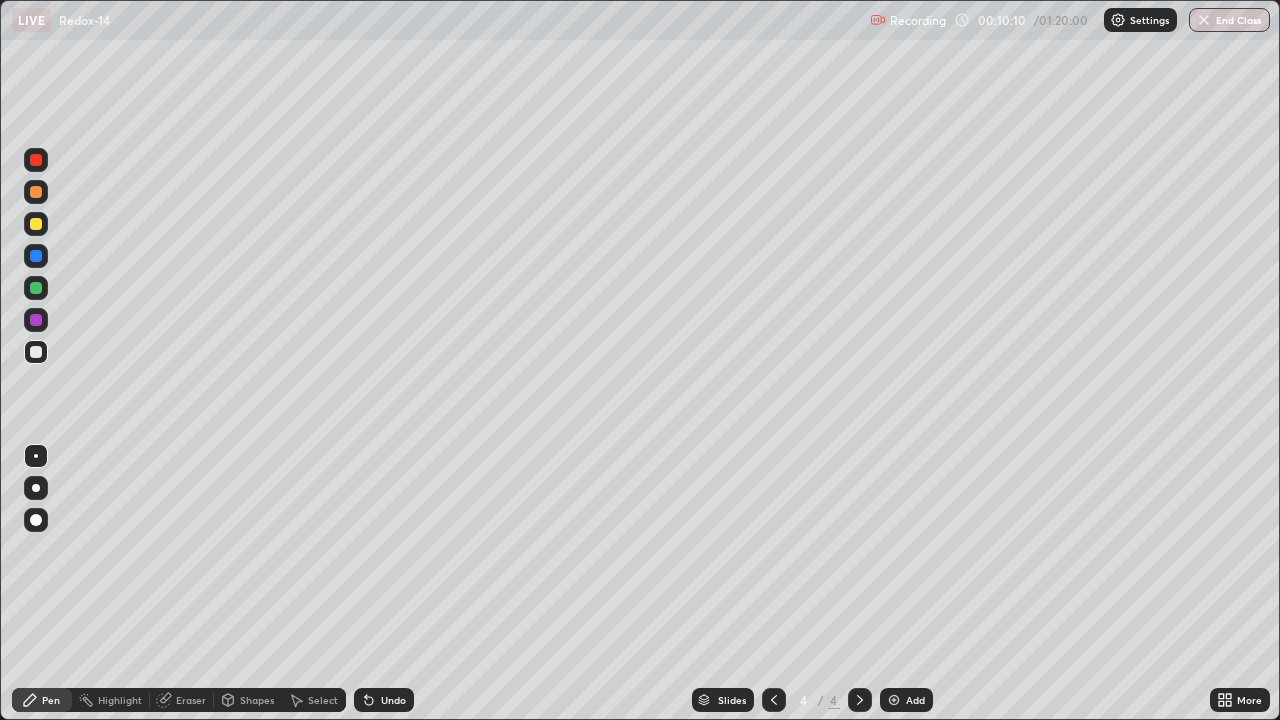 click on "Undo" at bounding box center [384, 700] 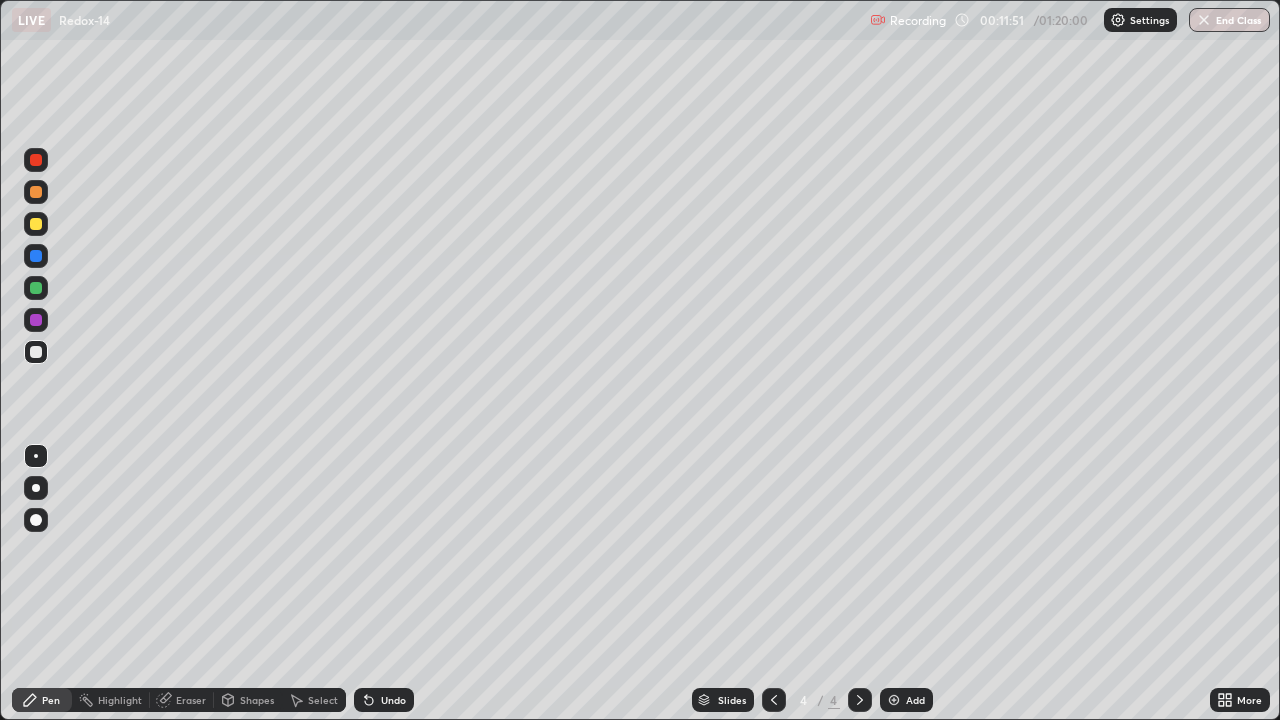 click on "Add" at bounding box center [906, 700] 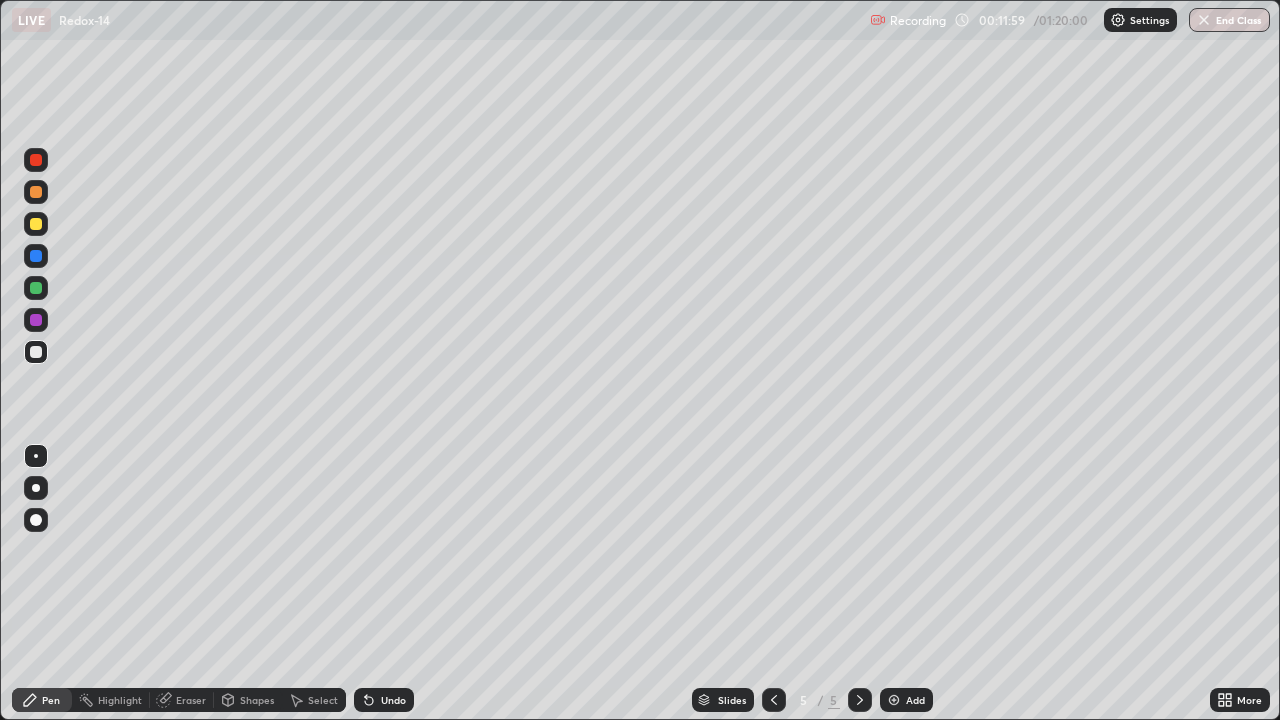 click on "Undo" at bounding box center (393, 700) 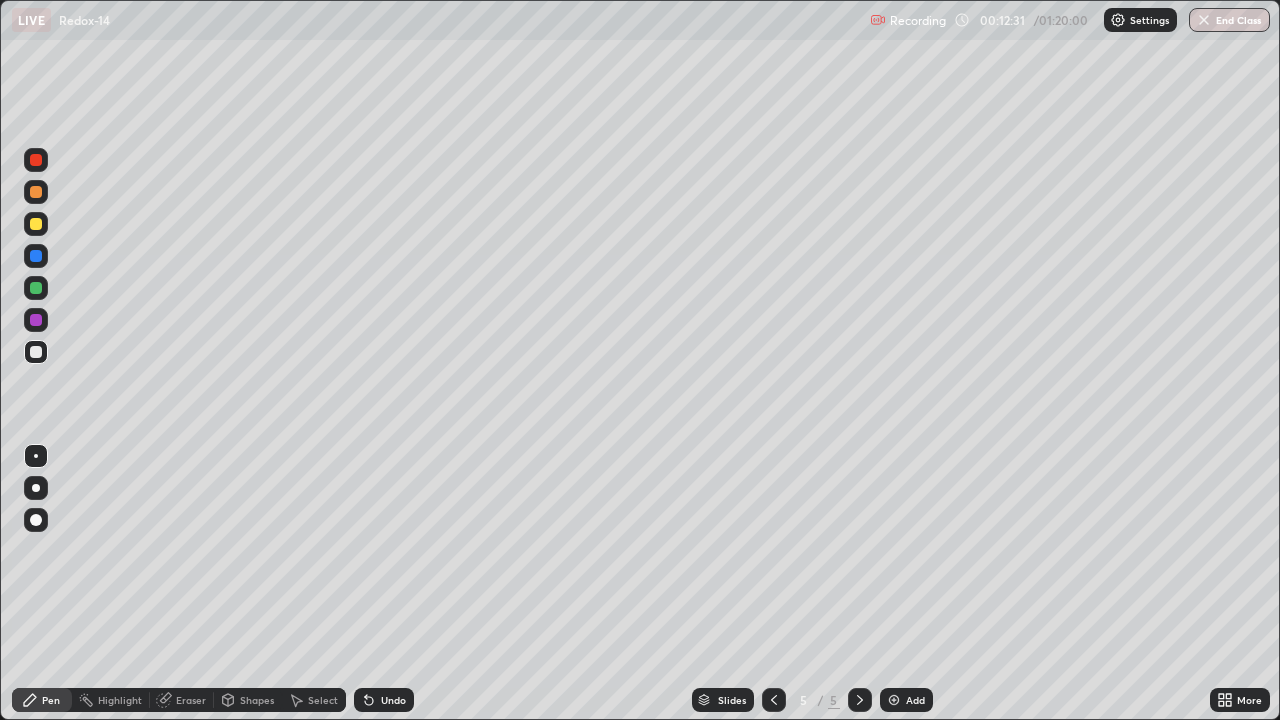 click on "Eraser" at bounding box center [191, 700] 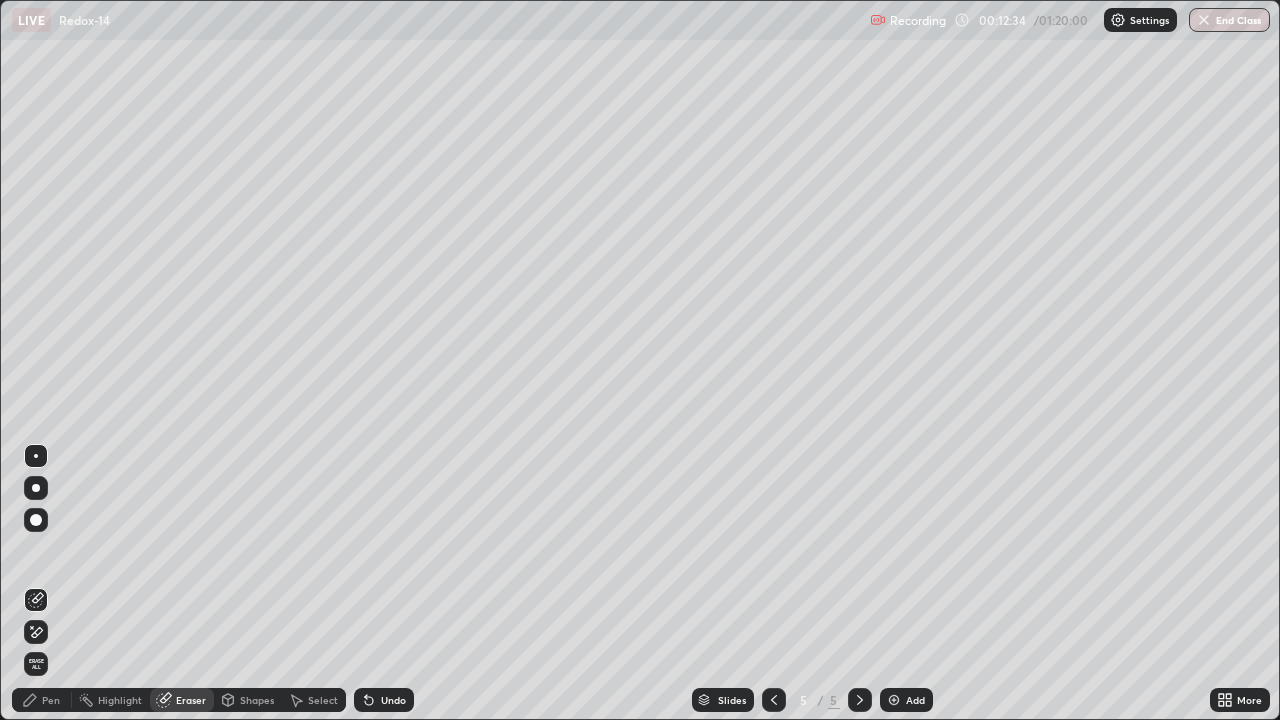 click on "Pen" at bounding box center [51, 700] 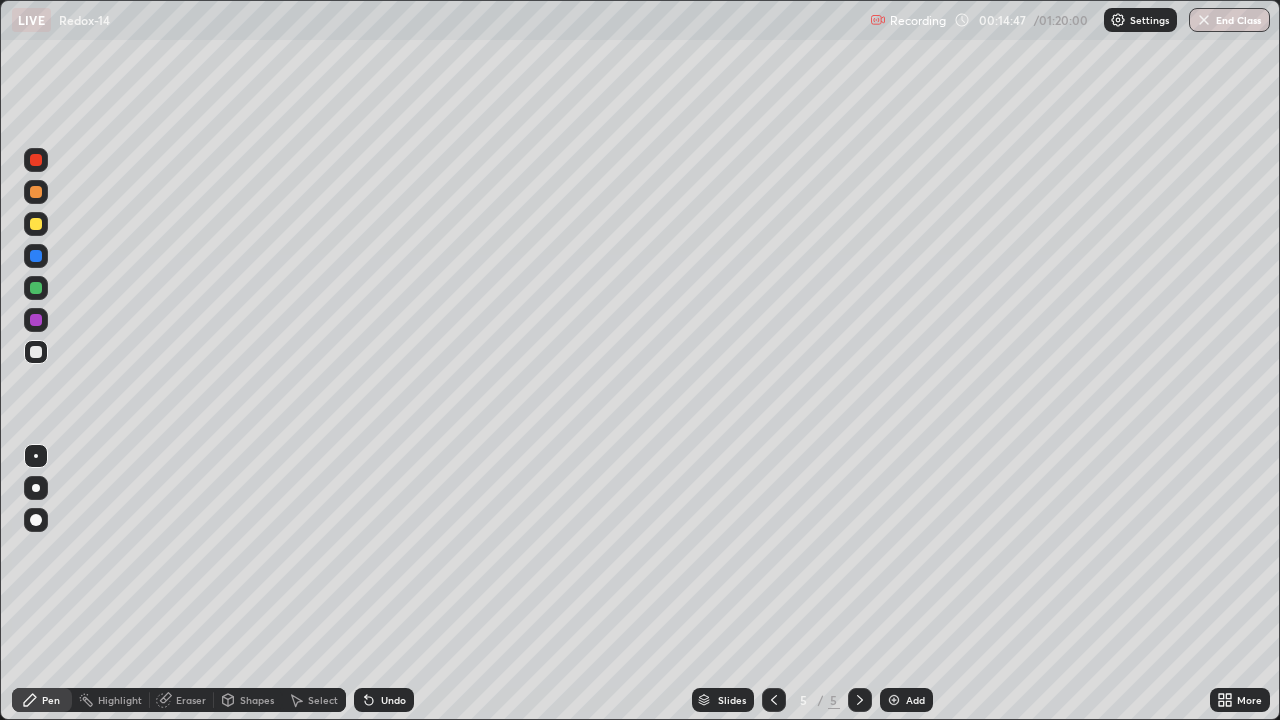 click on "Undo" at bounding box center [393, 700] 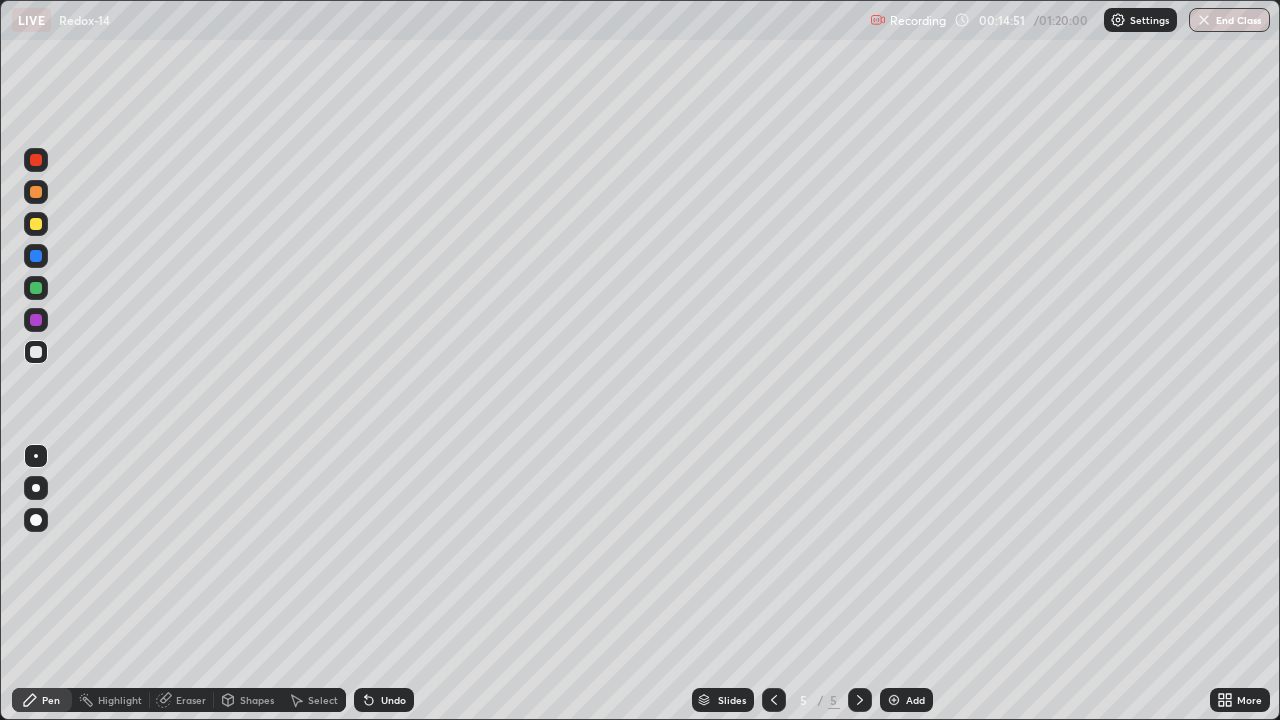 click on "Undo" at bounding box center [393, 700] 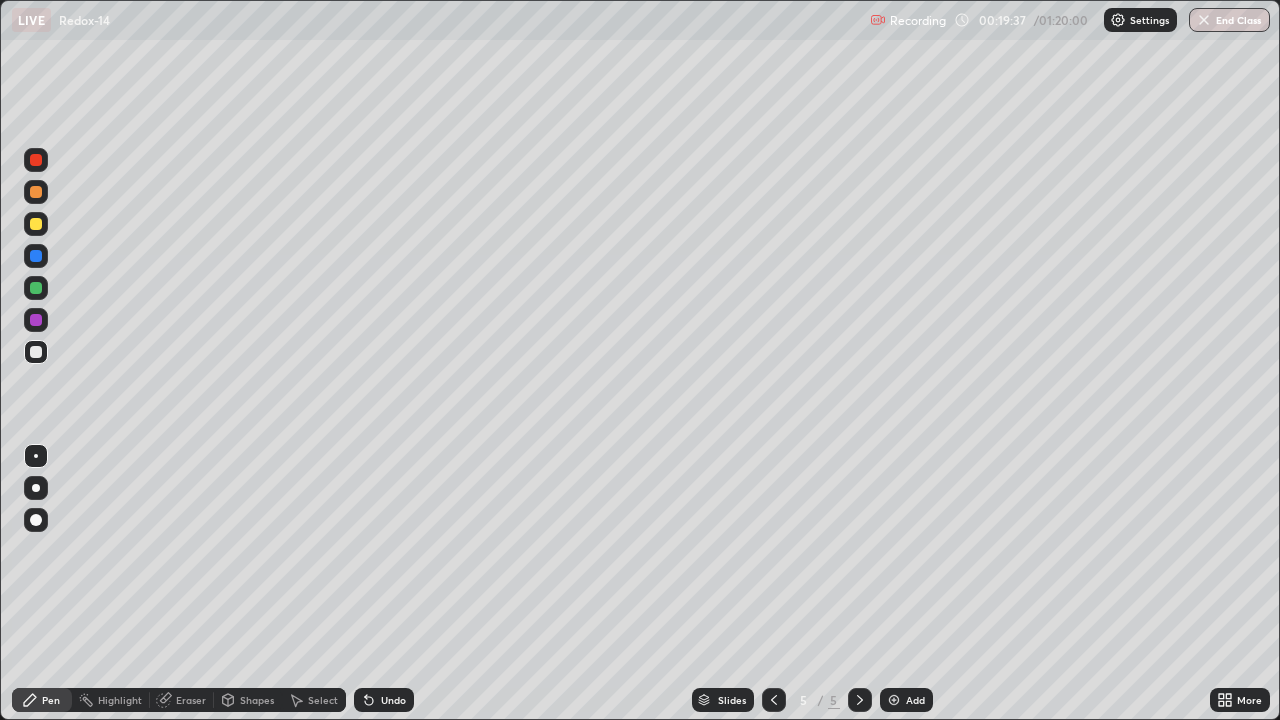 click at bounding box center [894, 700] 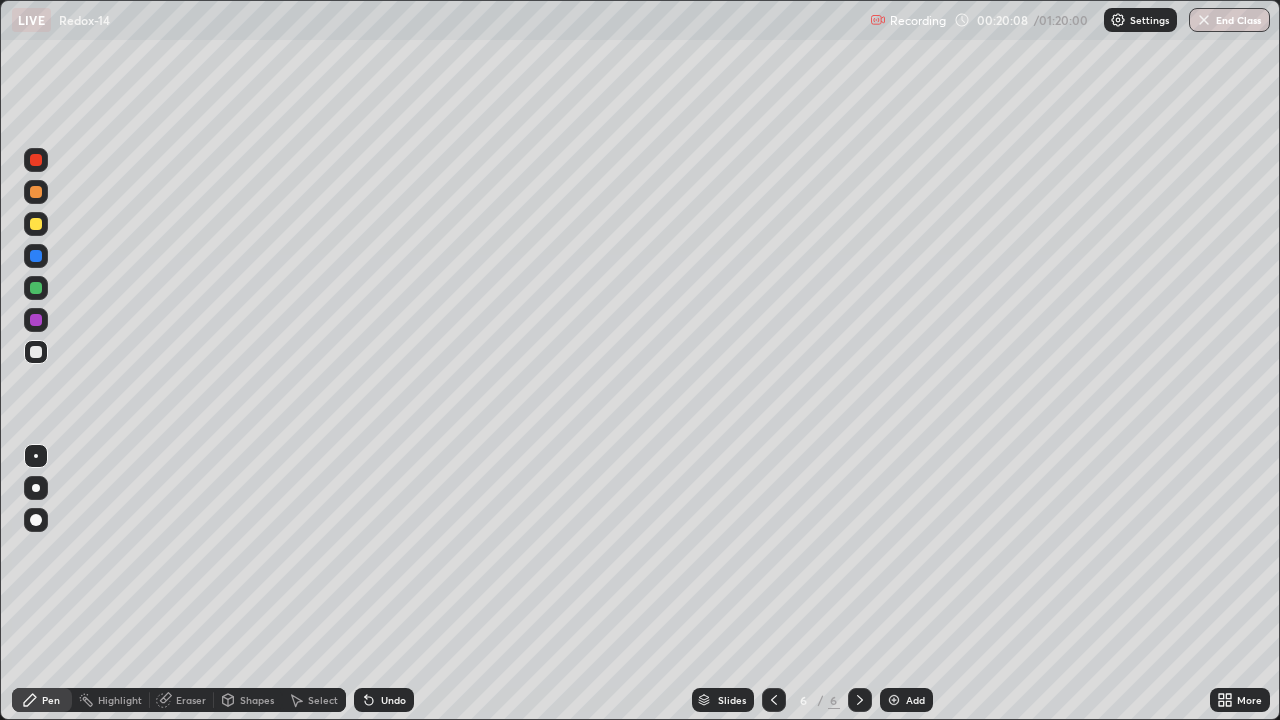 click 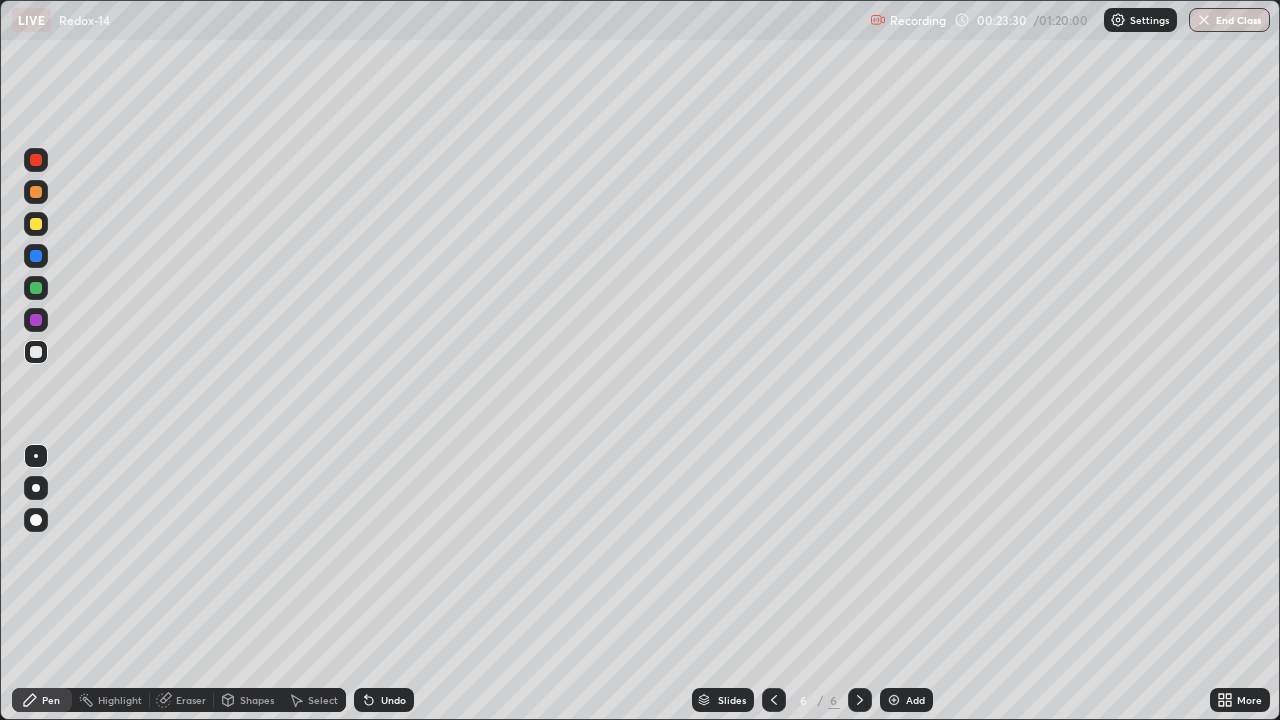 click on "Undo" at bounding box center (393, 700) 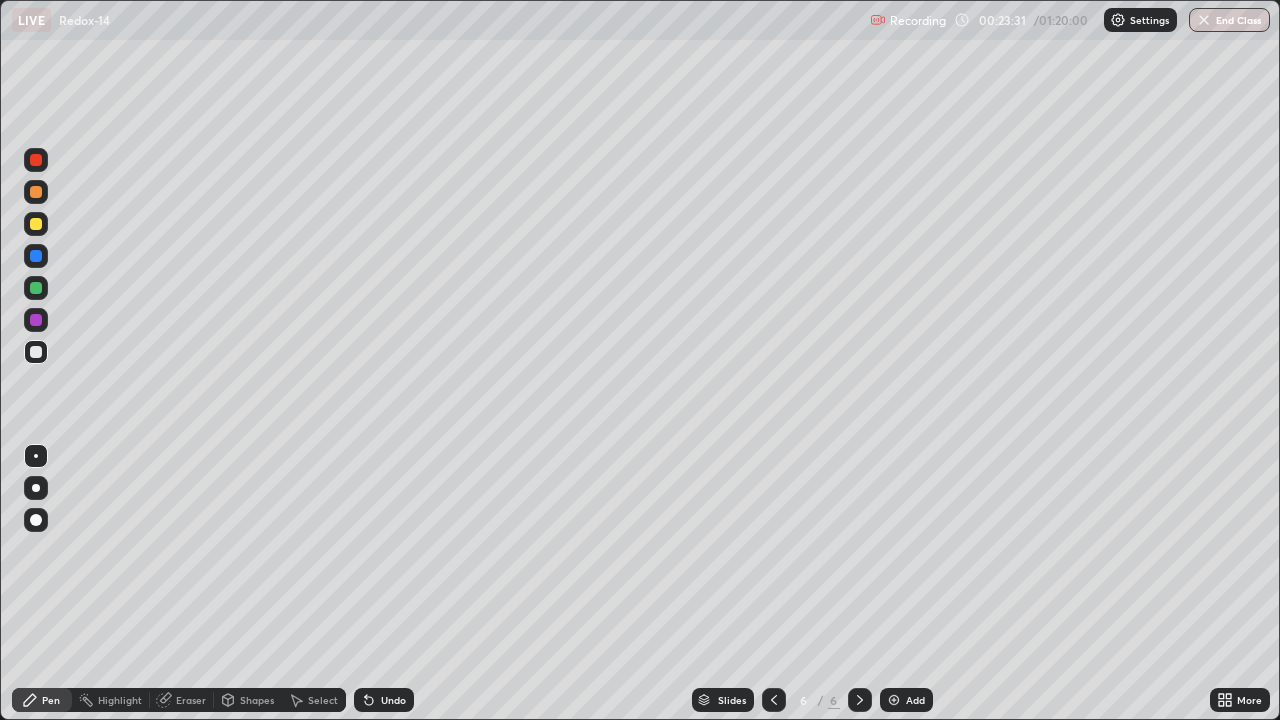 click on "Undo" at bounding box center [384, 700] 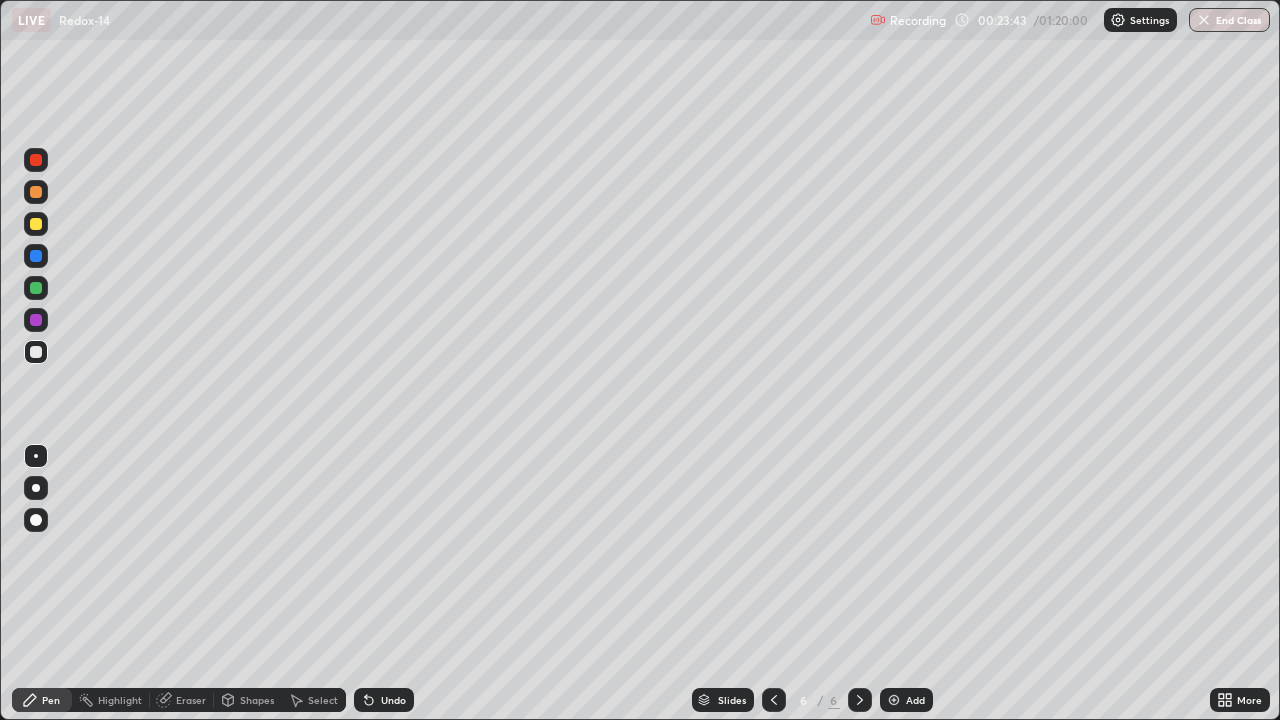click on "Undo" at bounding box center (393, 700) 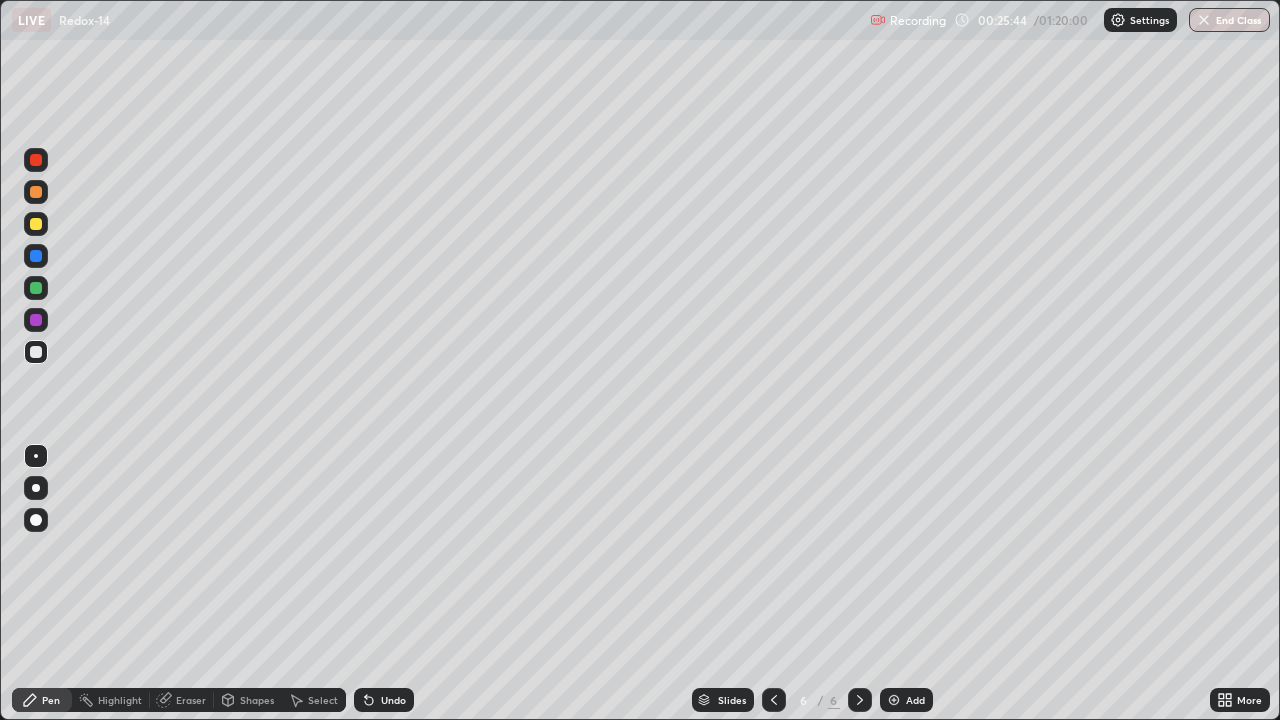 click on "Undo" at bounding box center (393, 700) 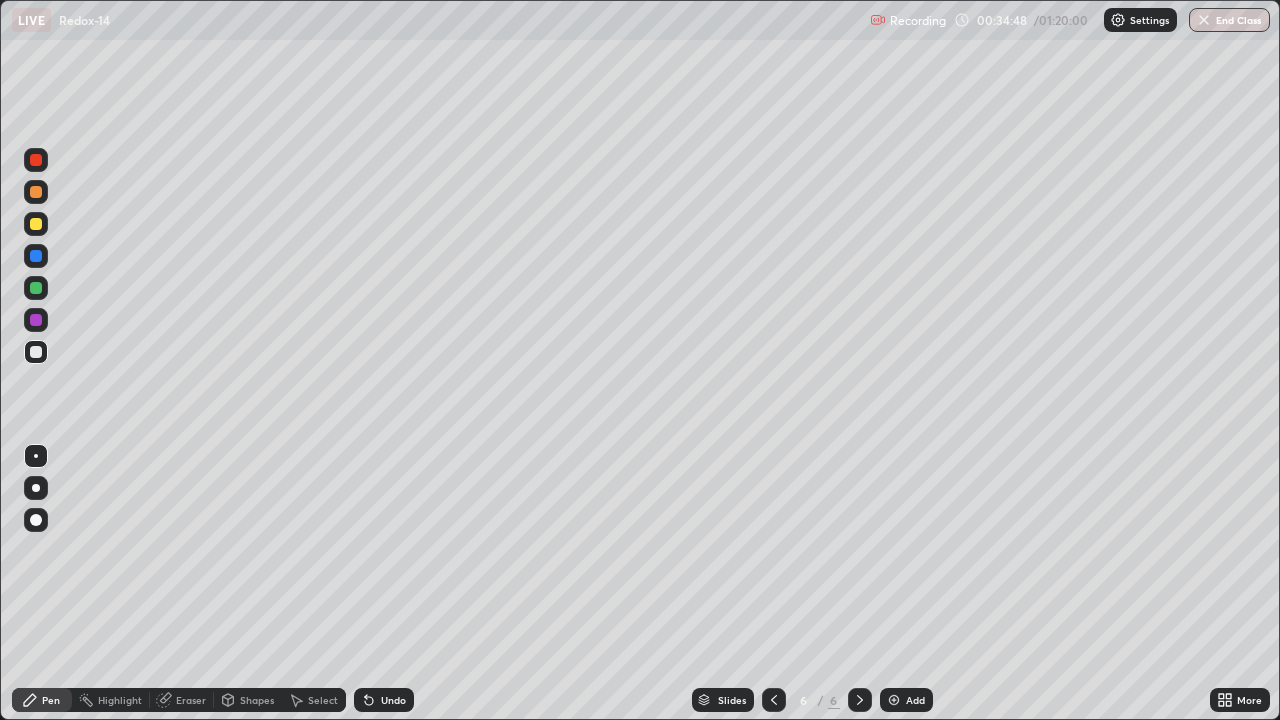 click at bounding box center [894, 700] 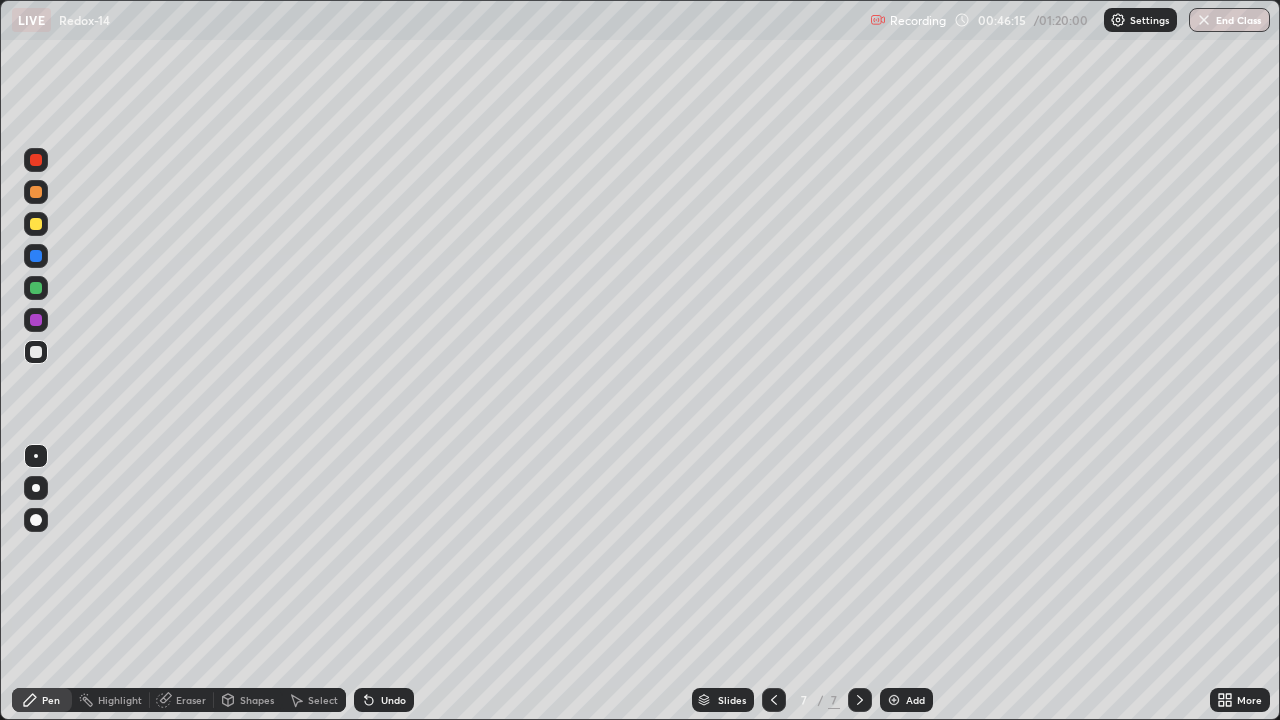 click at bounding box center (894, 700) 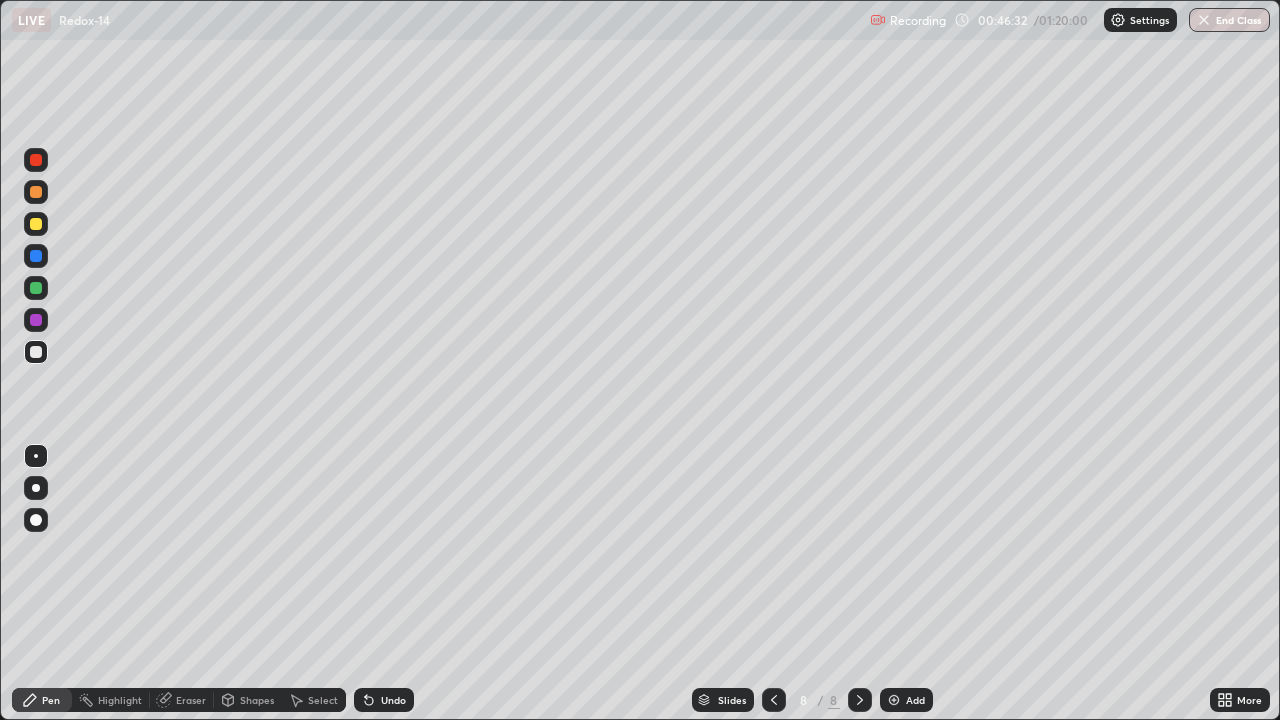 click on "Undo" at bounding box center (384, 700) 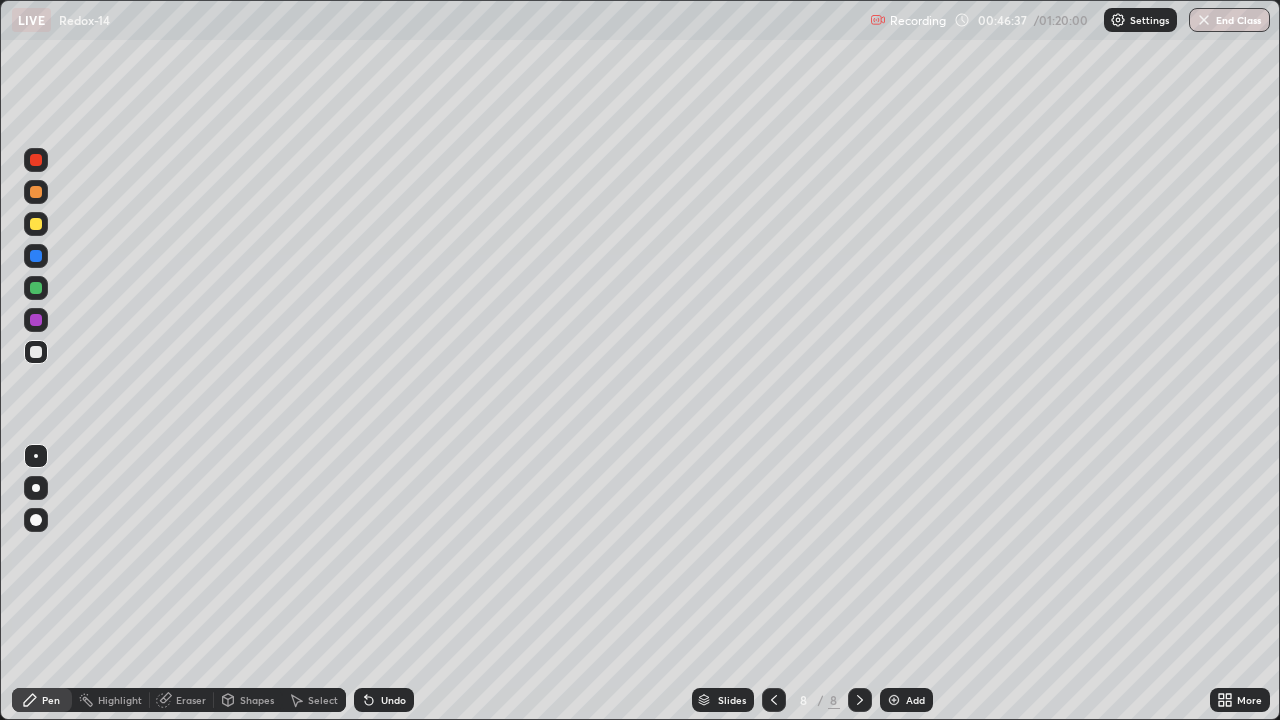 click on "Undo" at bounding box center [393, 700] 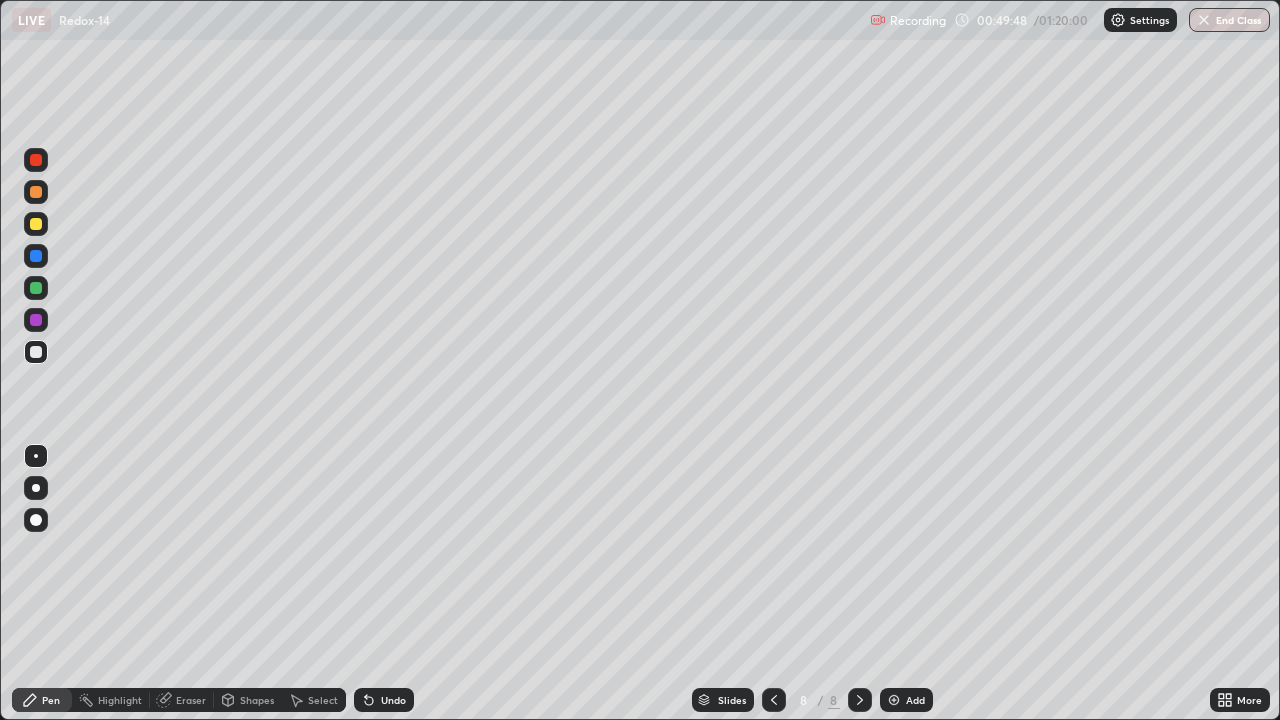 click on "Add" at bounding box center (906, 700) 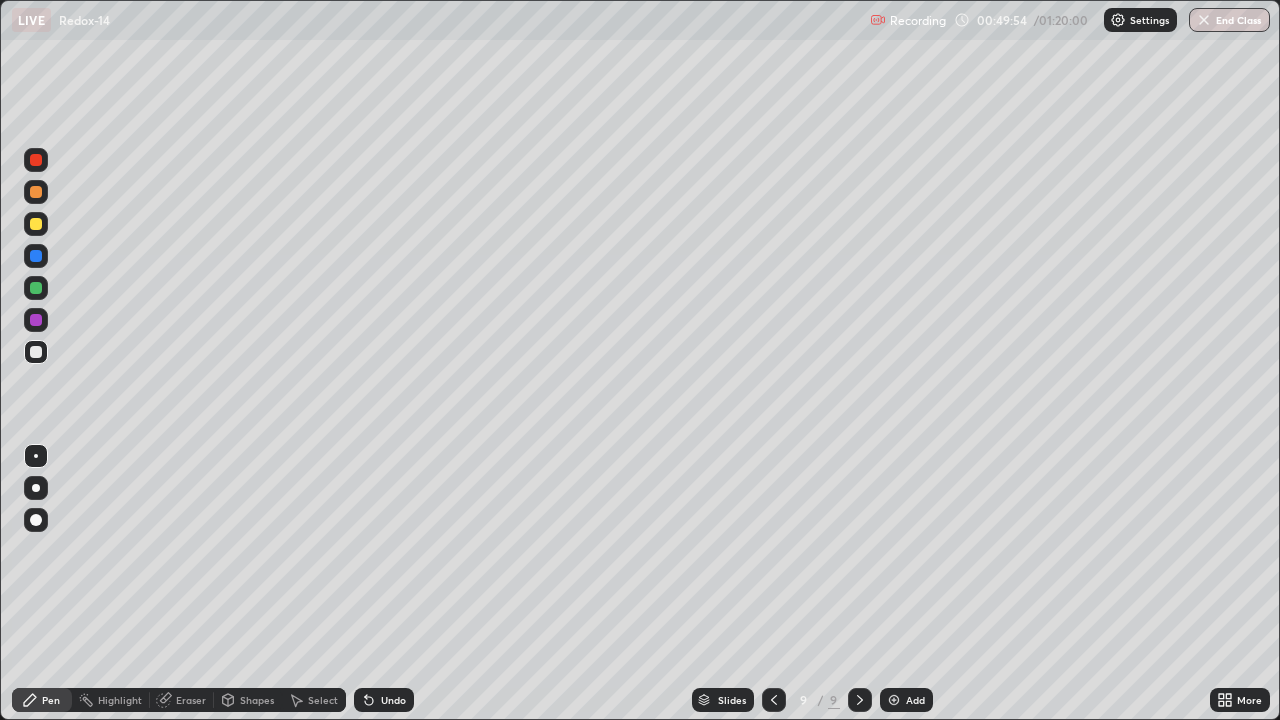 click on "Undo" at bounding box center (393, 700) 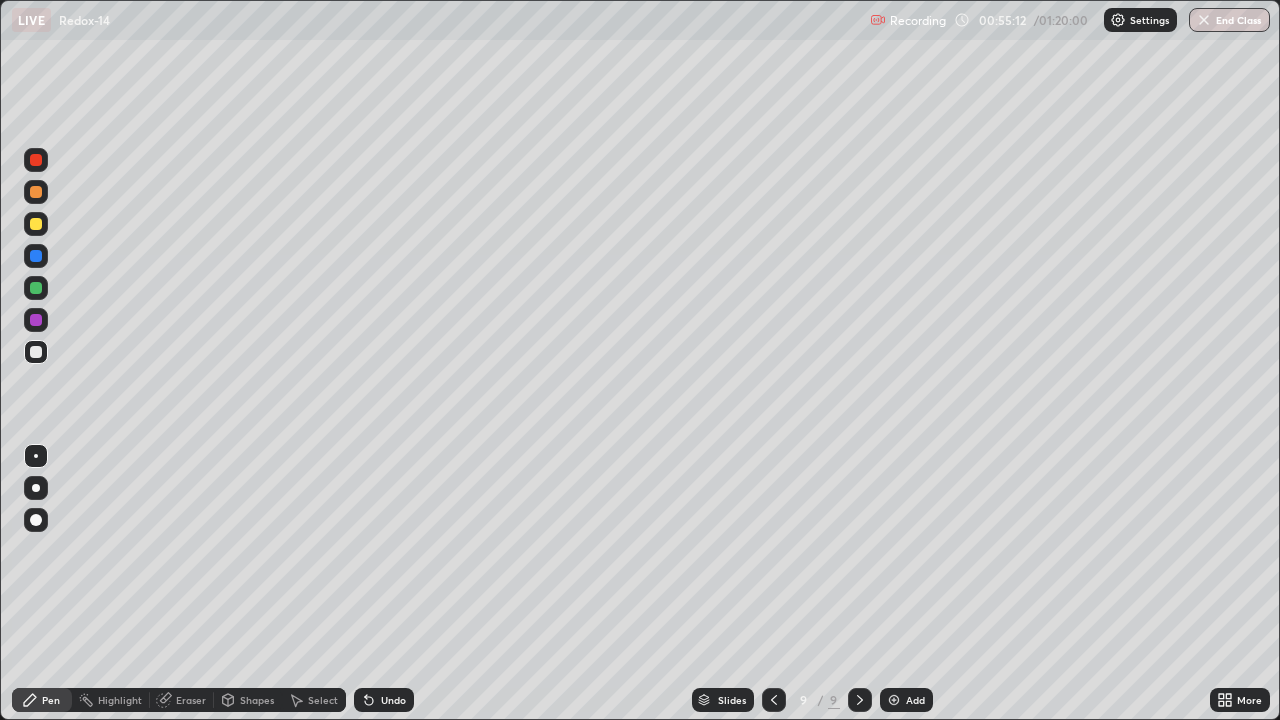 click at bounding box center (894, 700) 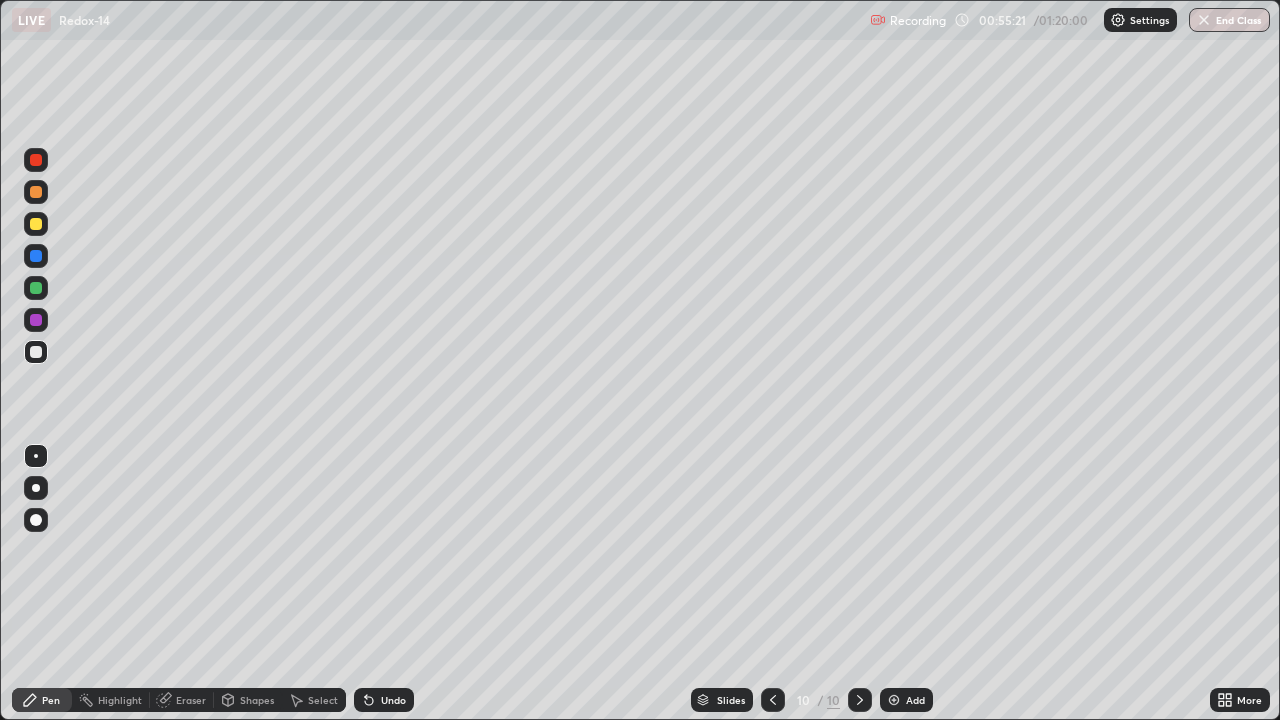 click on "Undo" at bounding box center (393, 700) 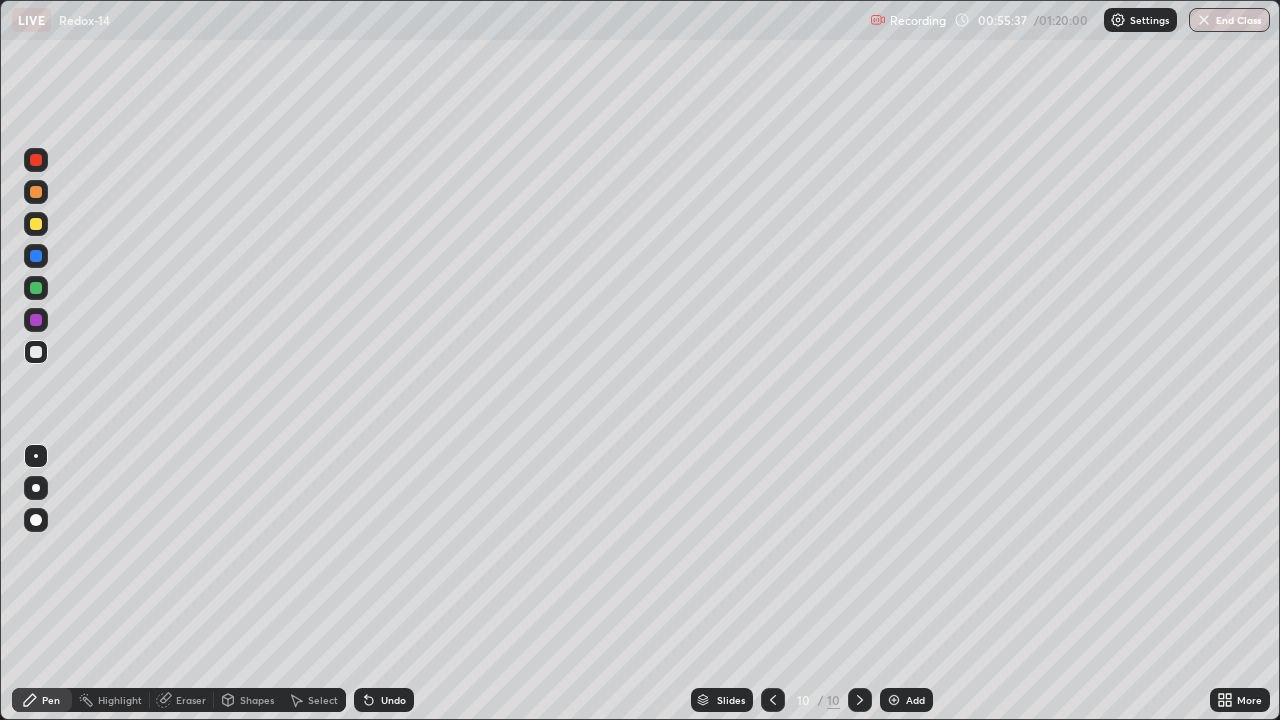 click on "Undo" at bounding box center [384, 700] 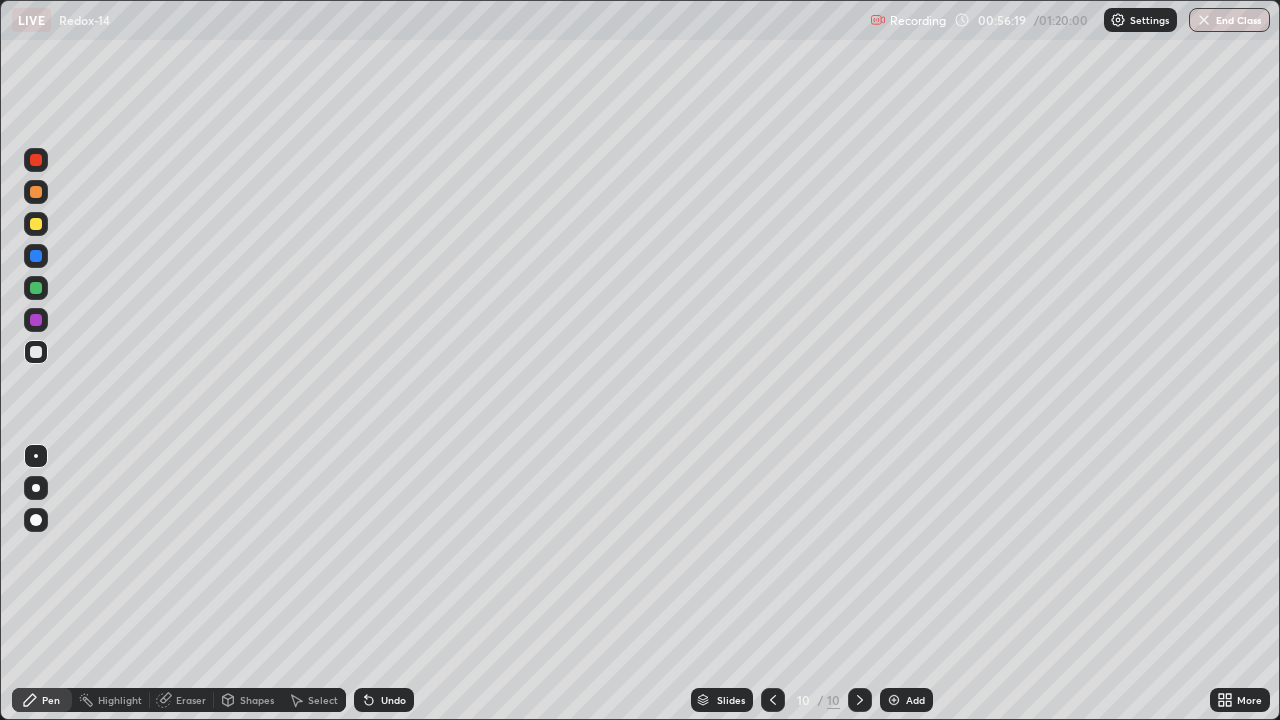click on "Undo" at bounding box center [384, 700] 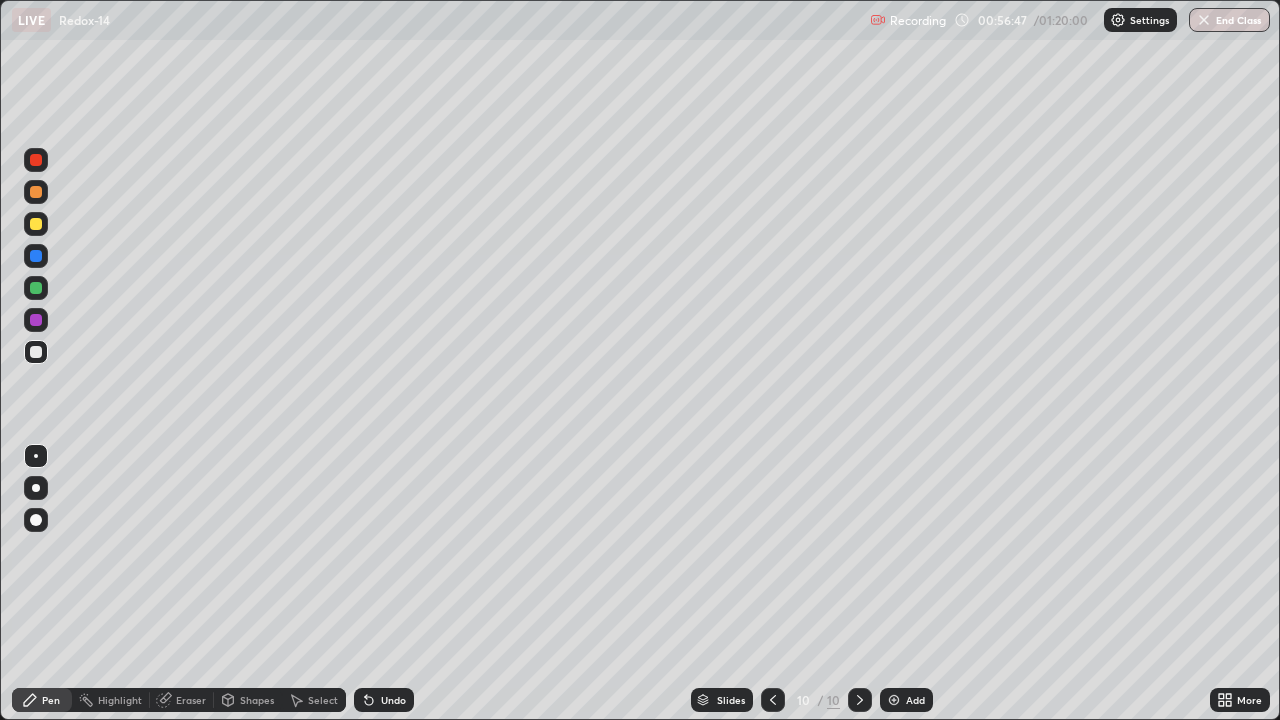 click on "Undo" at bounding box center (393, 700) 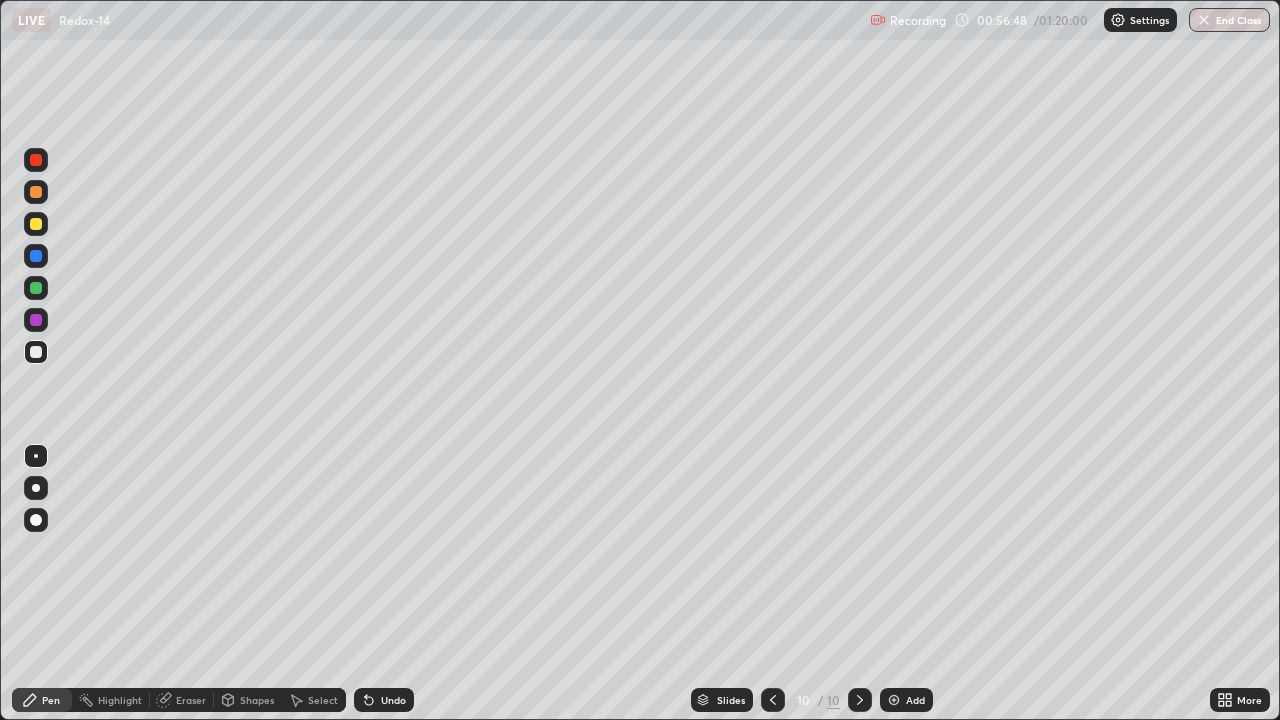 click on "Undo" at bounding box center [393, 700] 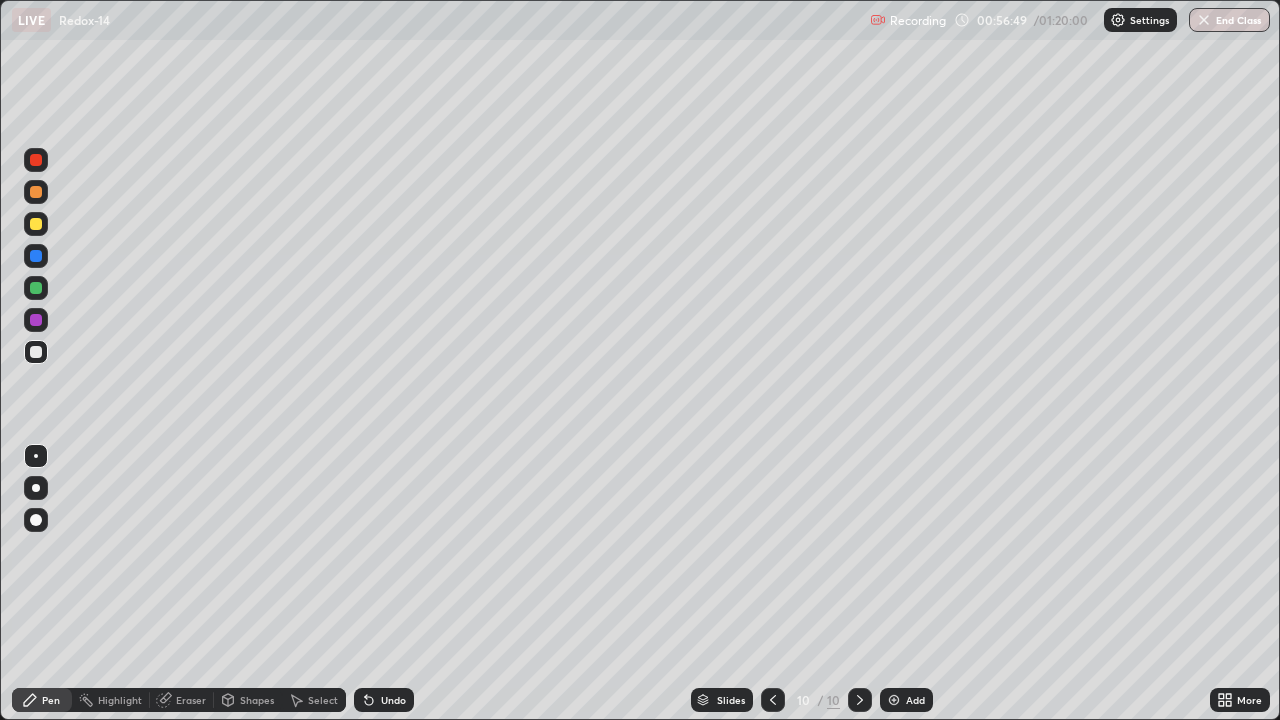 click on "Undo" at bounding box center [384, 700] 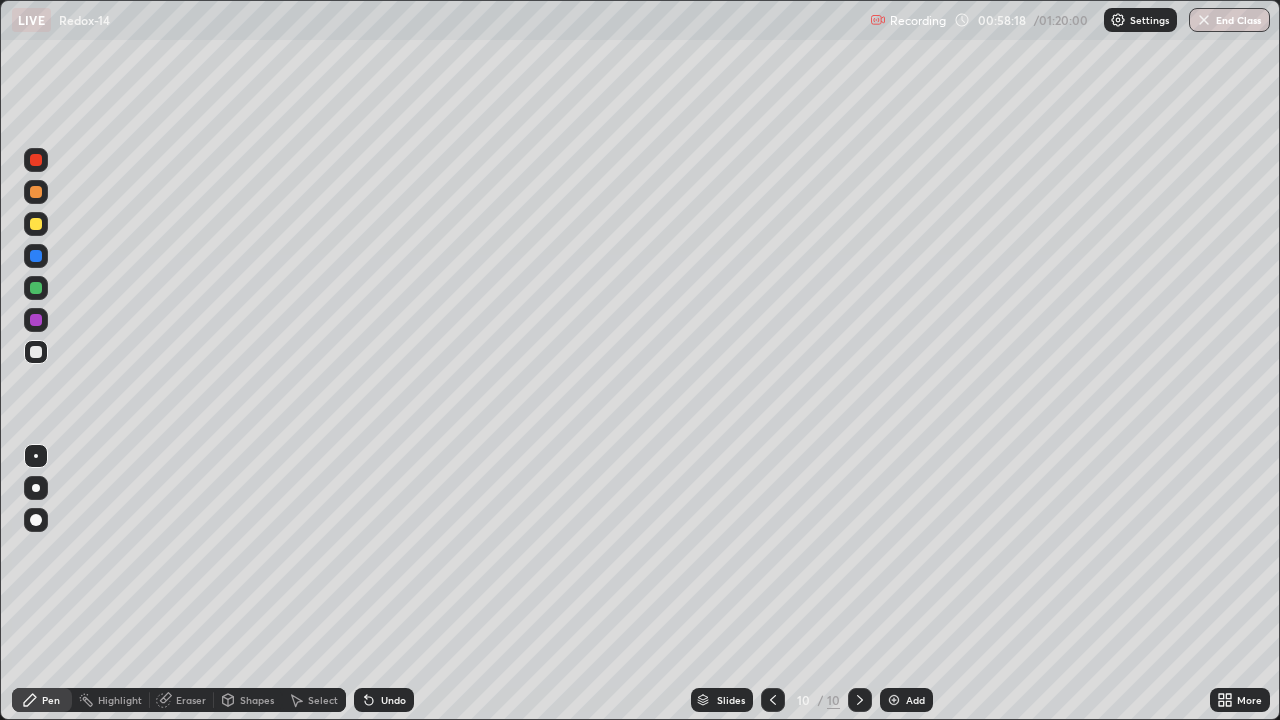 click on "Undo" at bounding box center [393, 700] 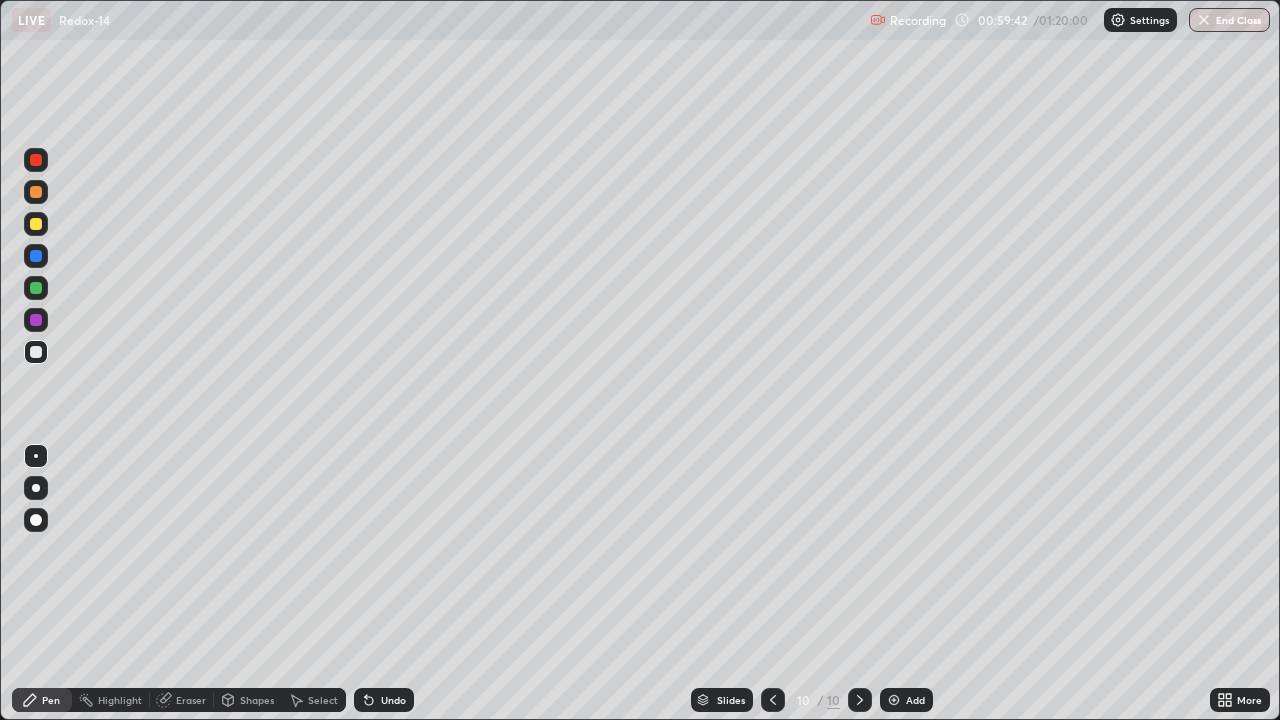 click on "Undo" at bounding box center [384, 700] 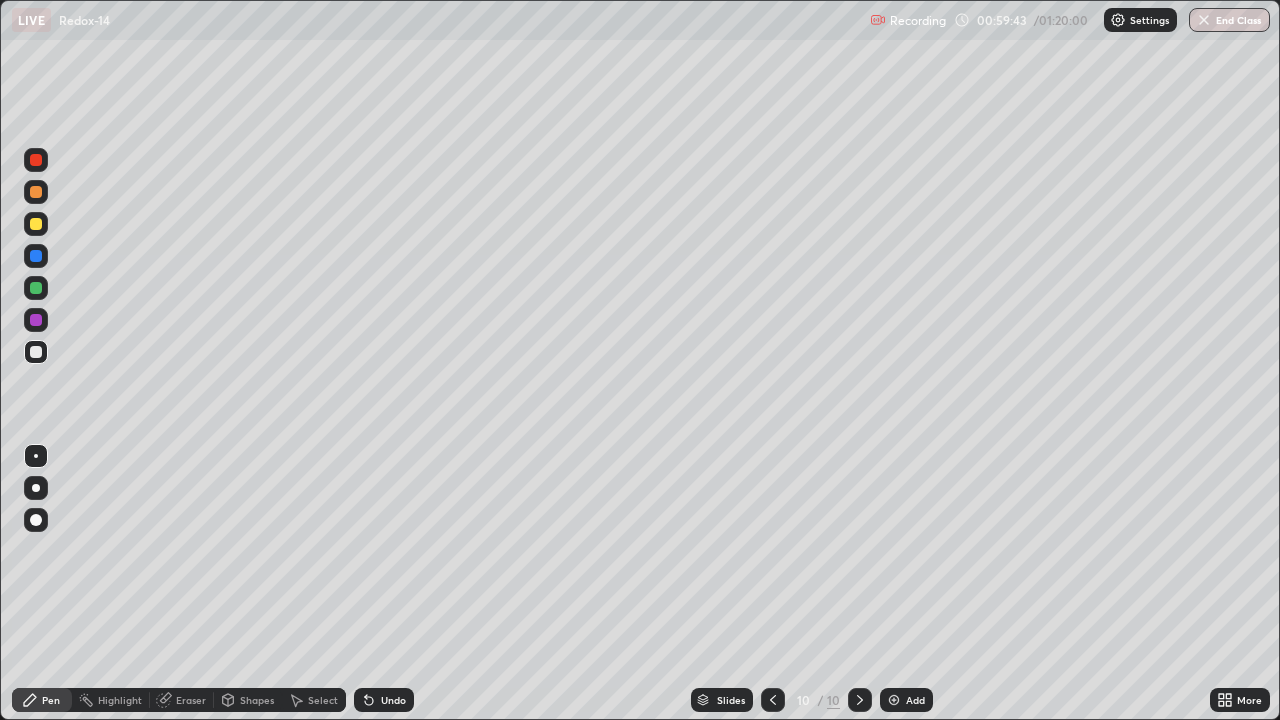 click on "Undo" at bounding box center [393, 700] 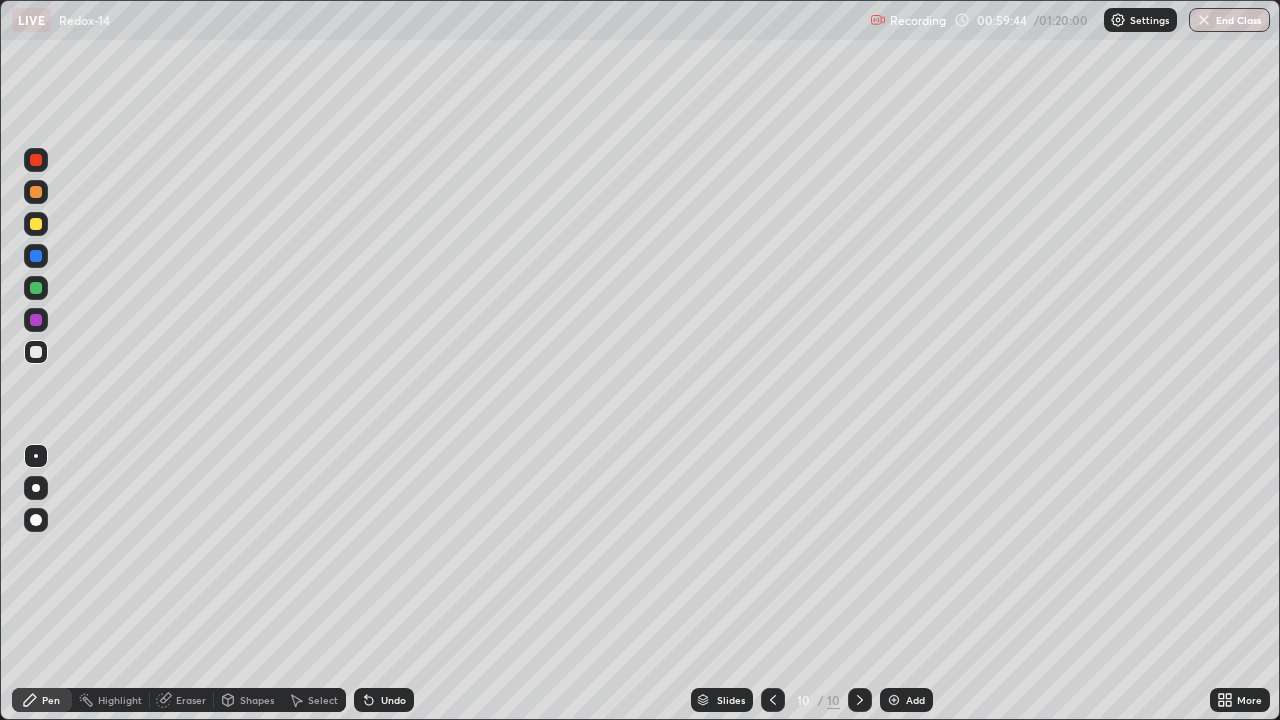 click on "Undo" at bounding box center (384, 700) 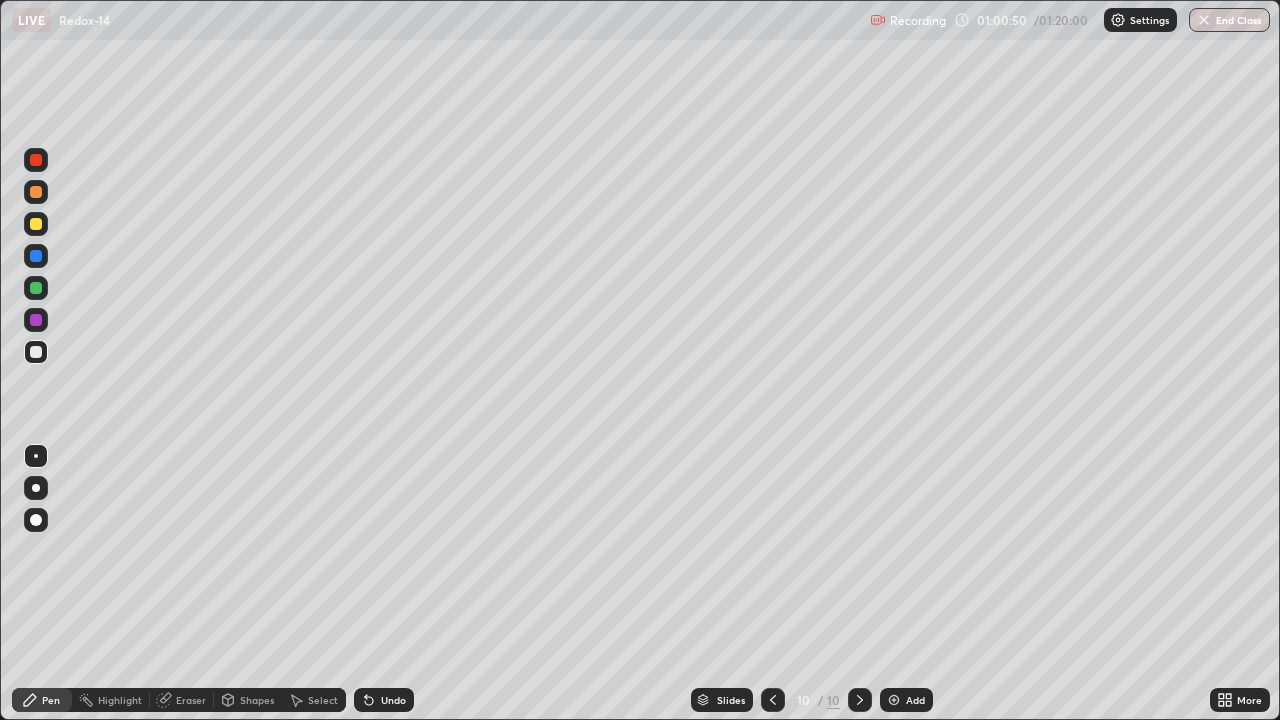 click on "Undo" at bounding box center (393, 700) 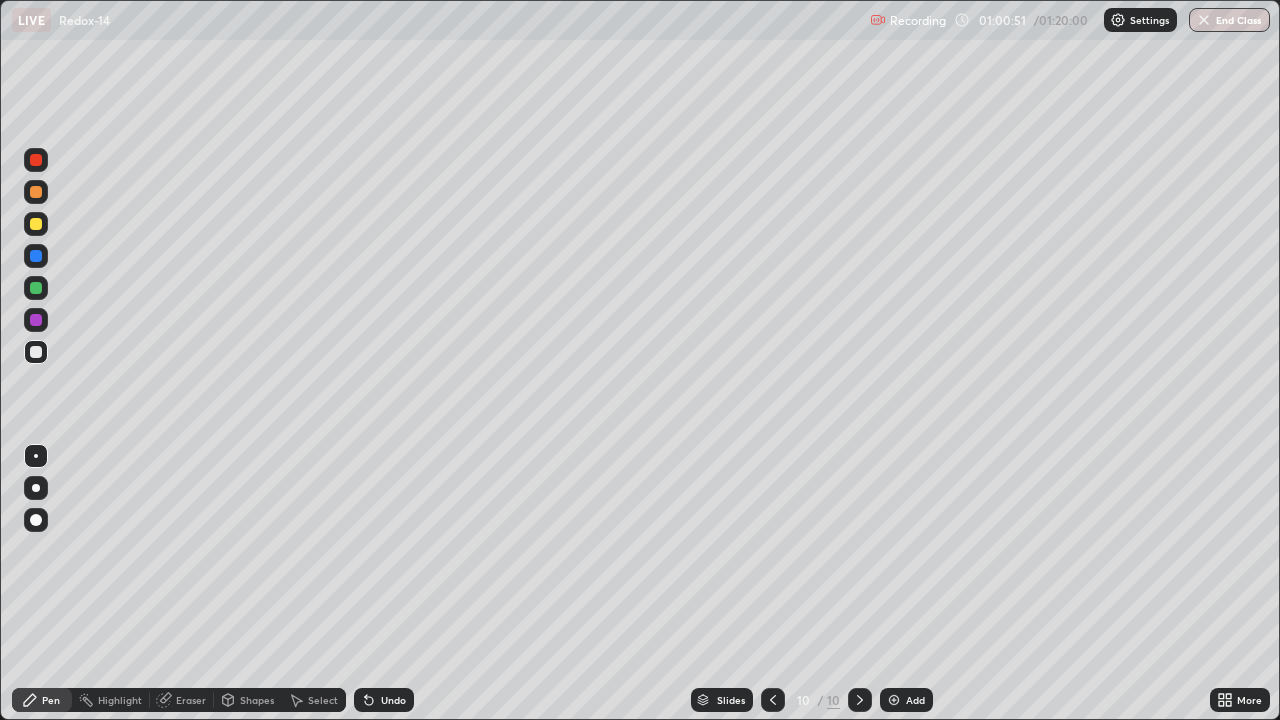 click on "Undo" at bounding box center [384, 700] 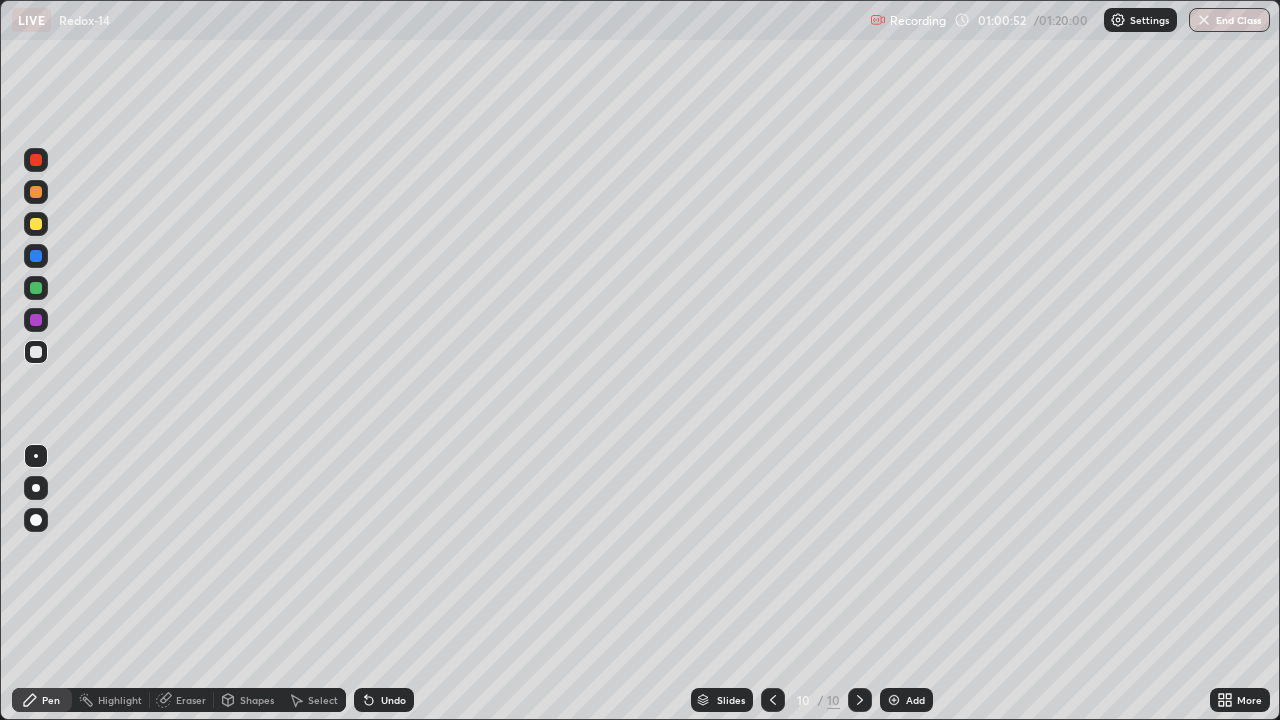 click on "Undo" at bounding box center [384, 700] 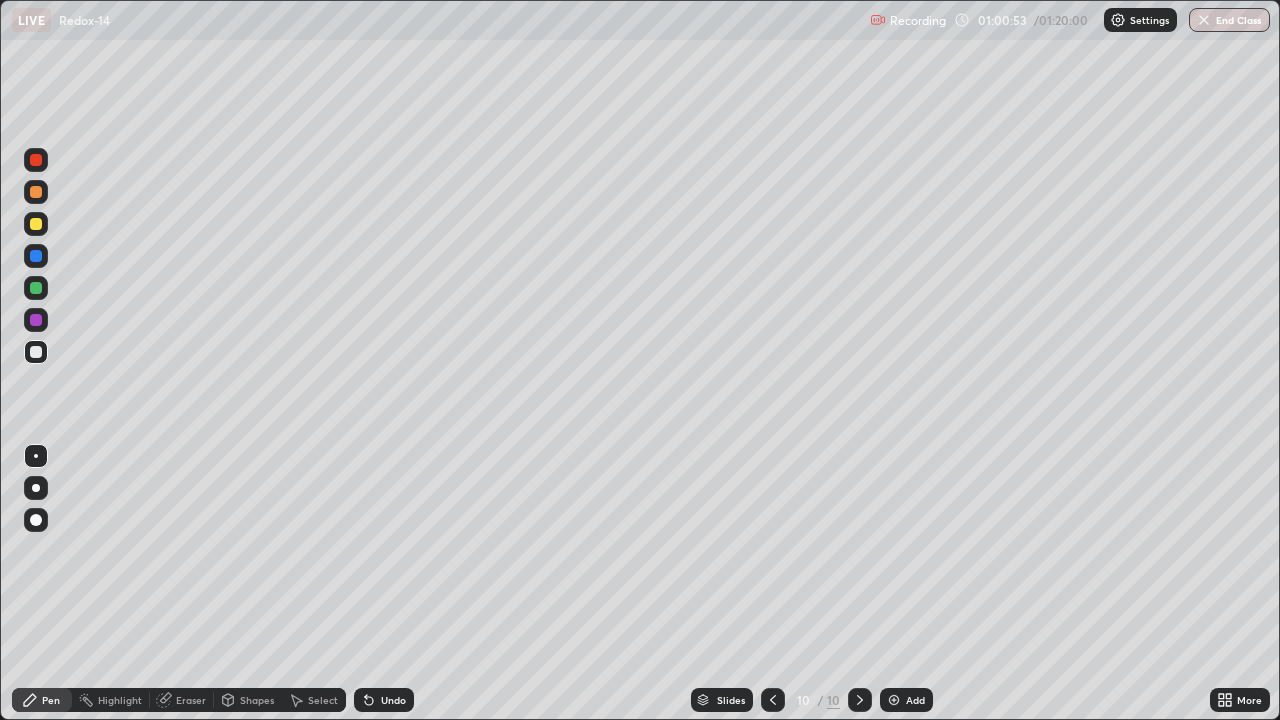 click on "Undo" at bounding box center [393, 700] 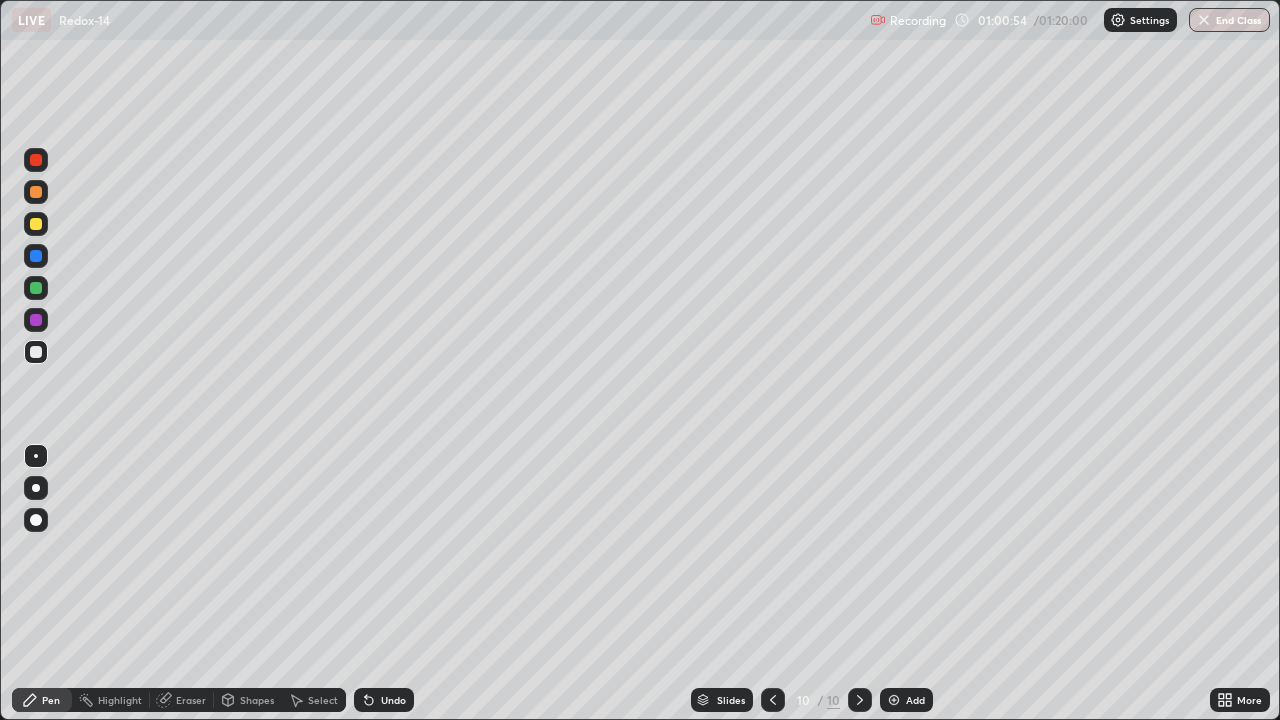 click on "Undo" at bounding box center [384, 700] 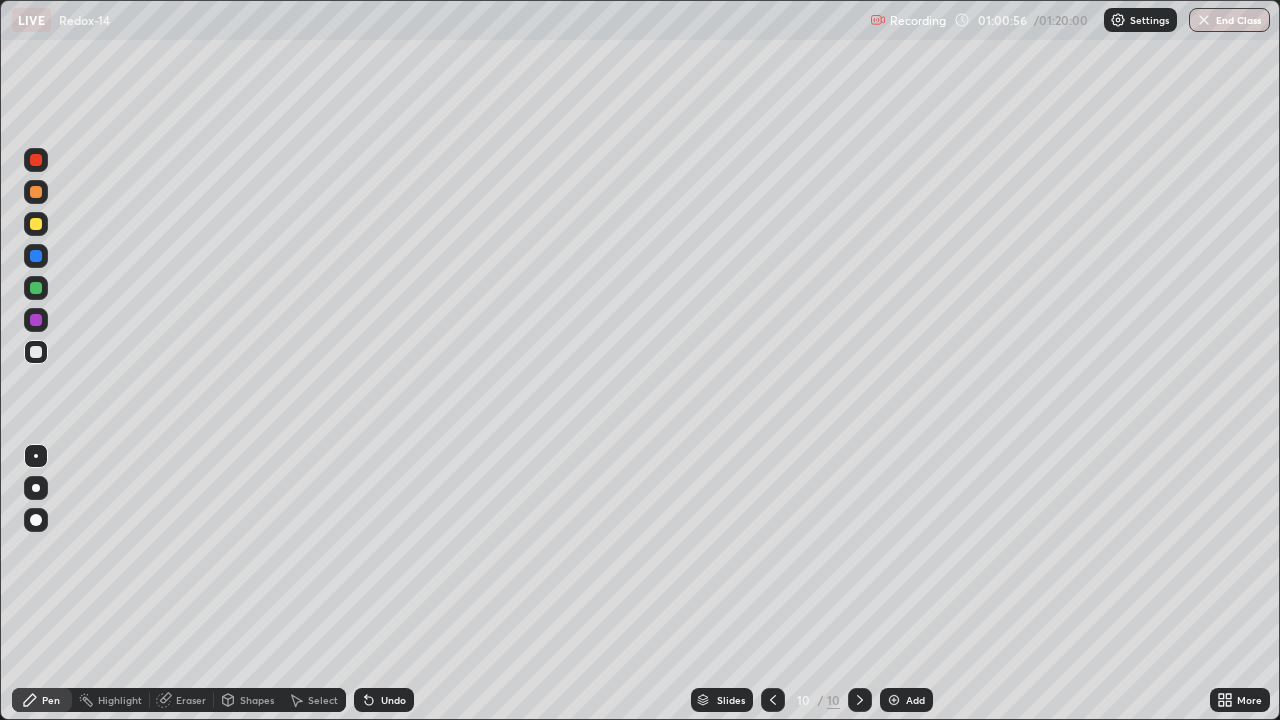 click on "Undo" at bounding box center (384, 700) 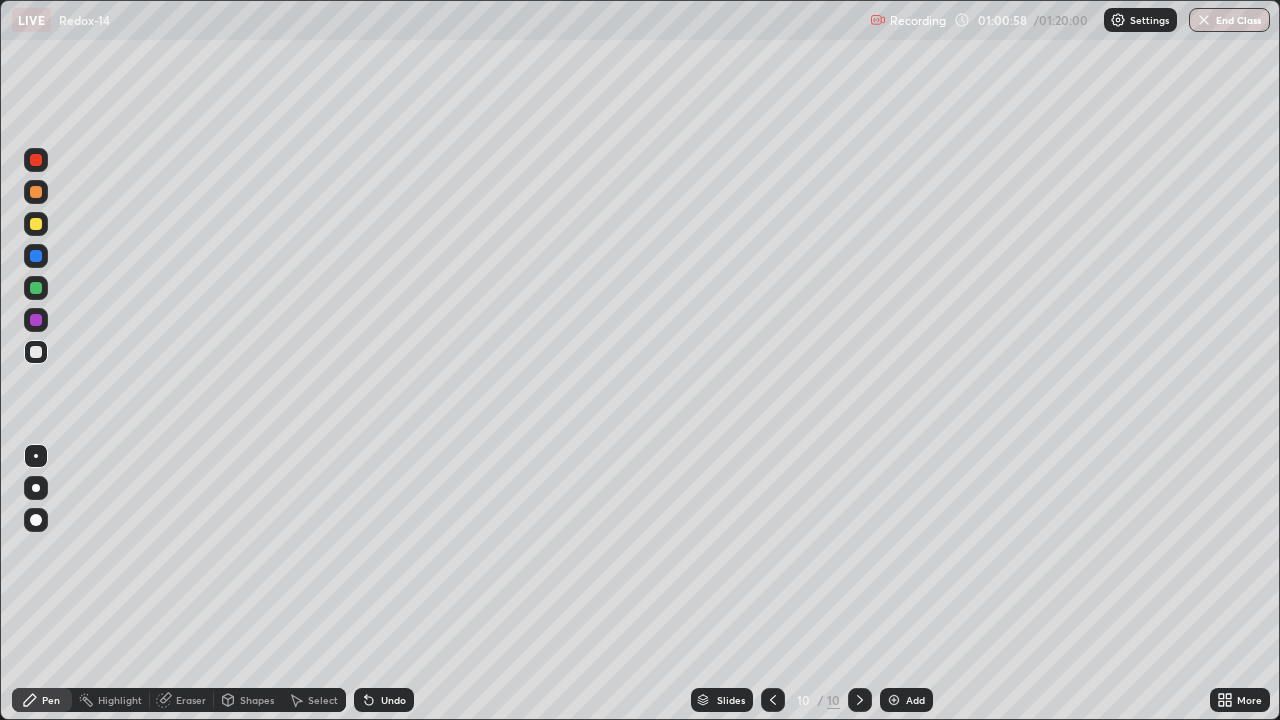 click on "Undo" at bounding box center [393, 700] 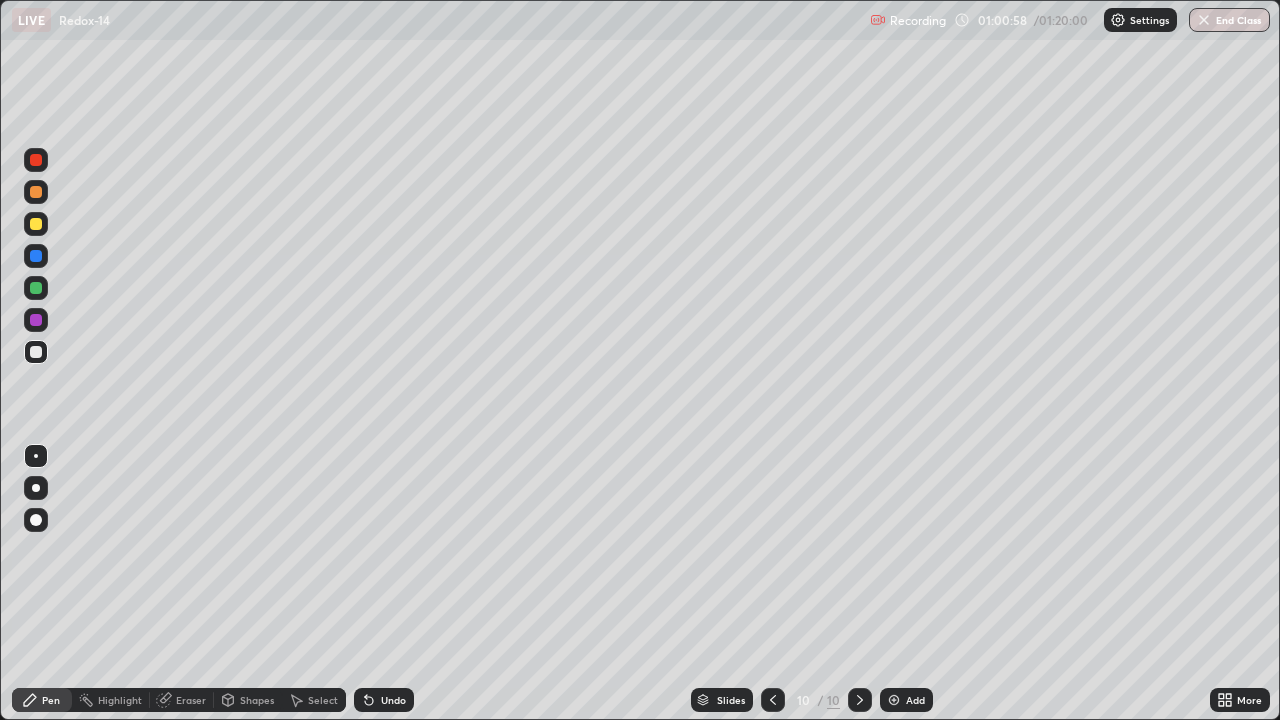 click on "Undo" at bounding box center (393, 700) 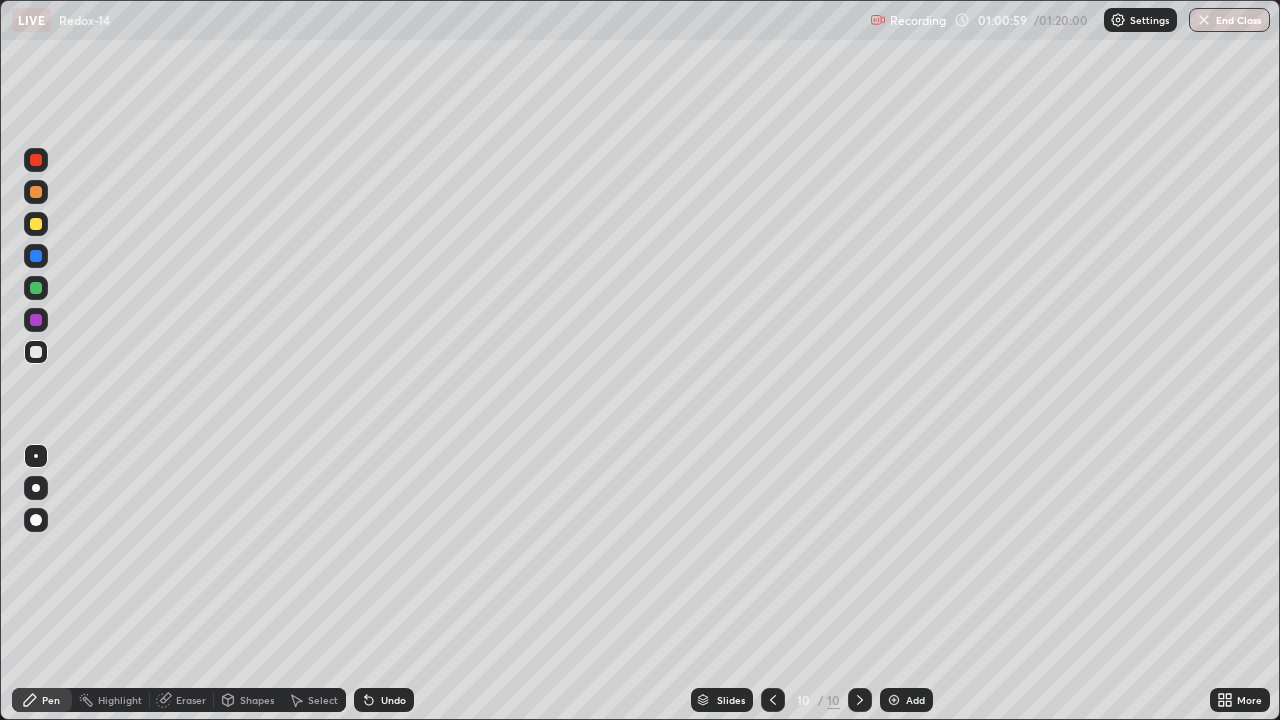 click on "Undo" at bounding box center [393, 700] 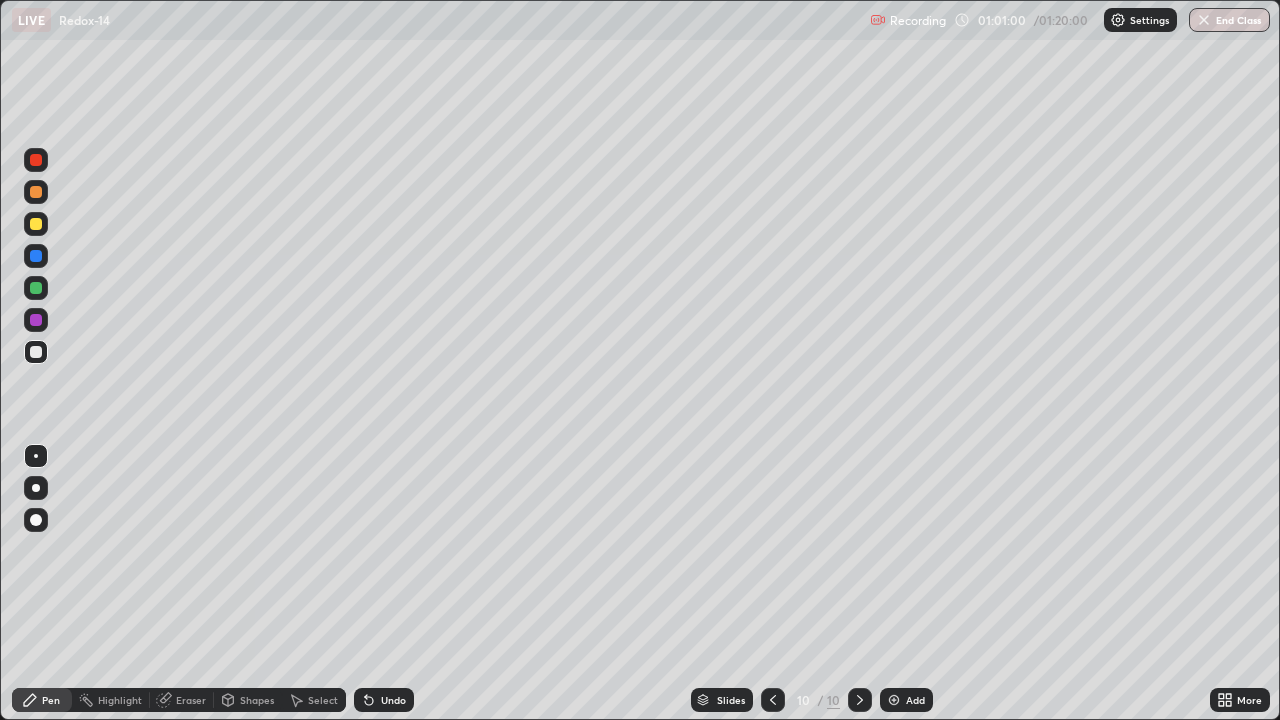 click 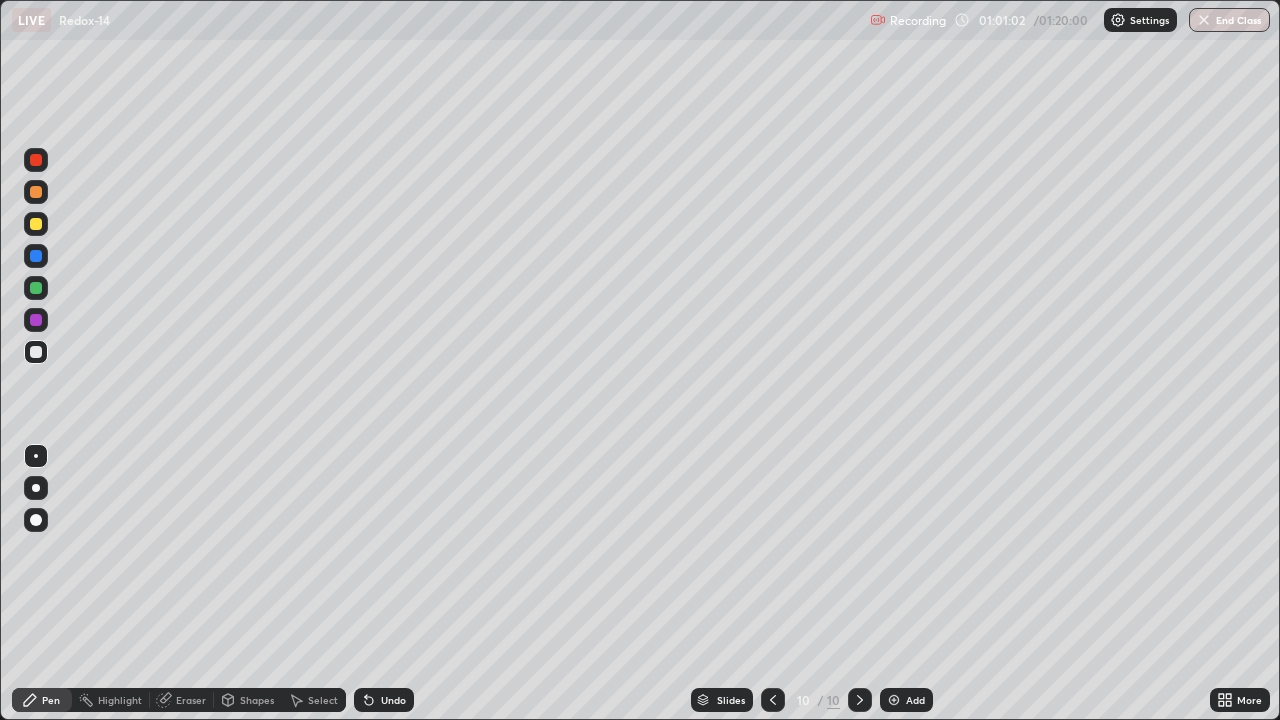 click on "Undo" at bounding box center (384, 700) 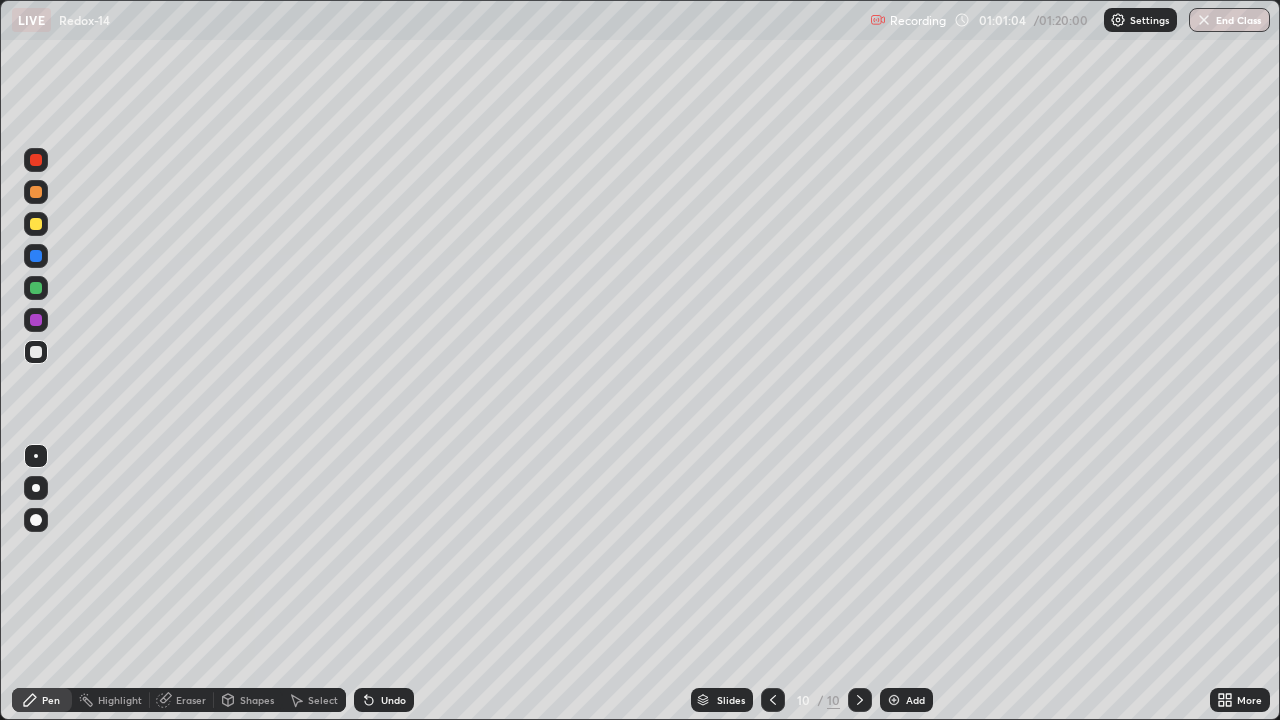 click on "Eraser" at bounding box center (191, 700) 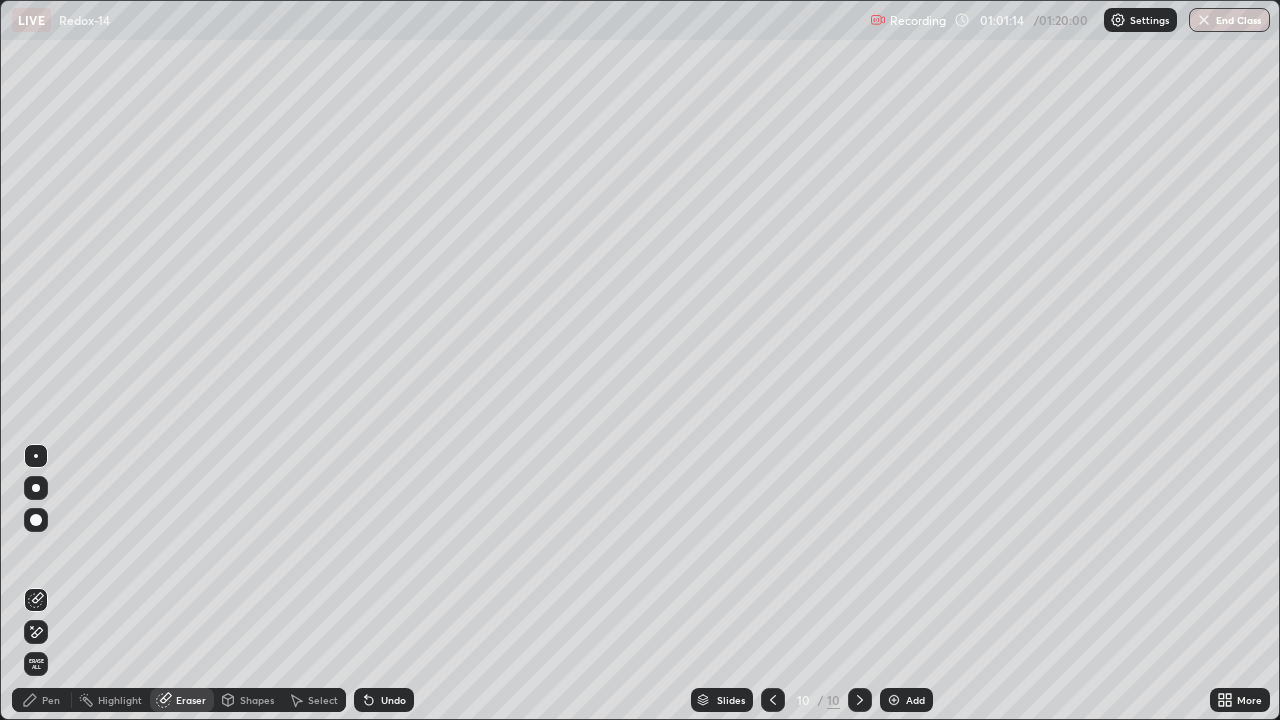 click on "Pen" at bounding box center (51, 700) 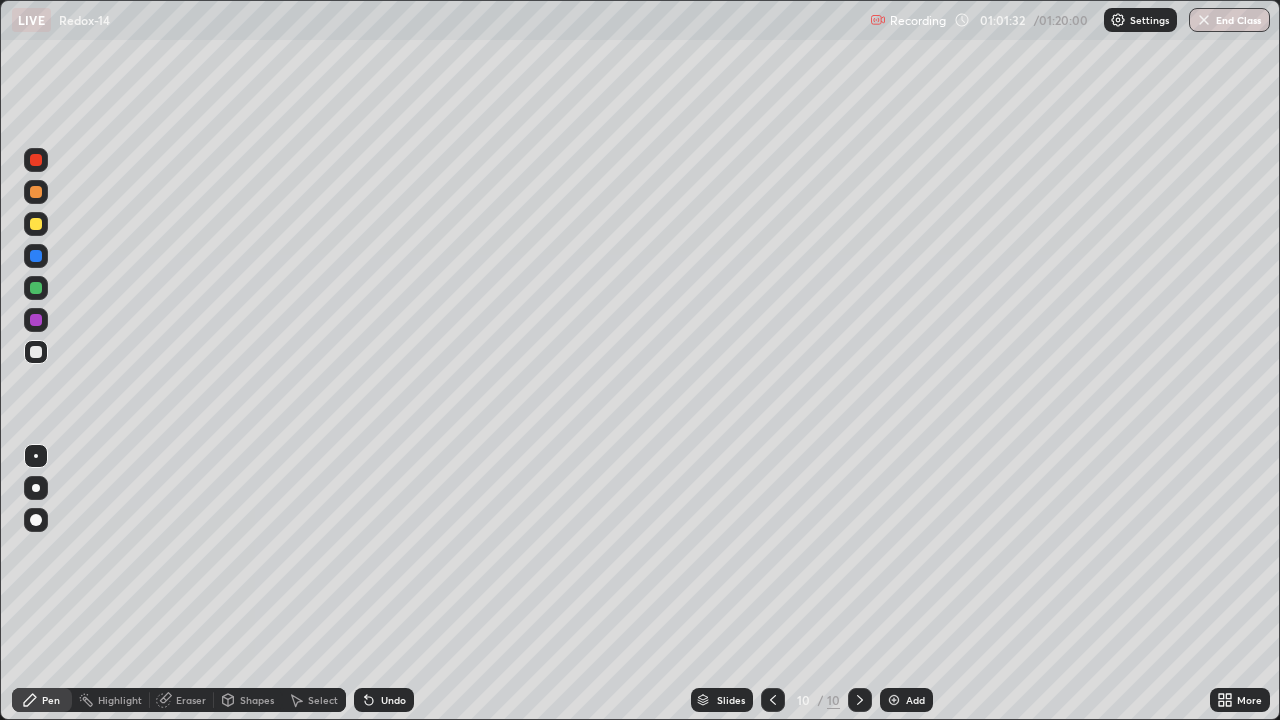 click on "Undo" at bounding box center [384, 700] 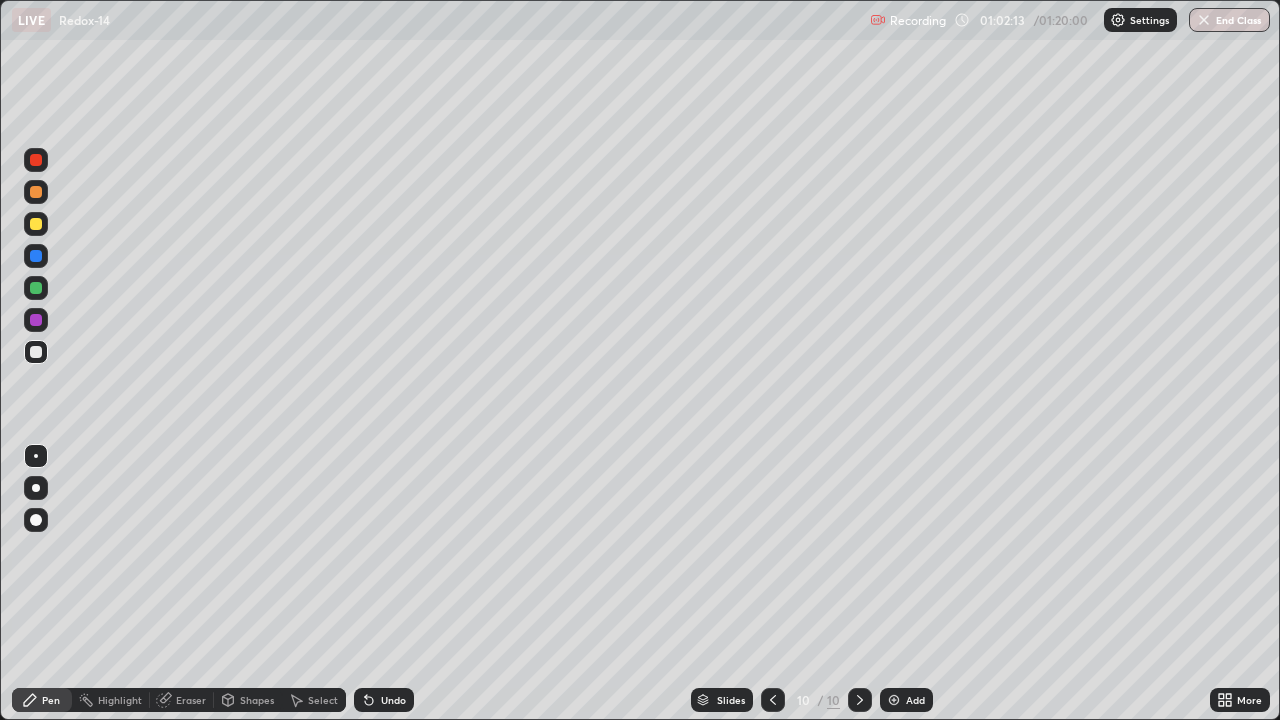 click on "Undo" at bounding box center [384, 700] 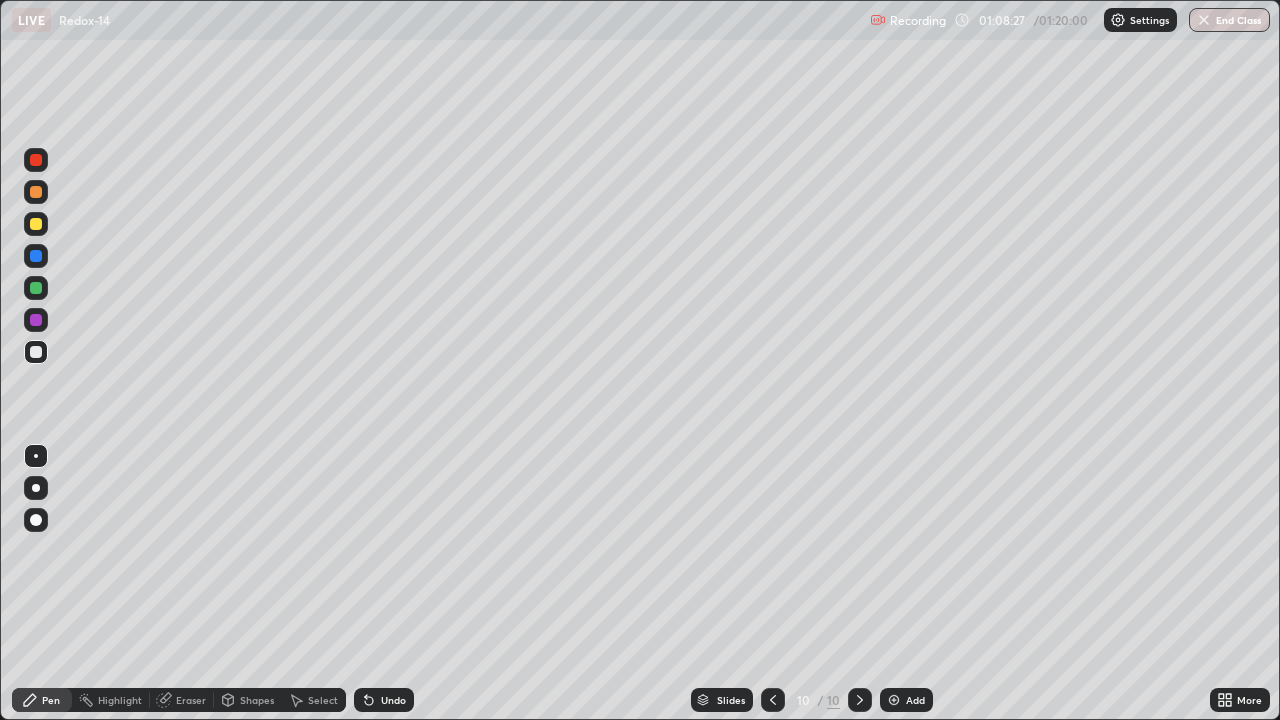 click at bounding box center [894, 700] 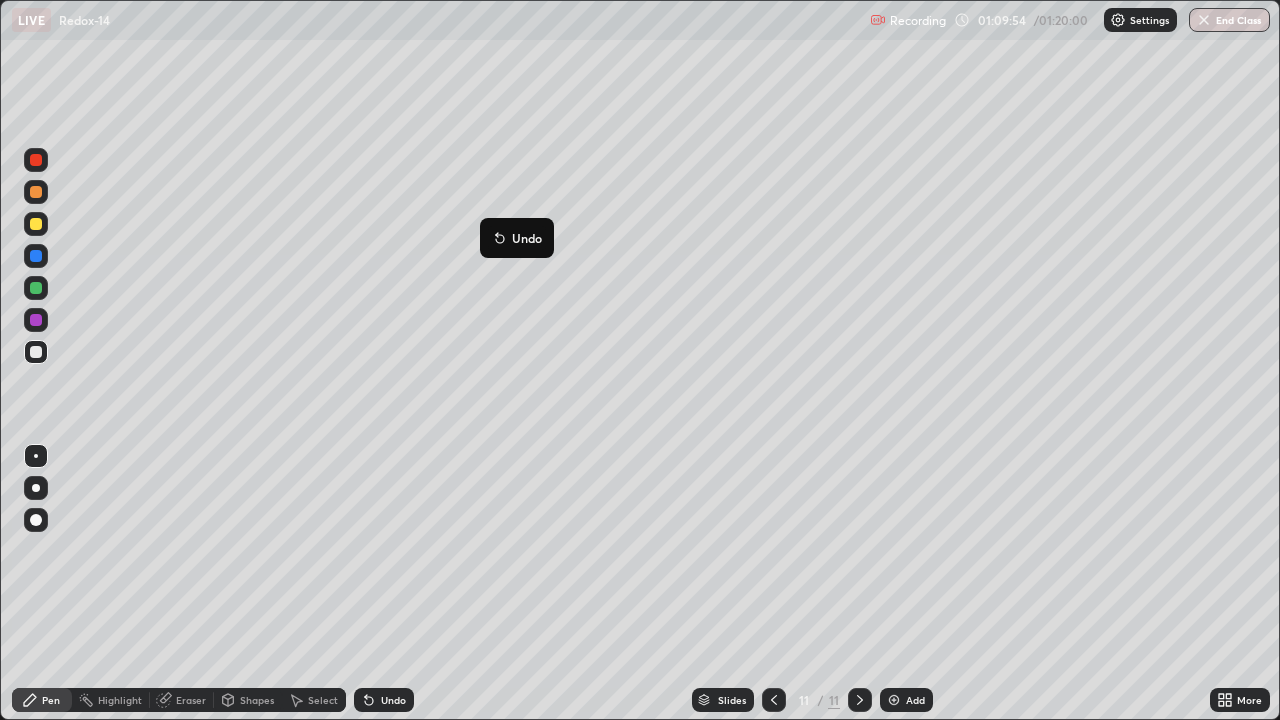click on "Undo" at bounding box center (384, 700) 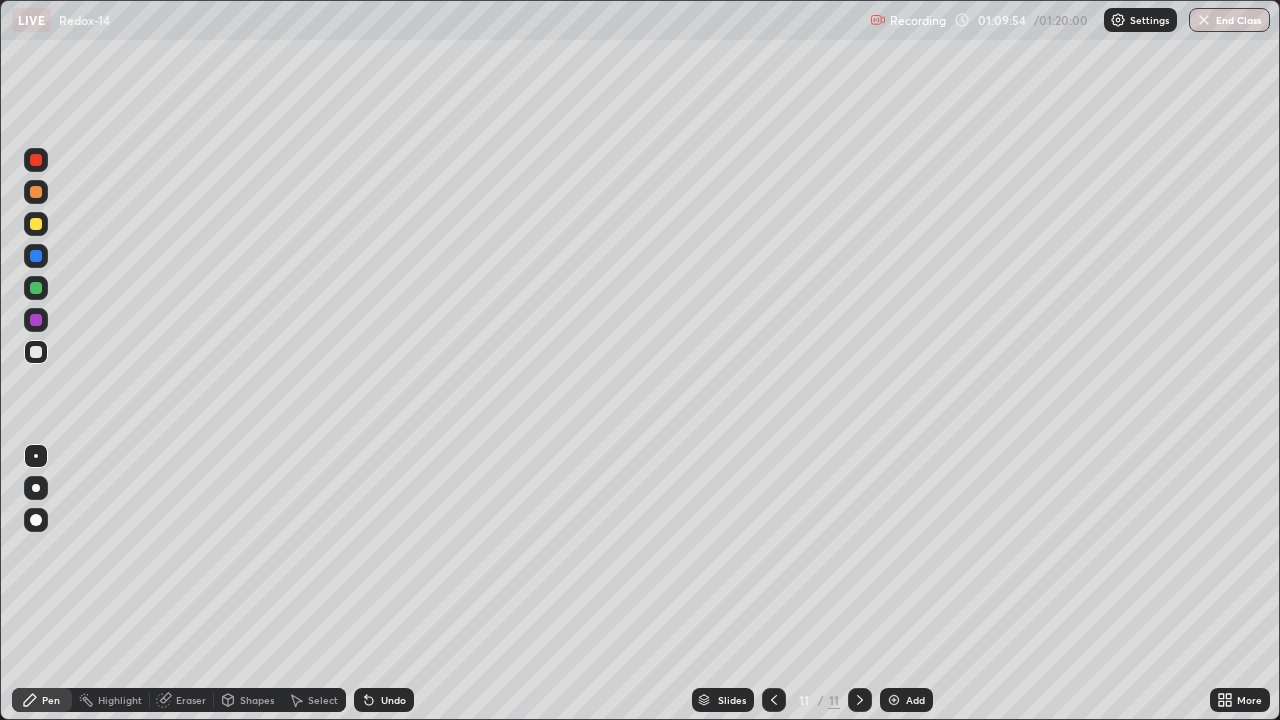 click on "Undo" at bounding box center [393, 700] 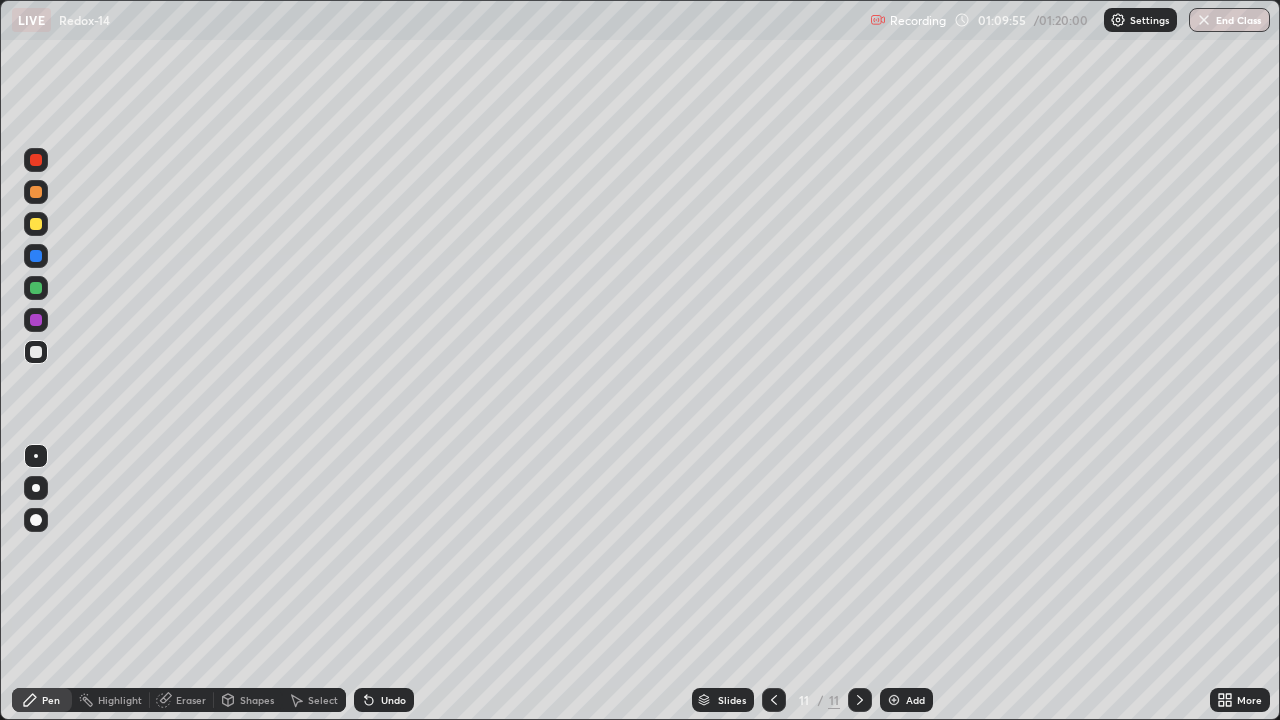 click on "Undo" at bounding box center [384, 700] 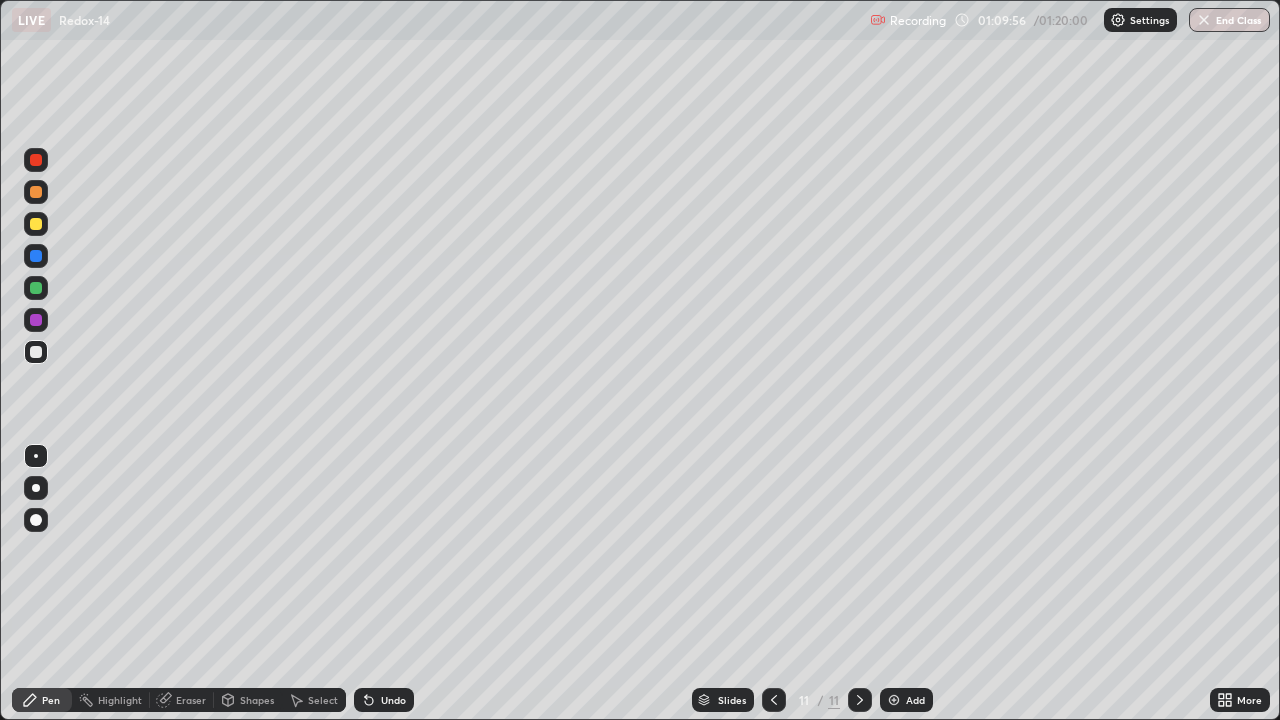 click on "Undo" at bounding box center [393, 700] 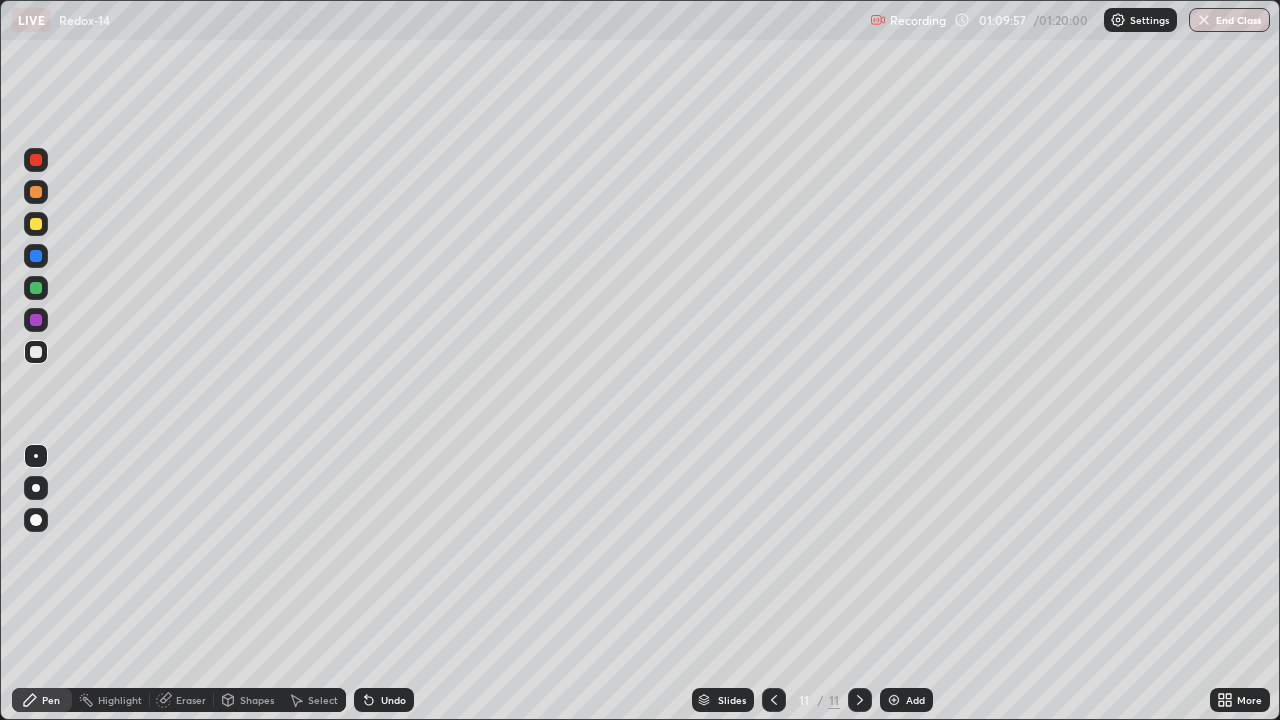 click on "Undo" at bounding box center (393, 700) 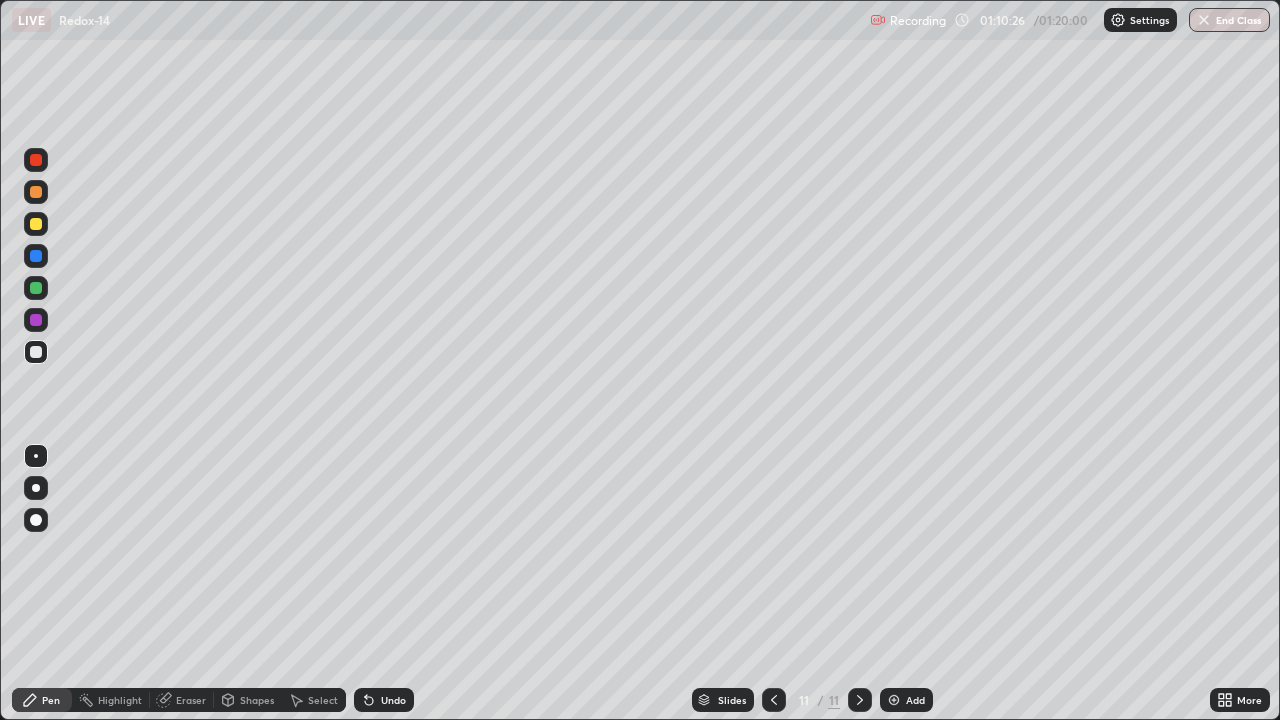 click on "Undo" at bounding box center (393, 700) 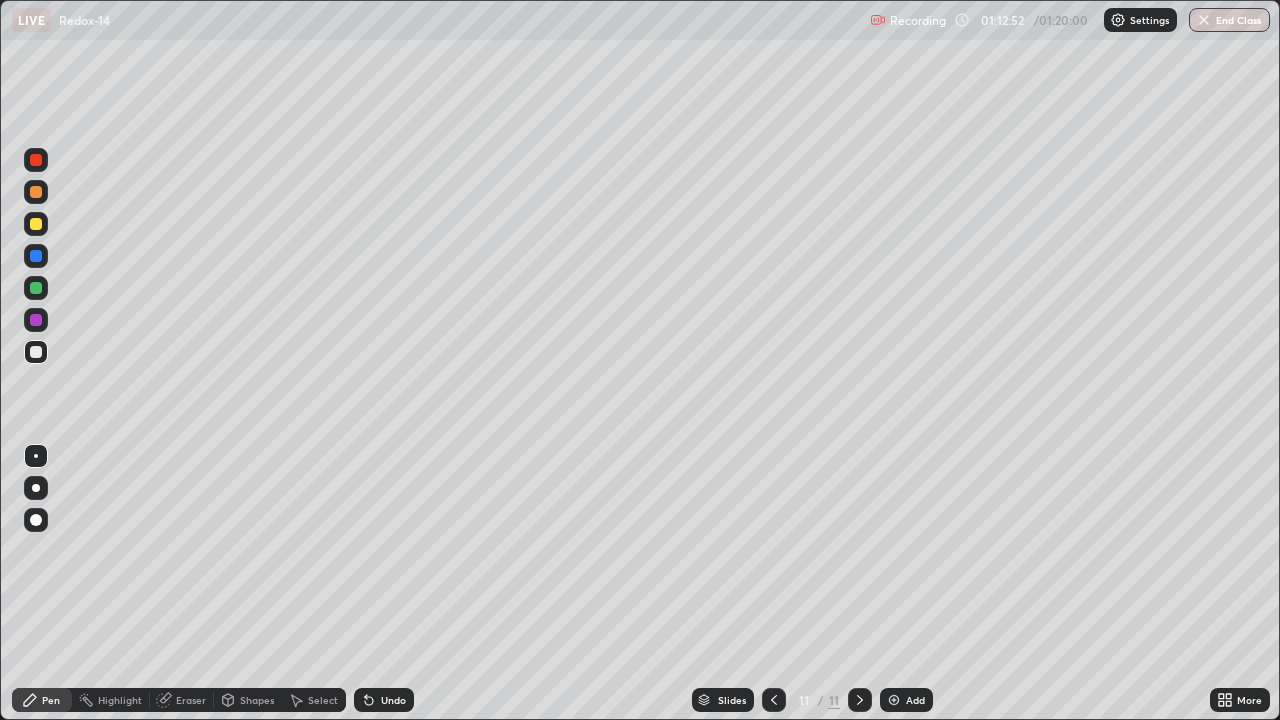 click at bounding box center (894, 700) 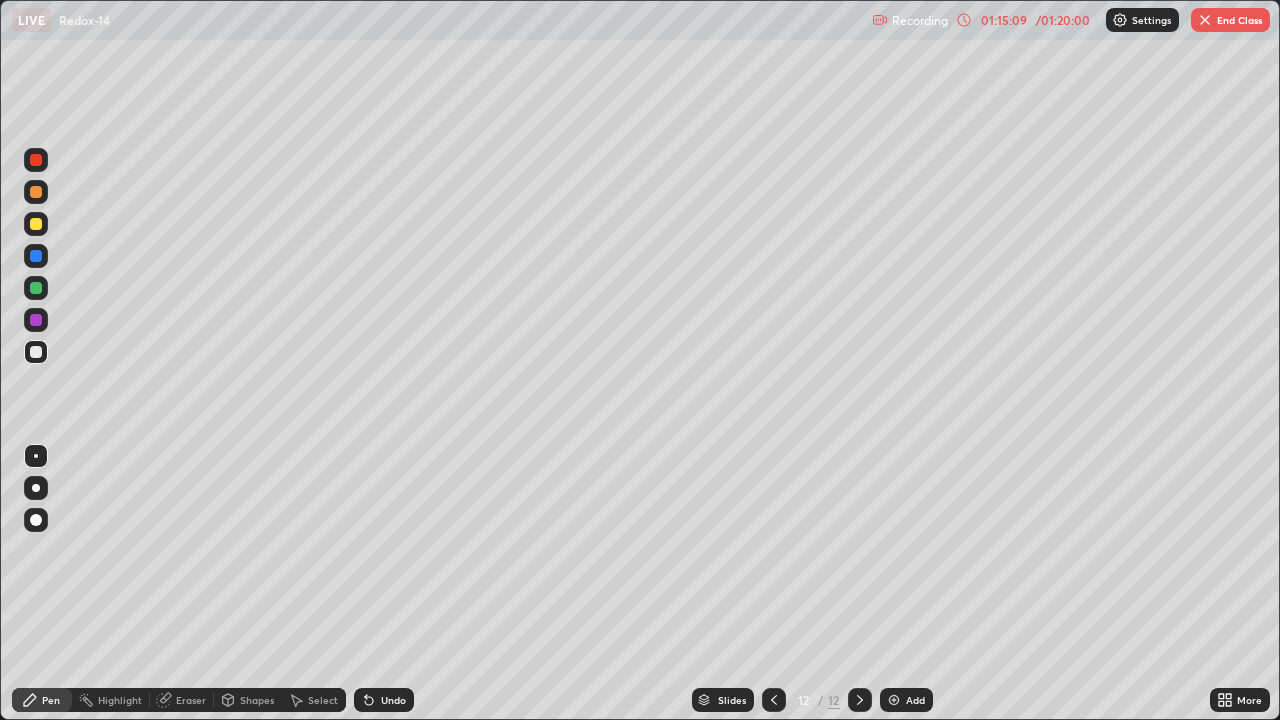 click on "End Class" at bounding box center [1230, 20] 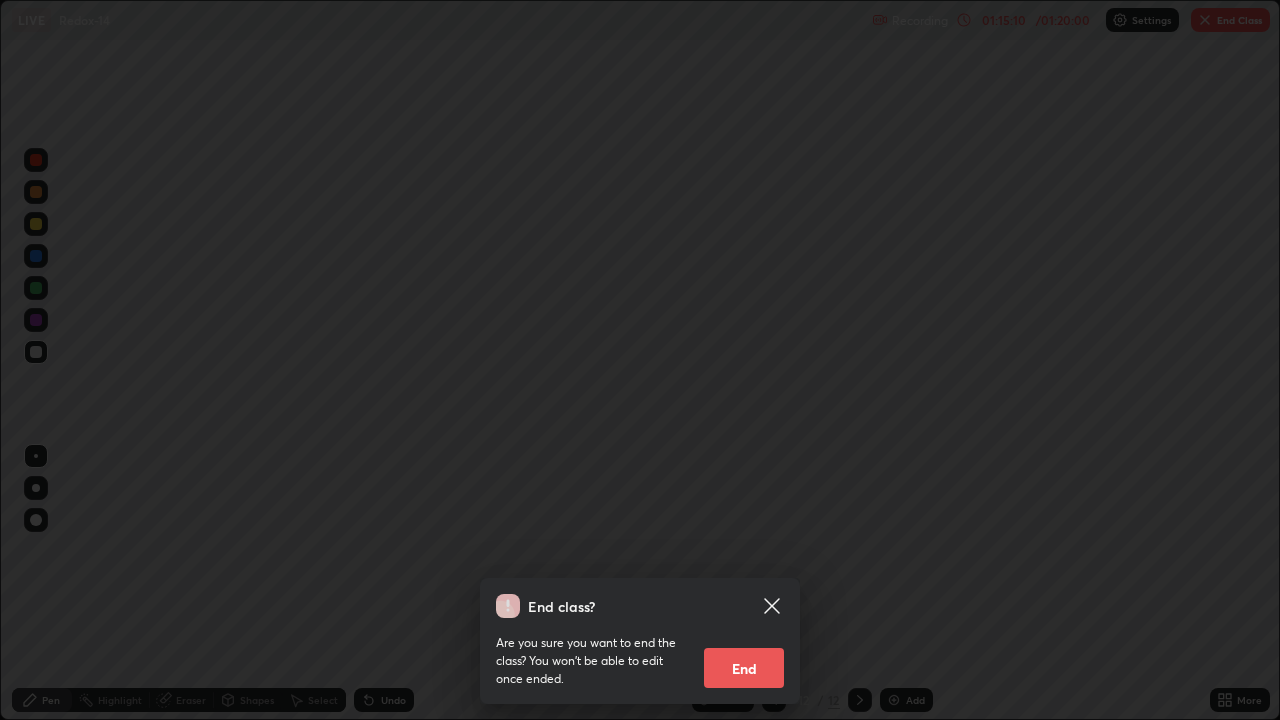 click on "End" at bounding box center [744, 668] 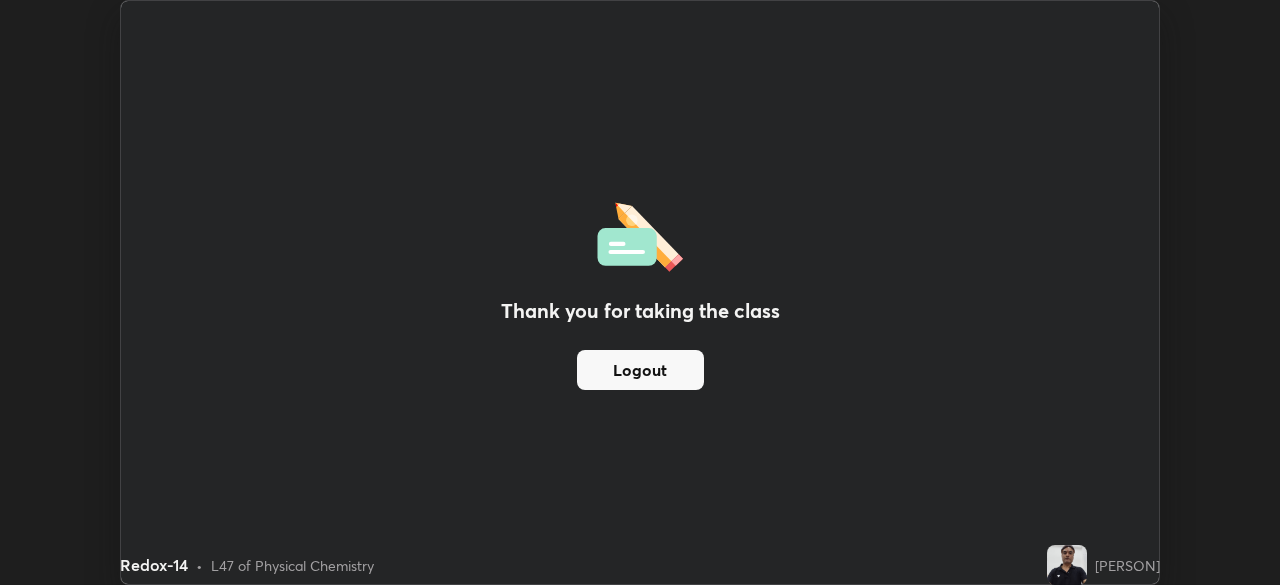 scroll, scrollTop: 585, scrollLeft: 1280, axis: both 